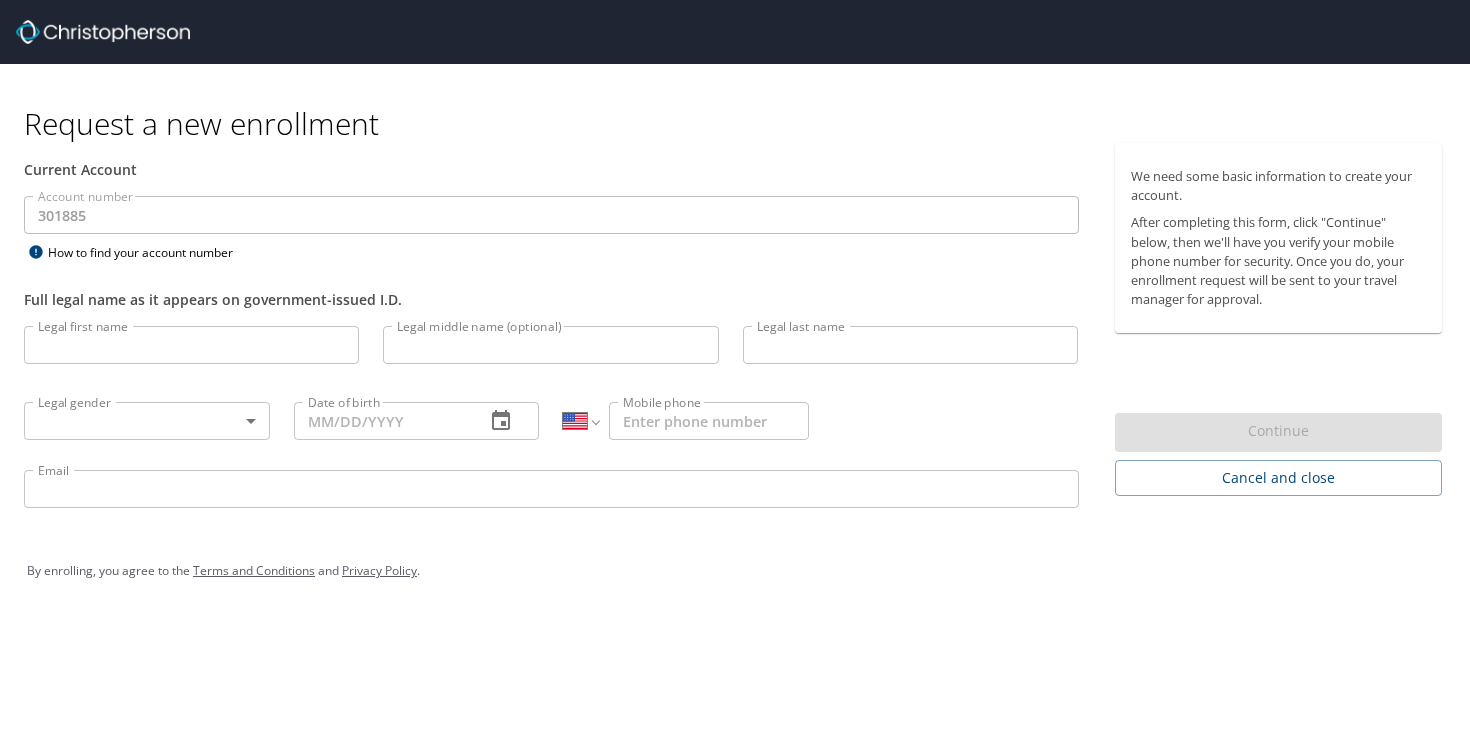 select on "US" 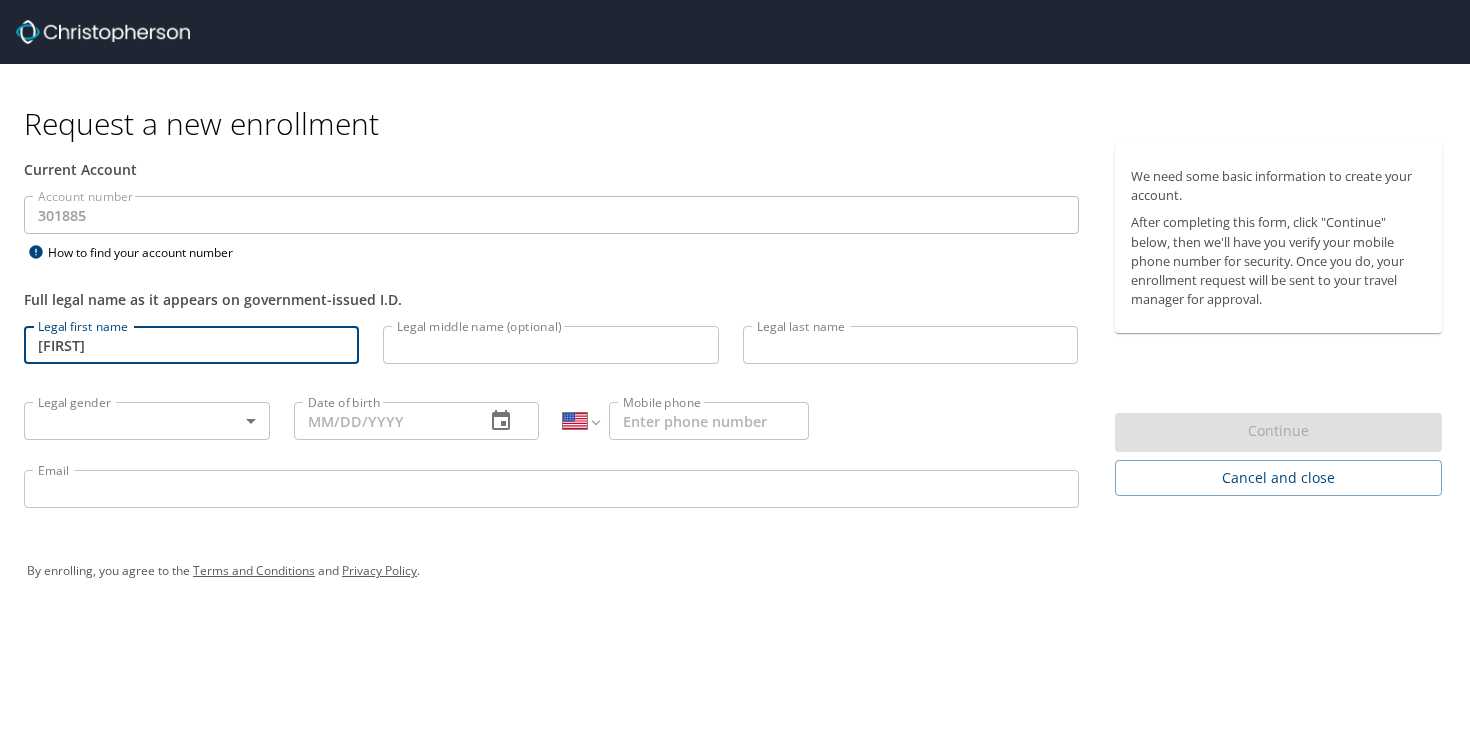 type on "[FIRST]" 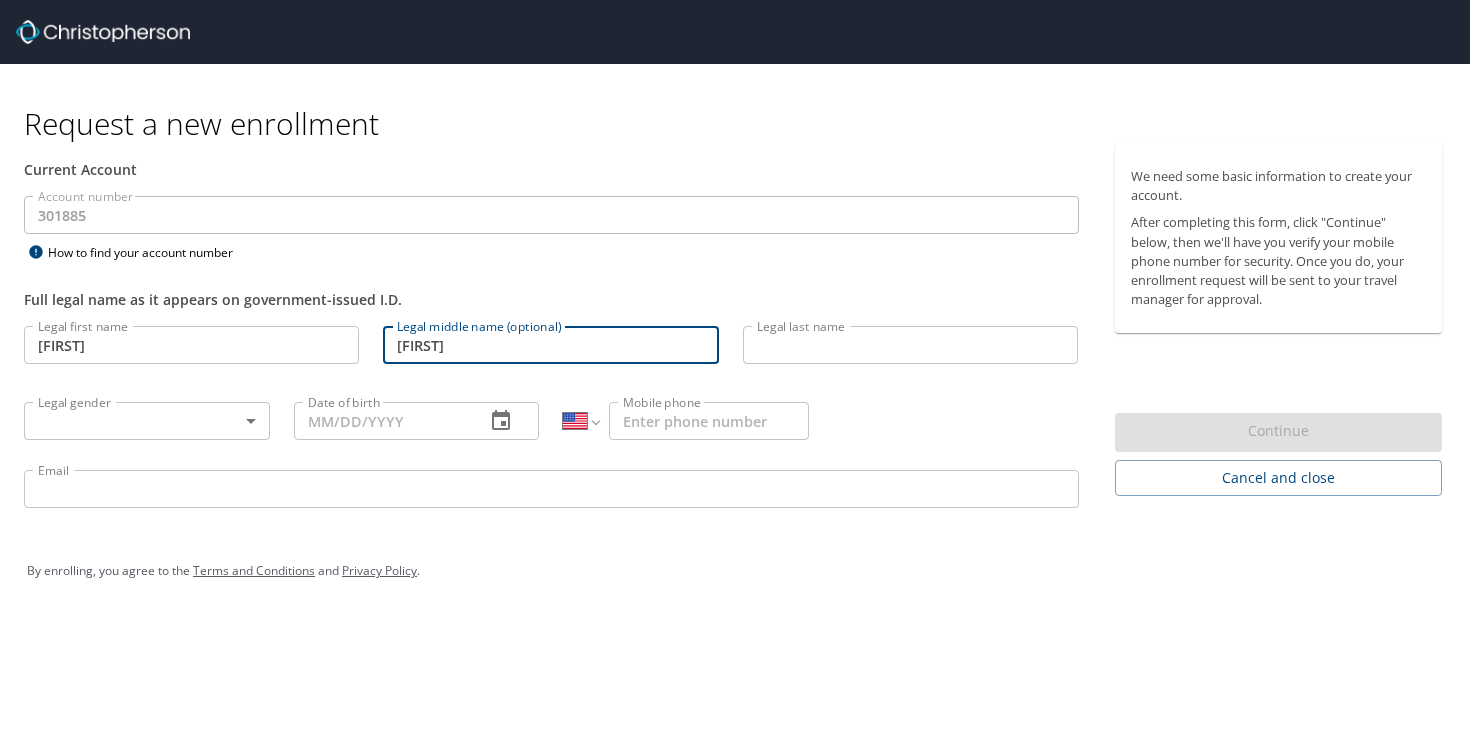 type on "[FIRST]" 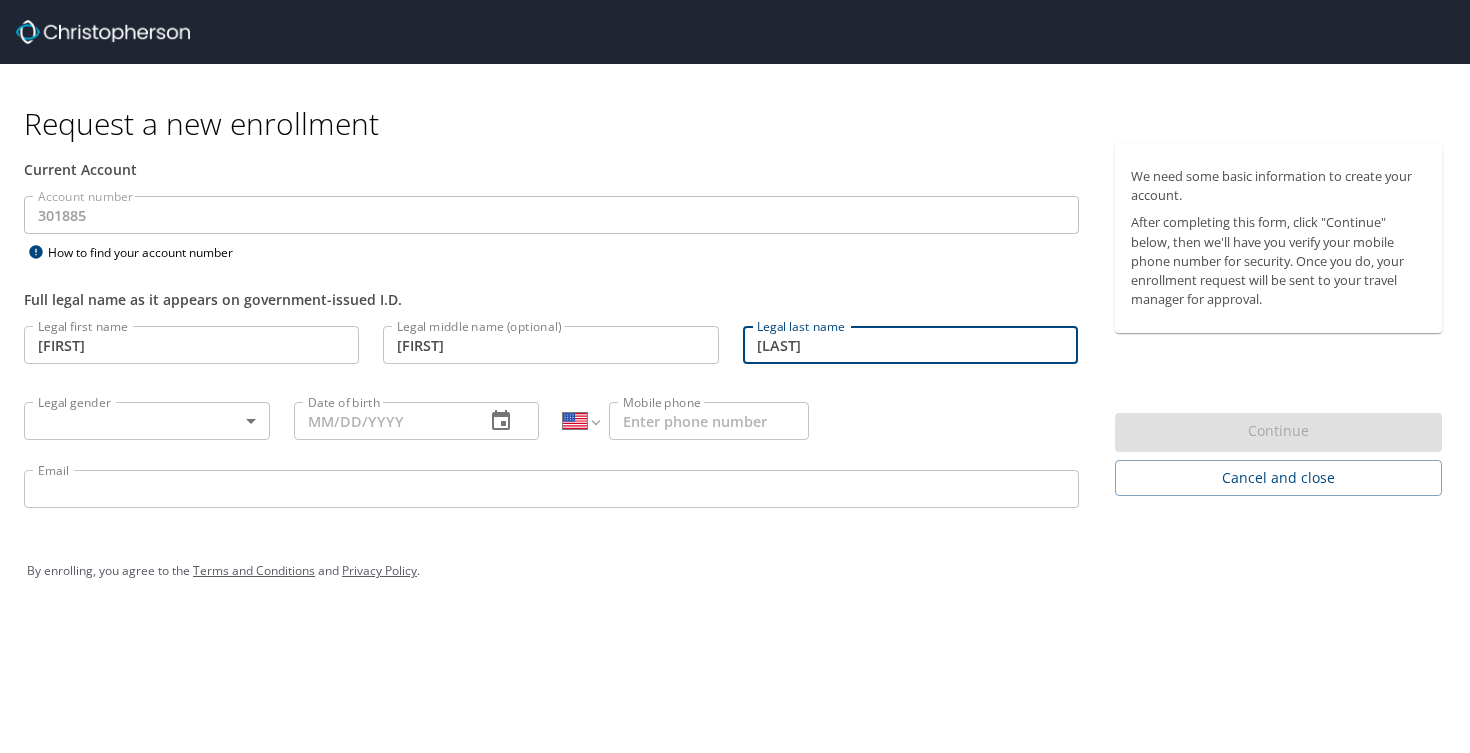 type on "McDougell" 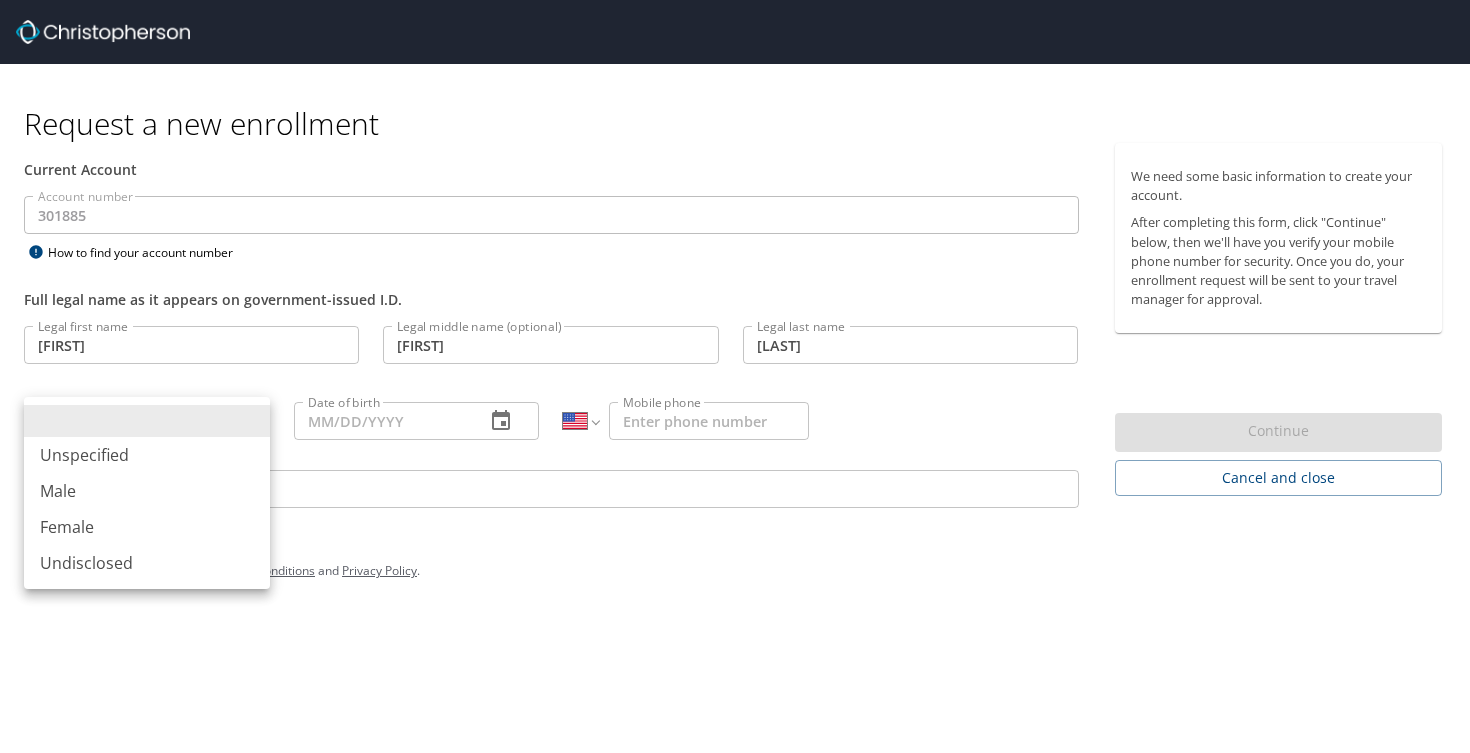 click on "Female" at bounding box center [147, 527] 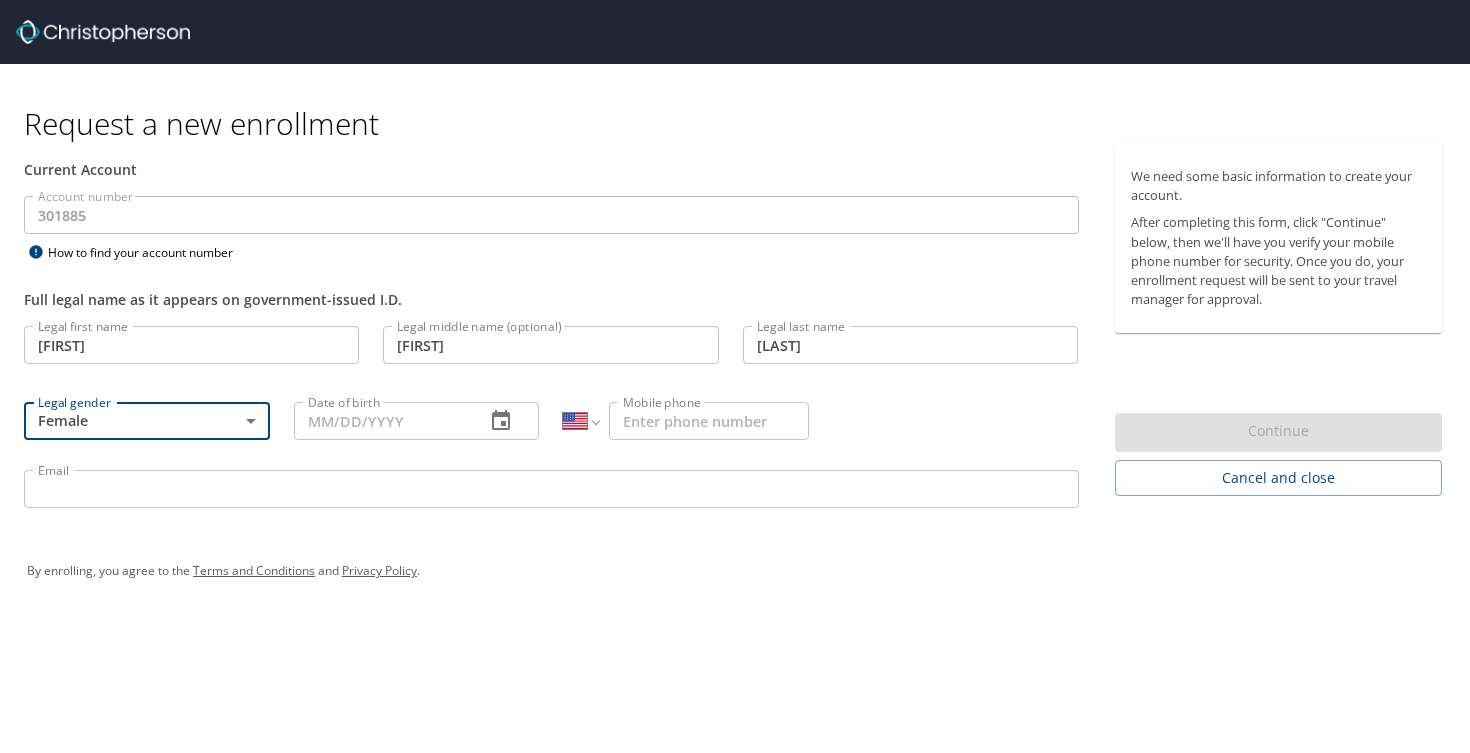 click 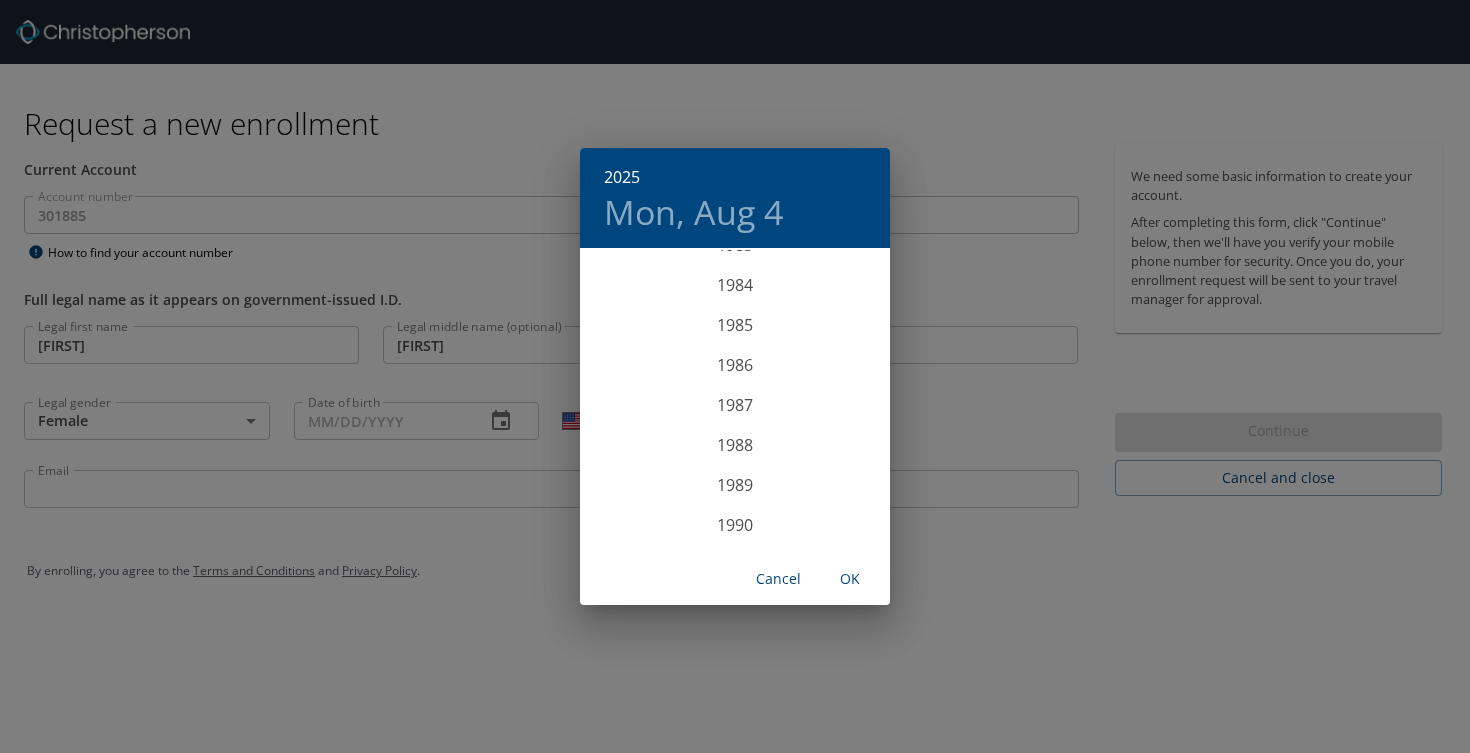 scroll, scrollTop: 3368, scrollLeft: 0, axis: vertical 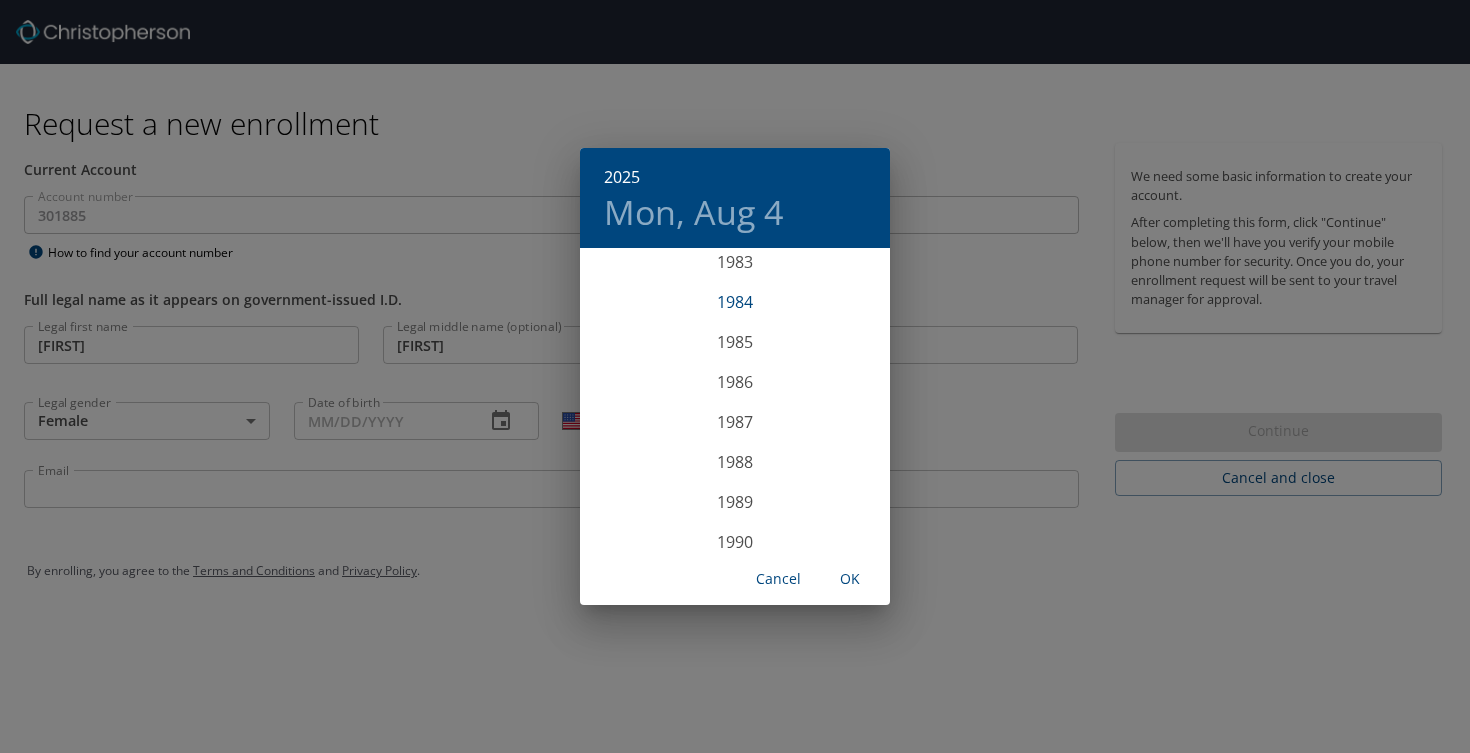 click on "1984" at bounding box center [735, 302] 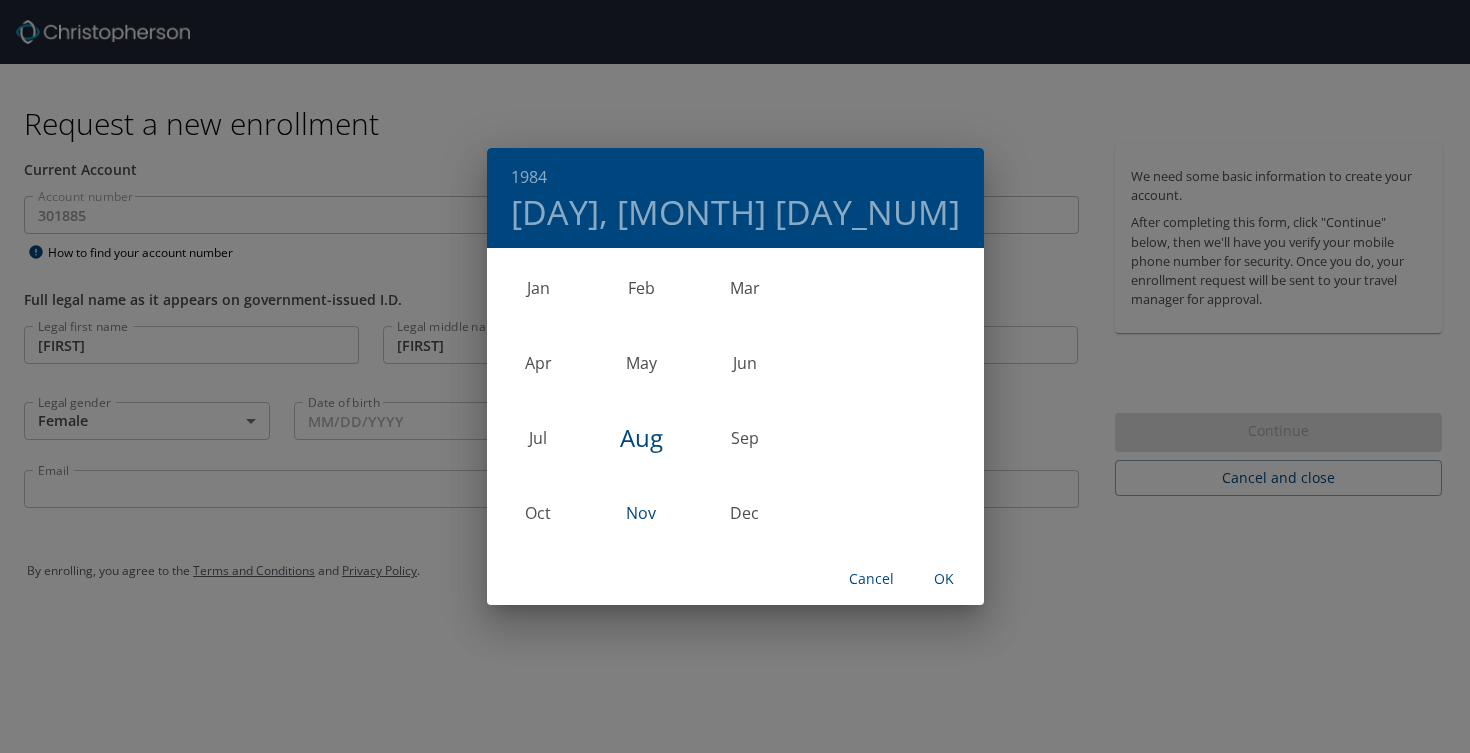 click on "Nov" at bounding box center (641, 512) 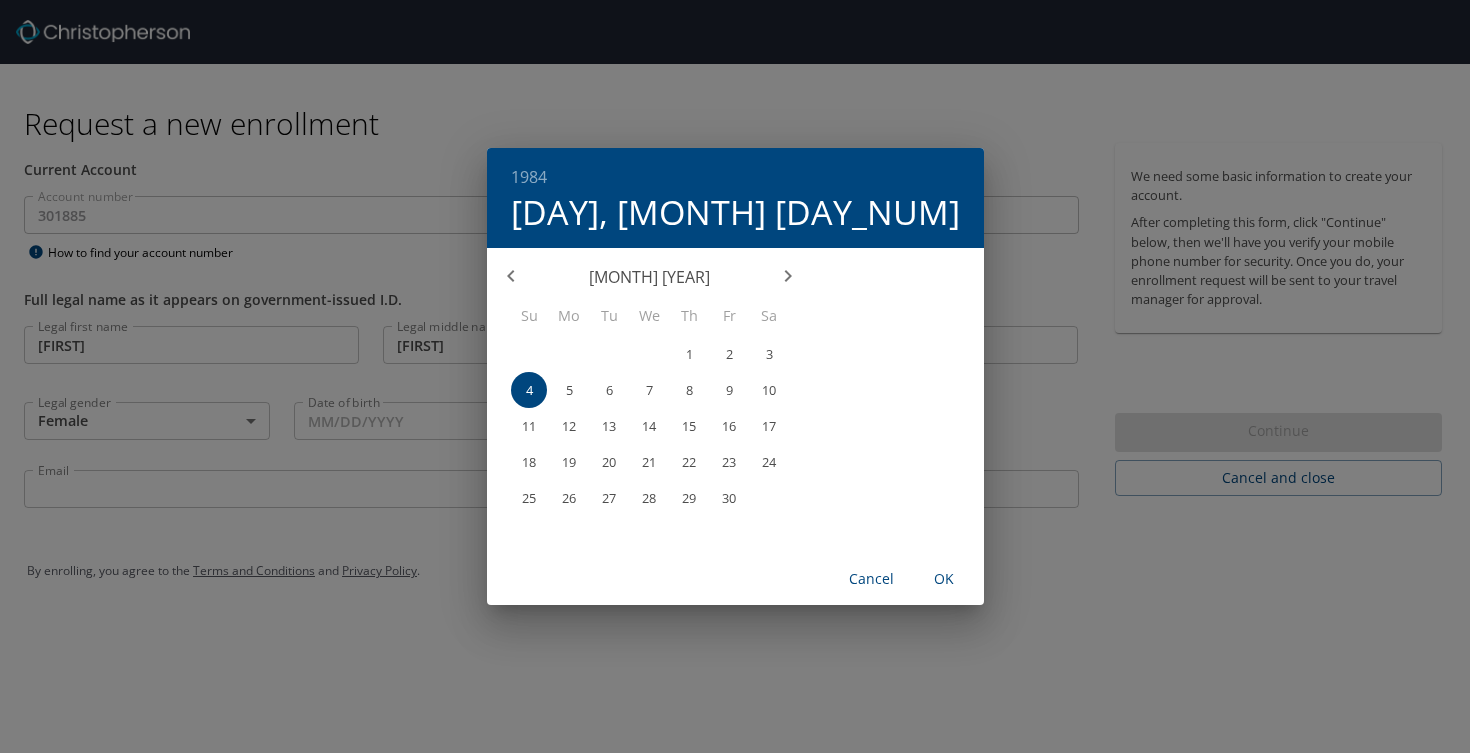 click on "8" at bounding box center (689, 390) 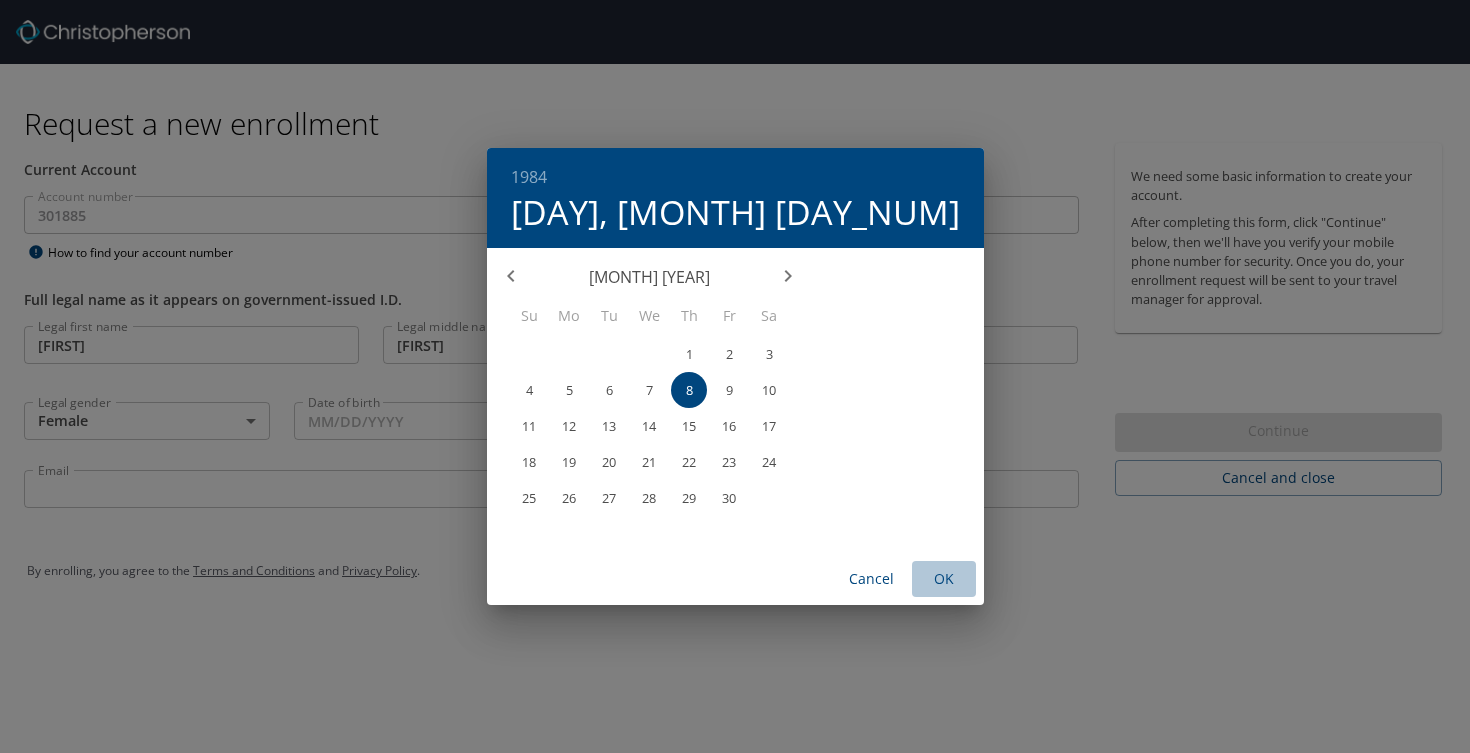click on "OK" at bounding box center (944, 579) 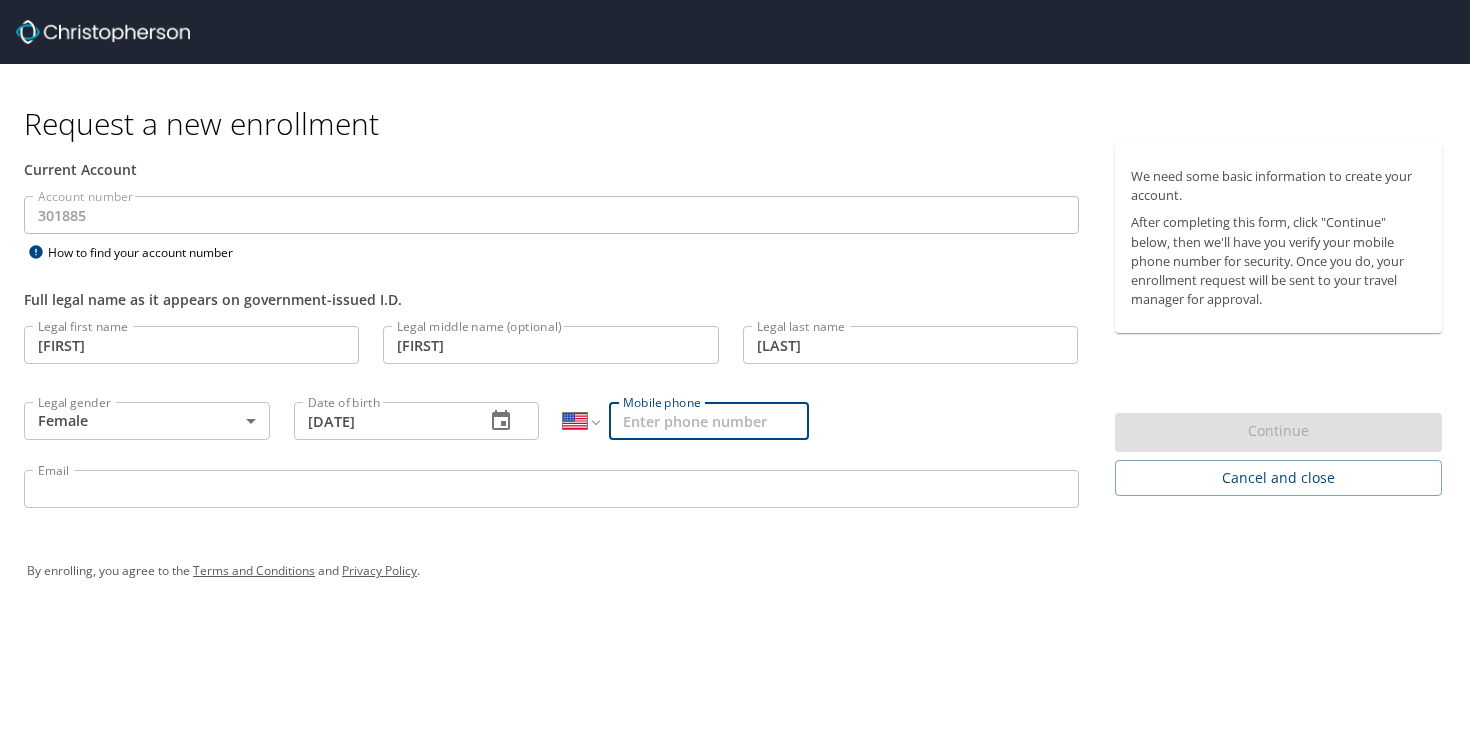 click on "Mobile phone" at bounding box center [709, 421] 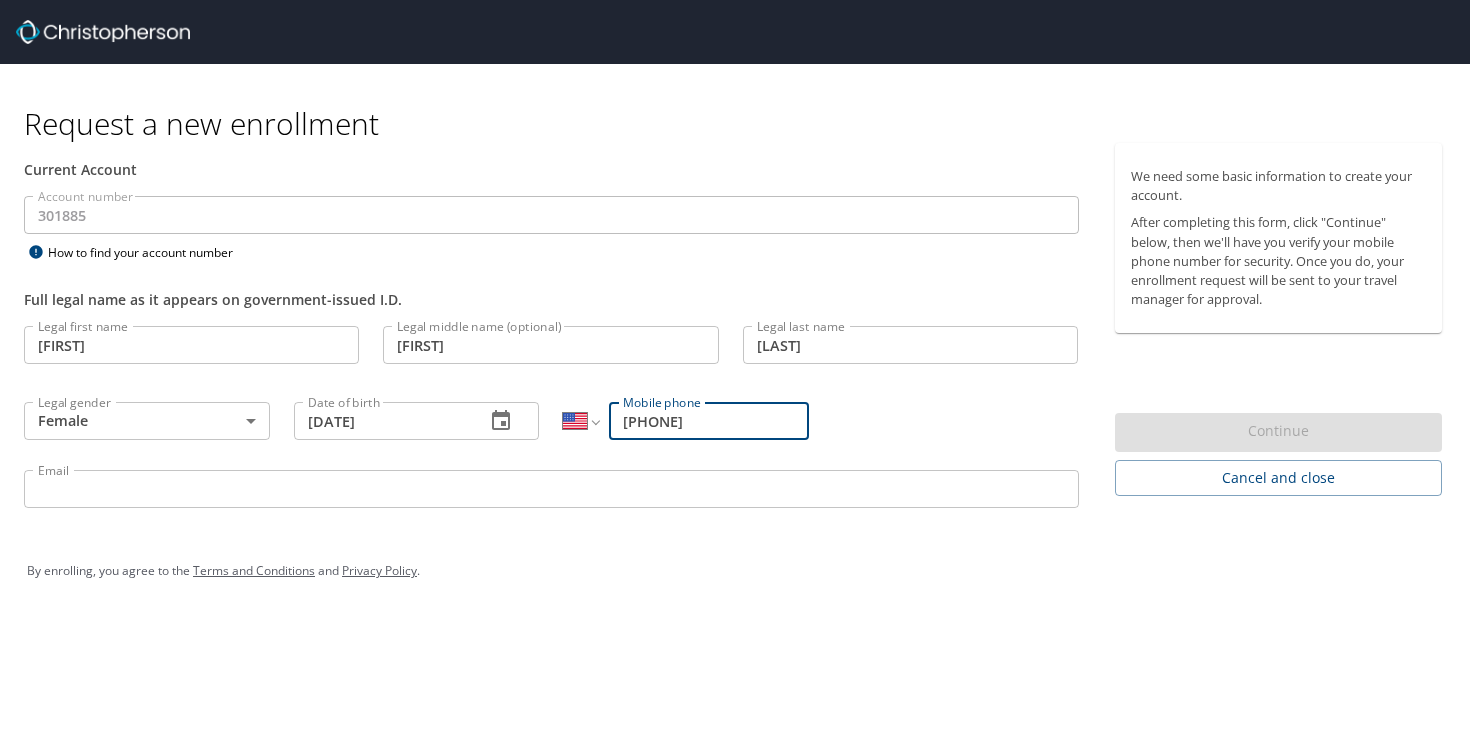 type on "(314) 283-7005" 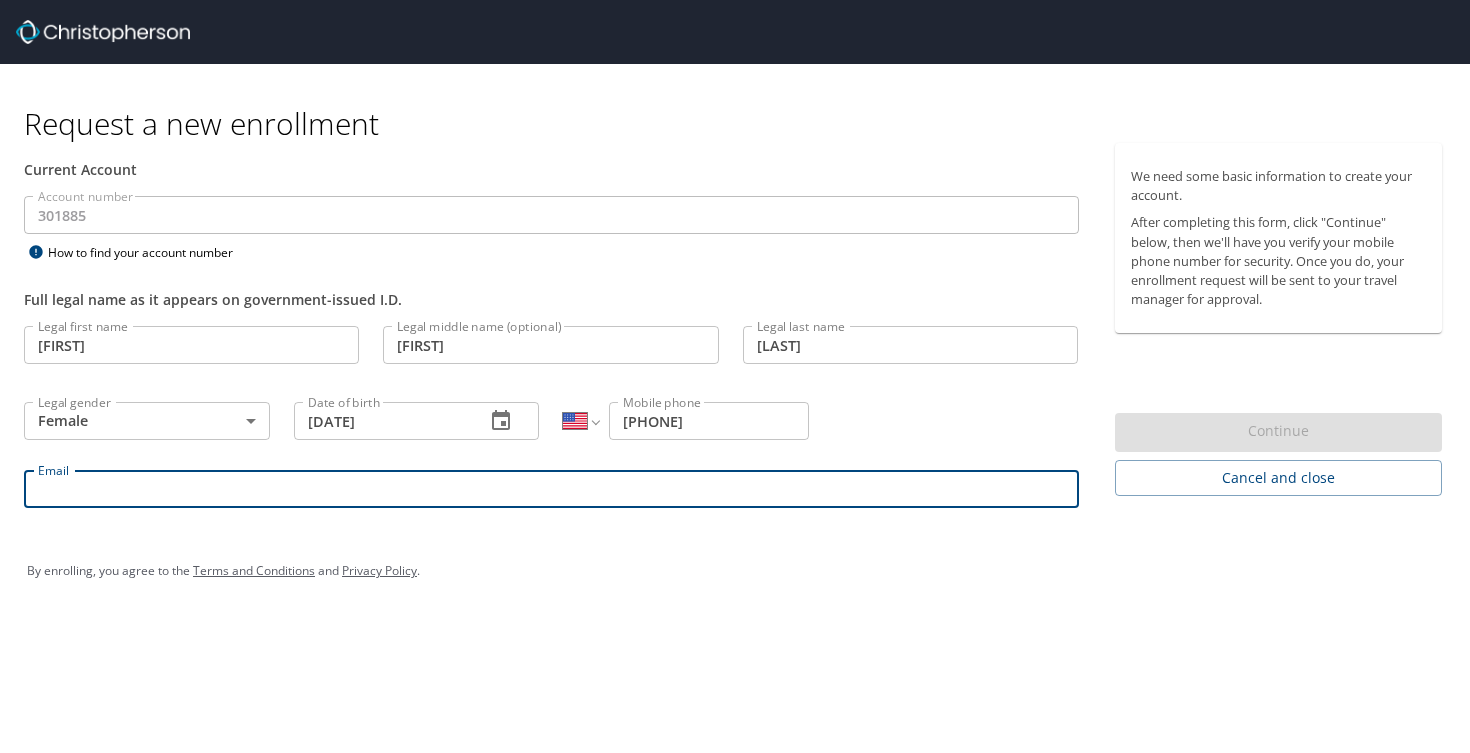 type on "laurie.mcdougell@shipmonk.com" 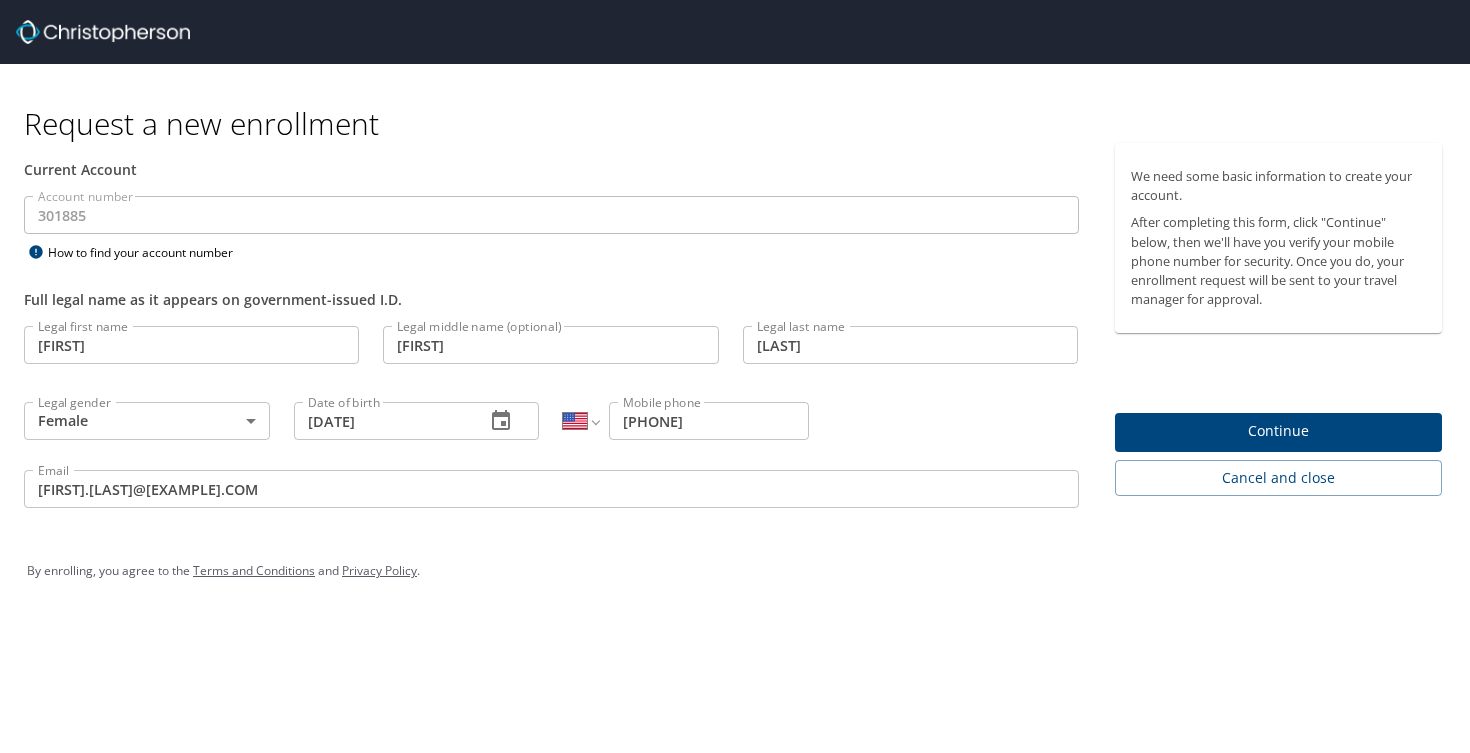 click on "Continue" at bounding box center [1279, 431] 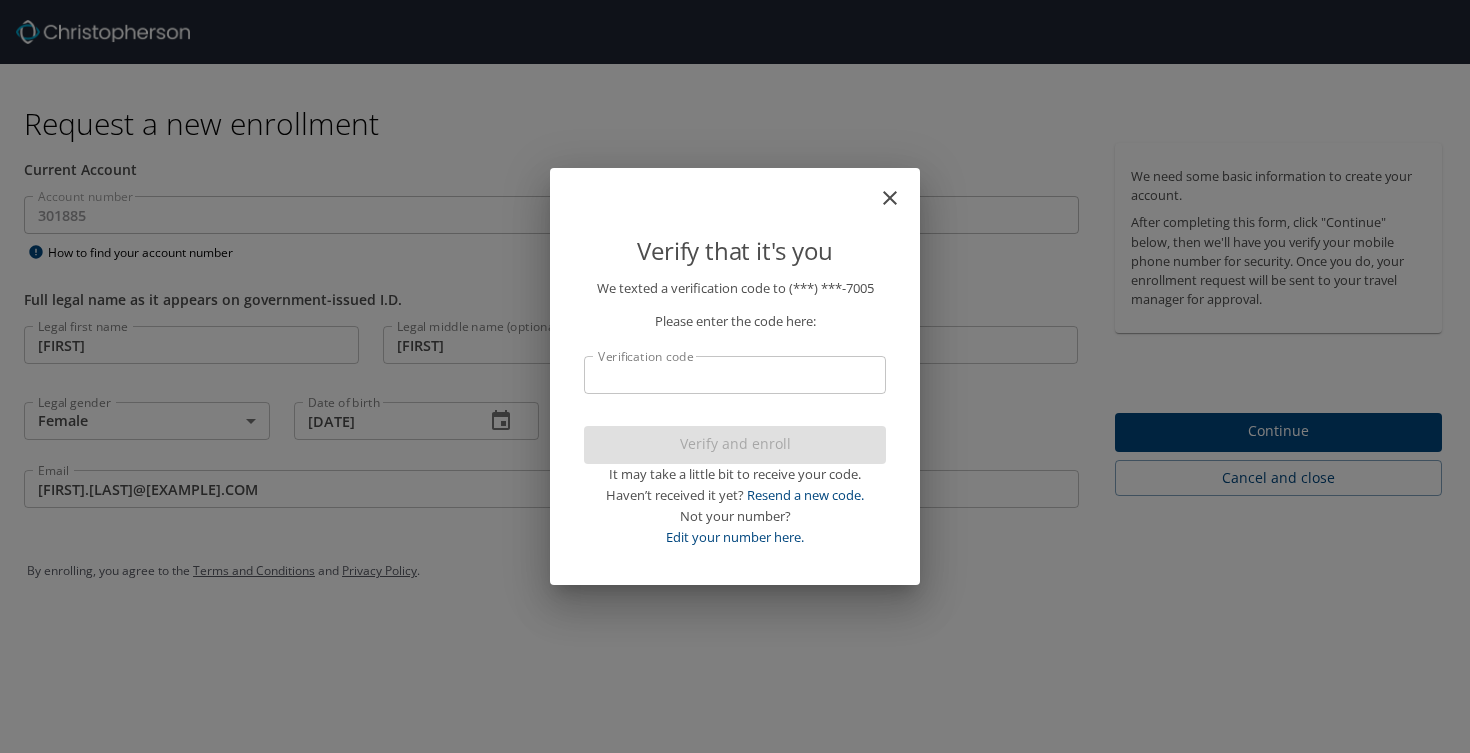 click on "Verification code" at bounding box center (735, 375) 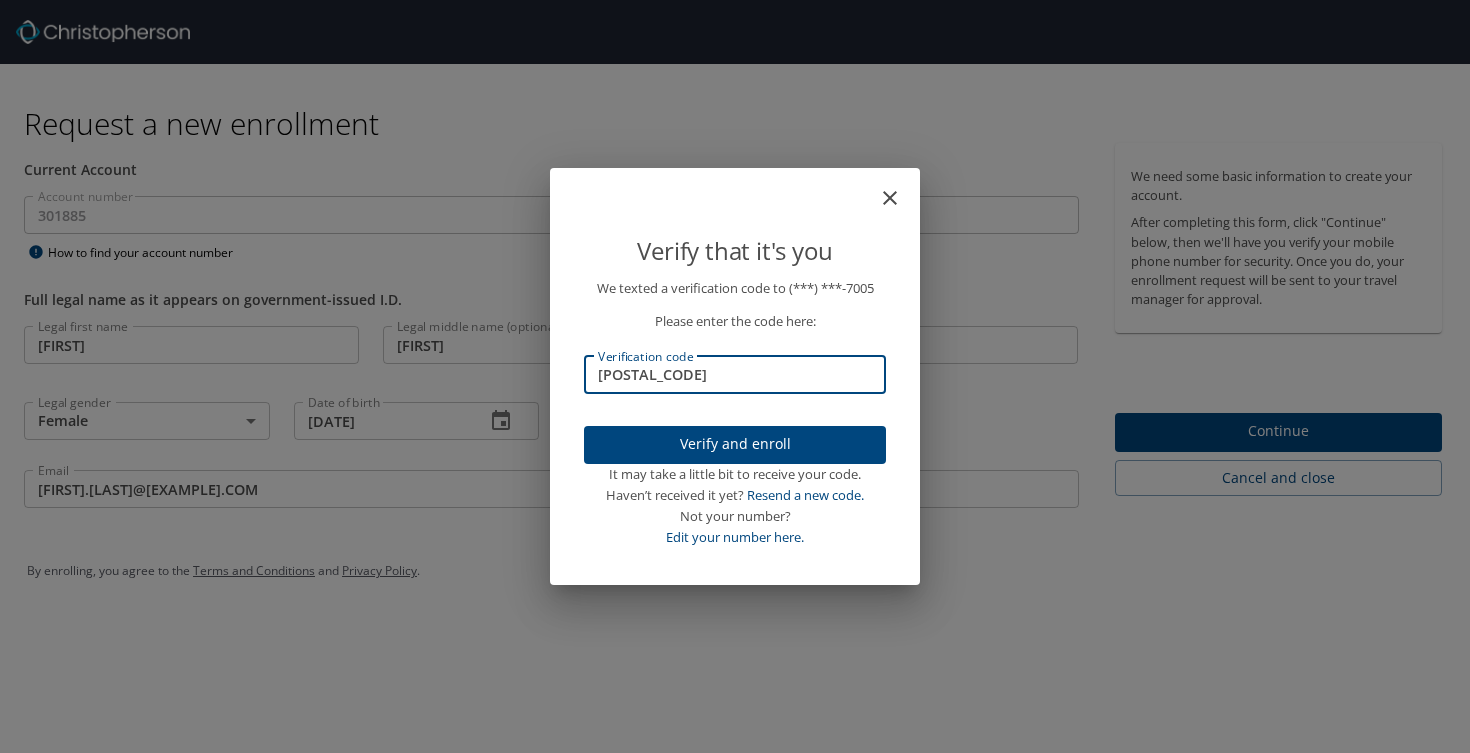 type on "038097" 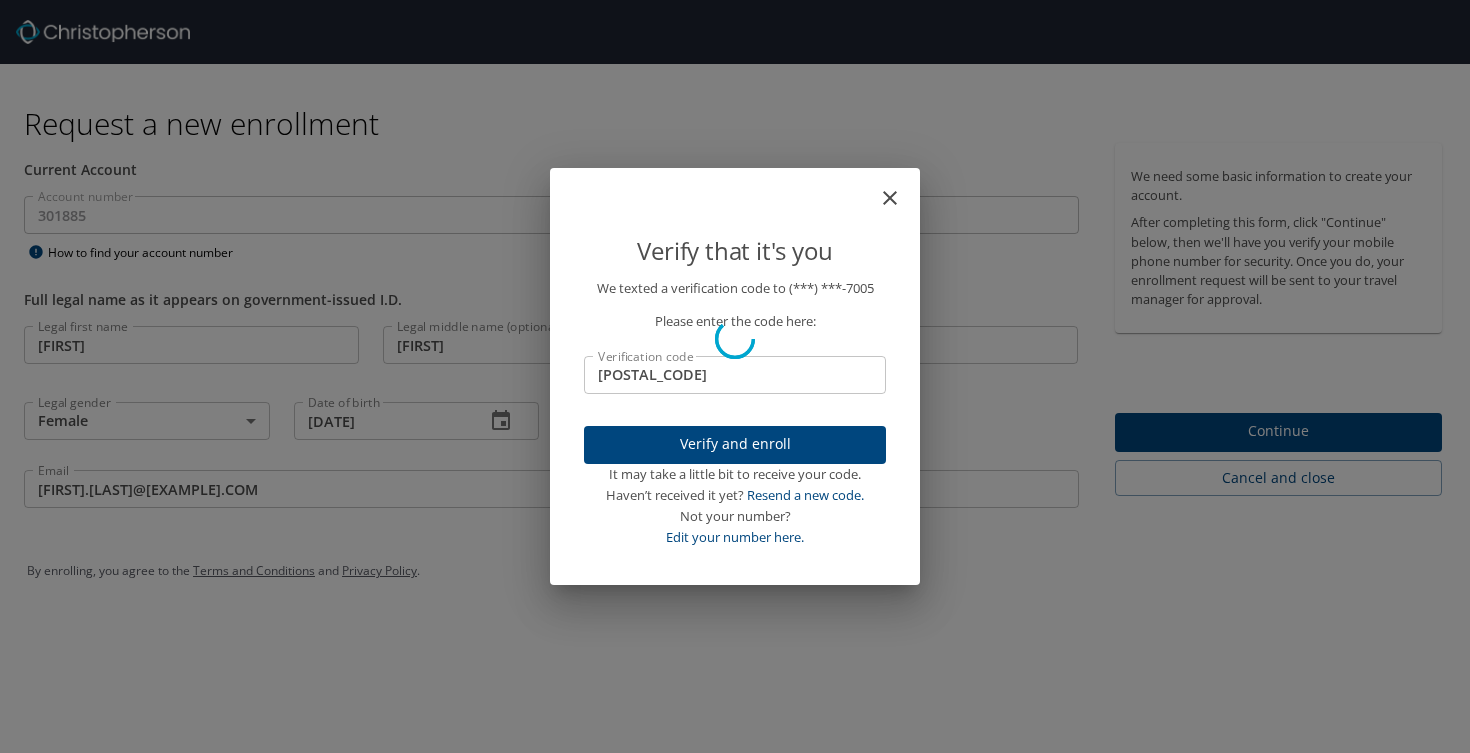 type 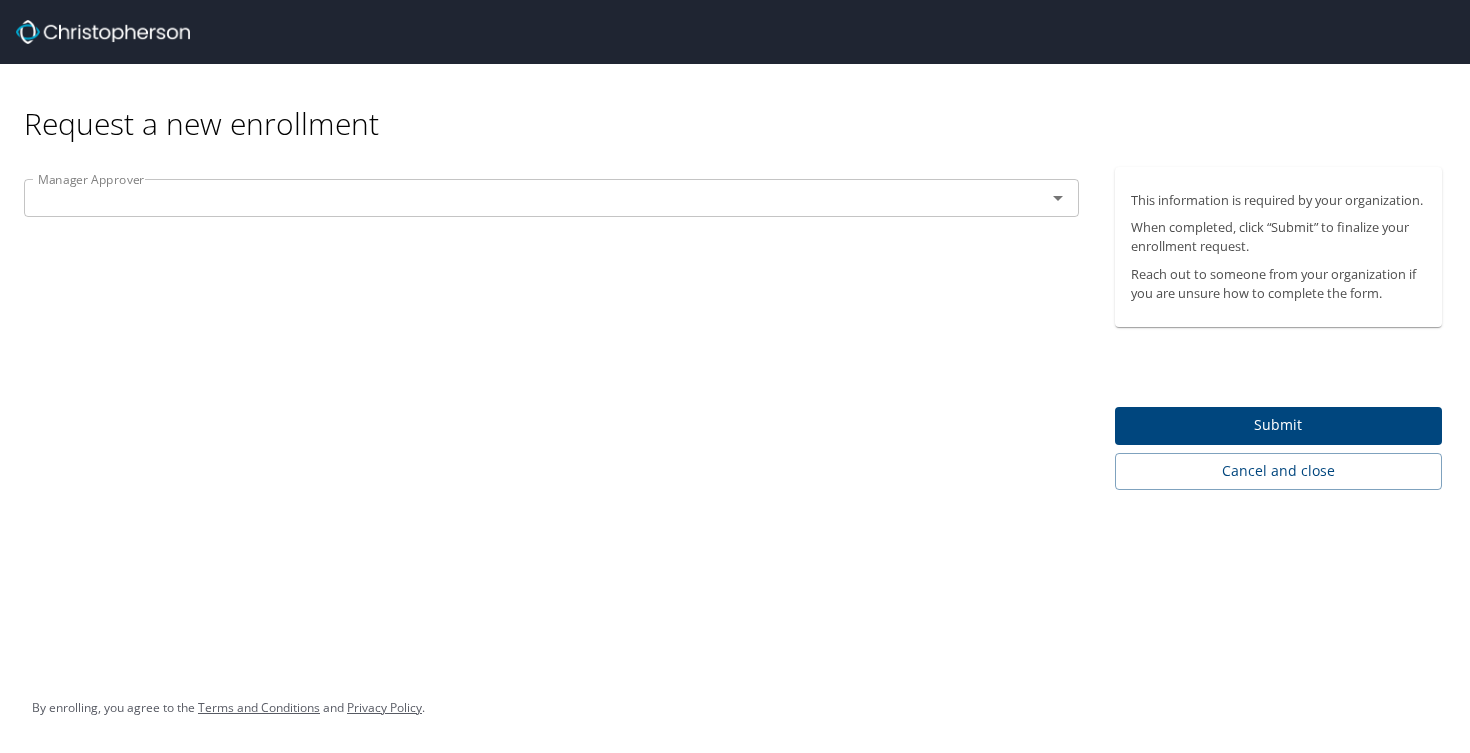 click at bounding box center (522, 198) 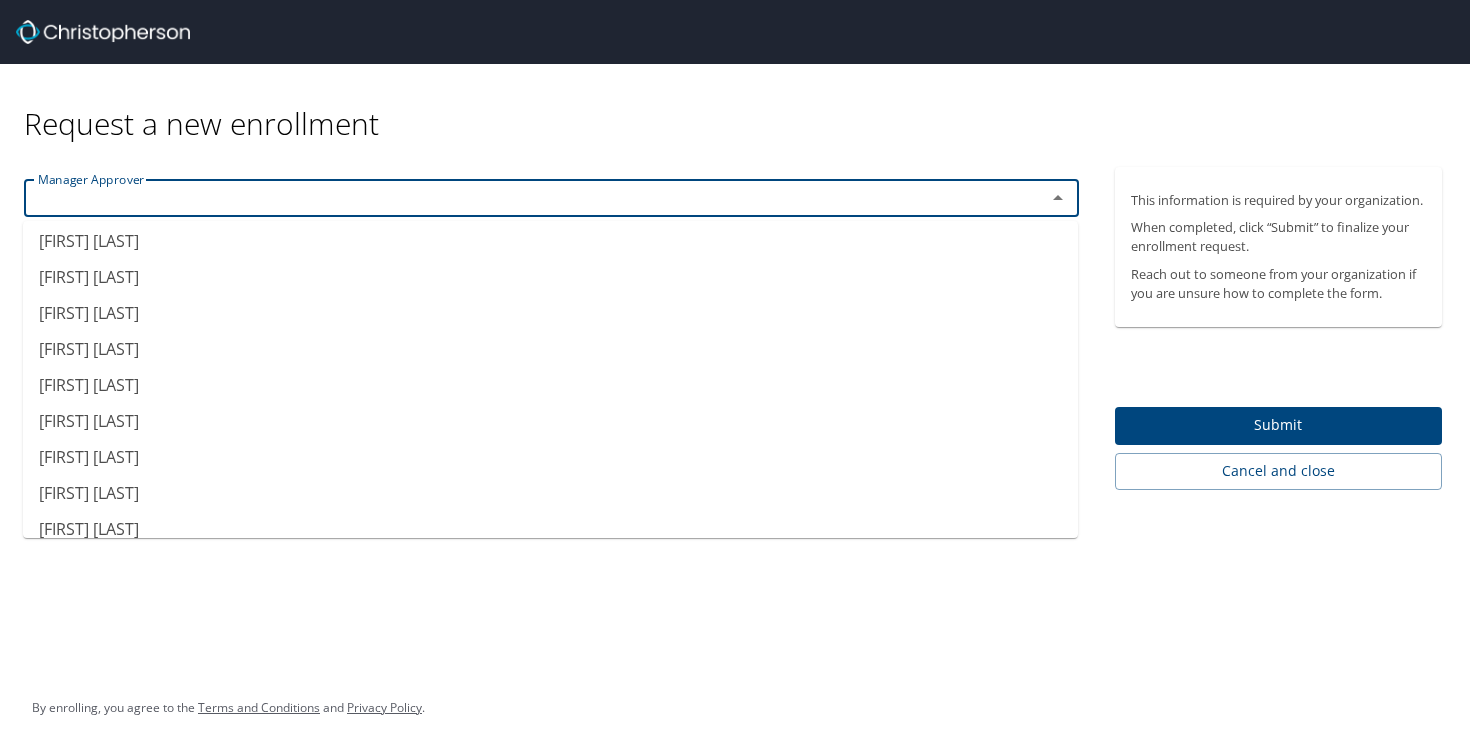 scroll, scrollTop: 0, scrollLeft: 0, axis: both 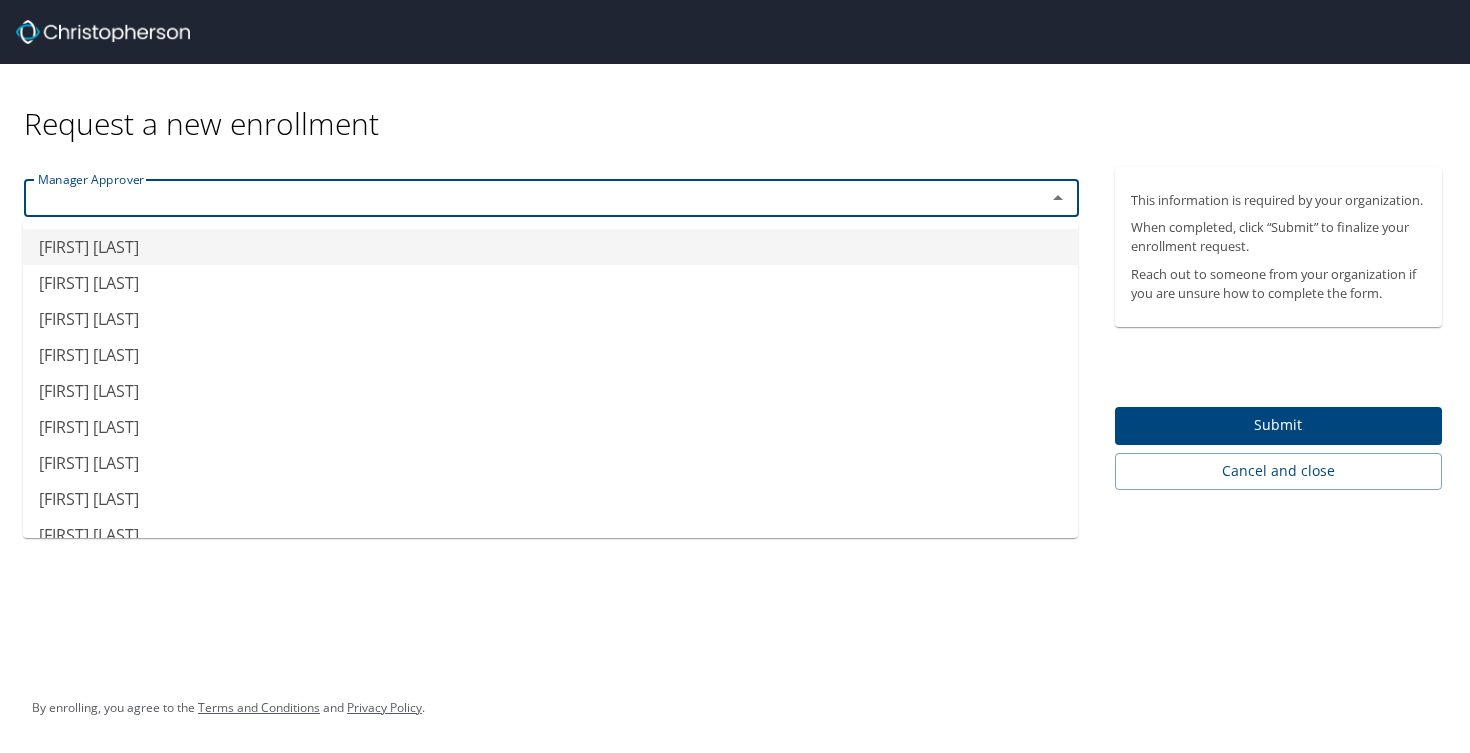click on "Abigail Nawrocki" at bounding box center [550, 247] 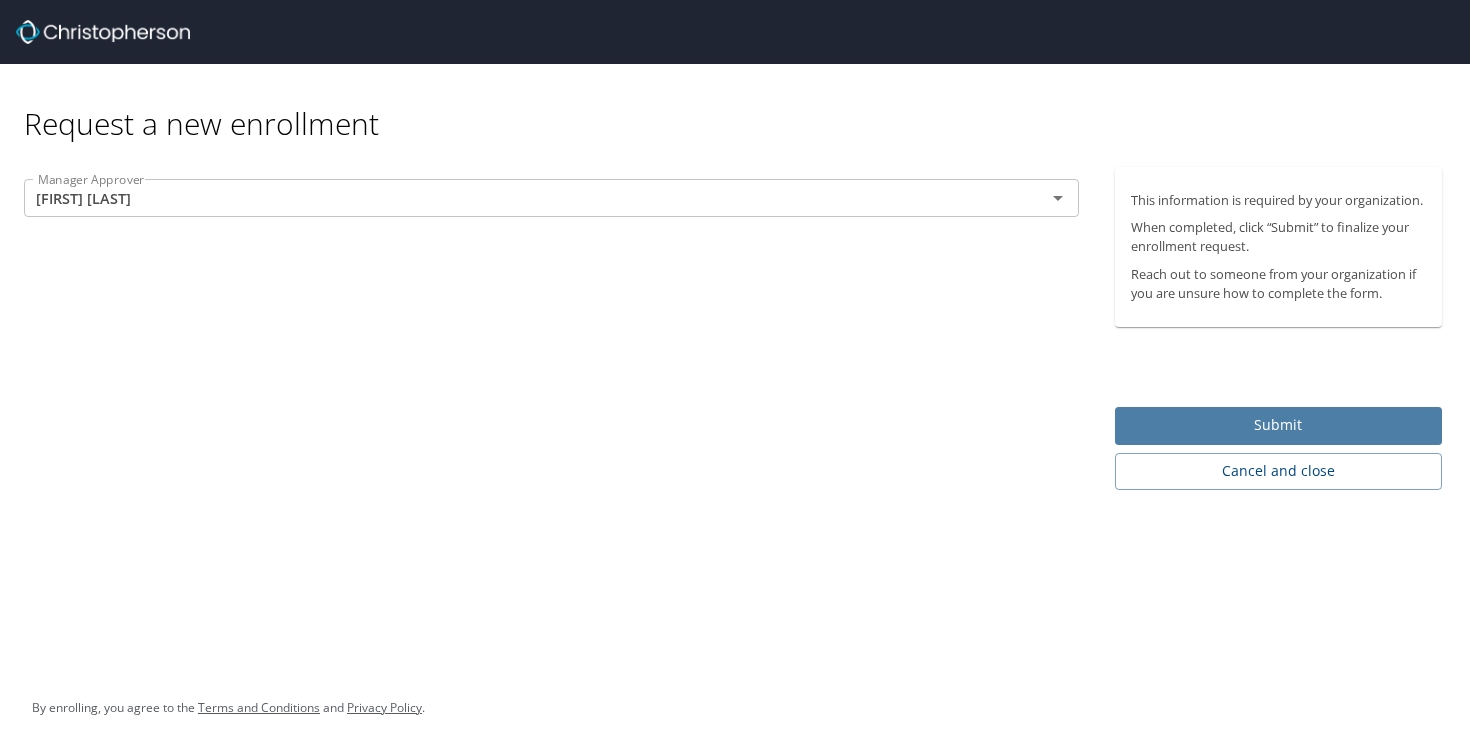 click on "Submit" at bounding box center (1279, 425) 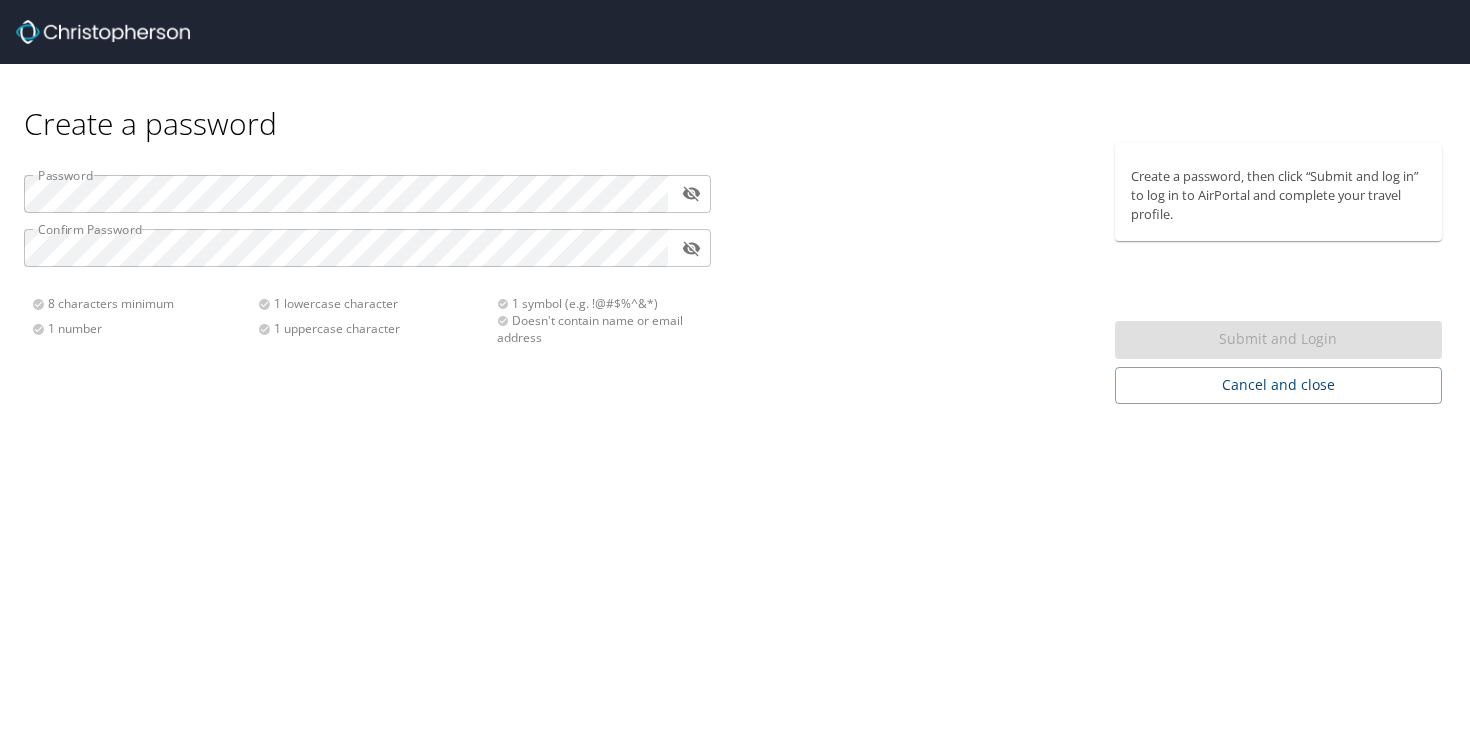 scroll, scrollTop: 0, scrollLeft: 0, axis: both 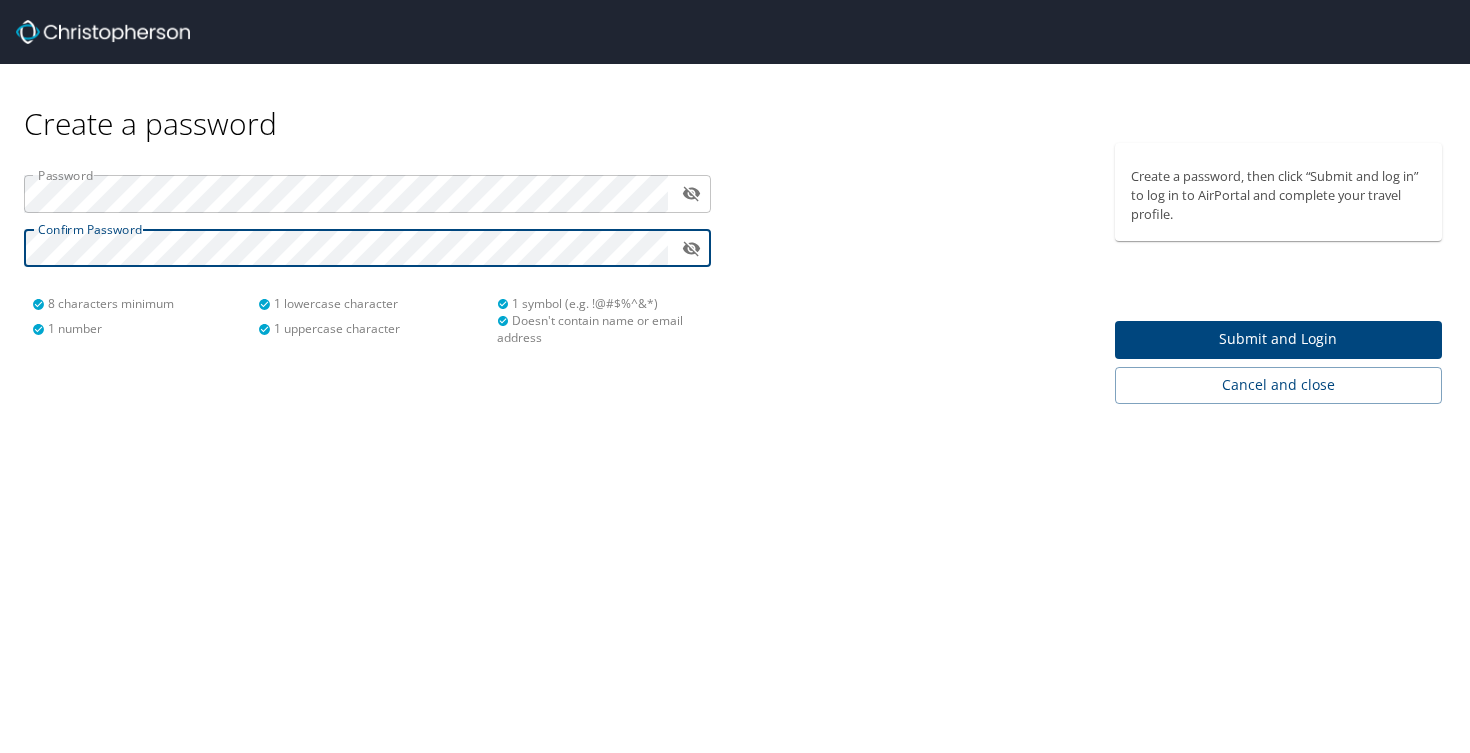 click on "Submit and Login" at bounding box center [1279, 339] 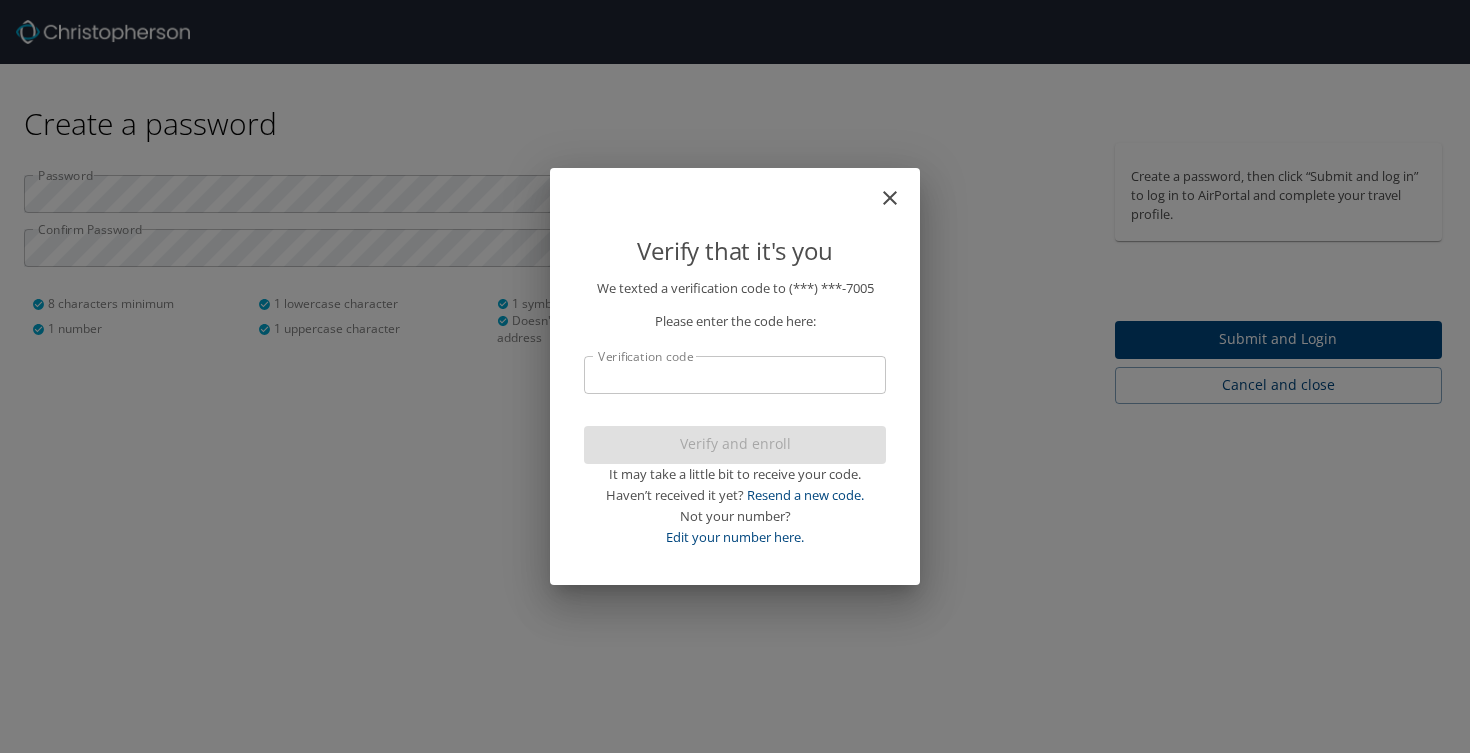click on "Verification code" at bounding box center (735, 375) 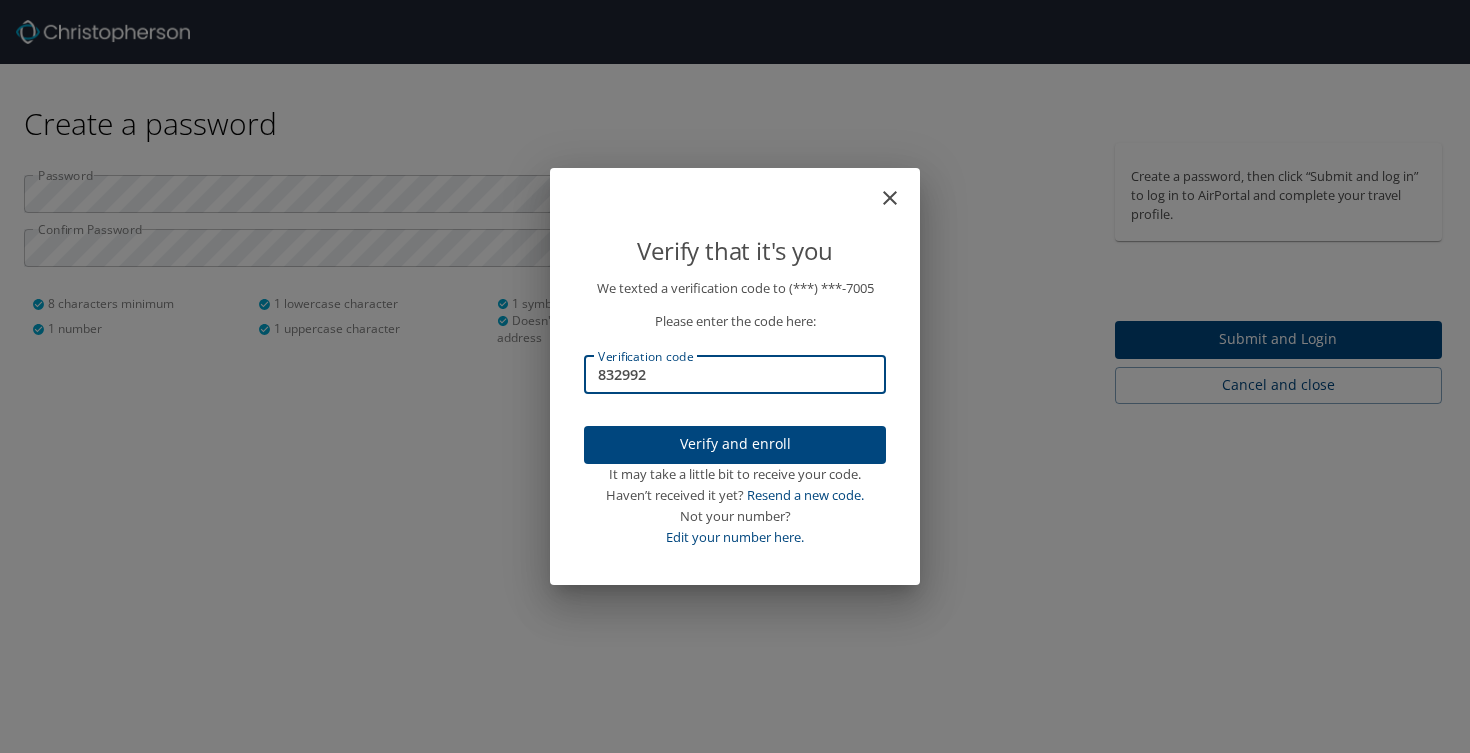 type on "832992" 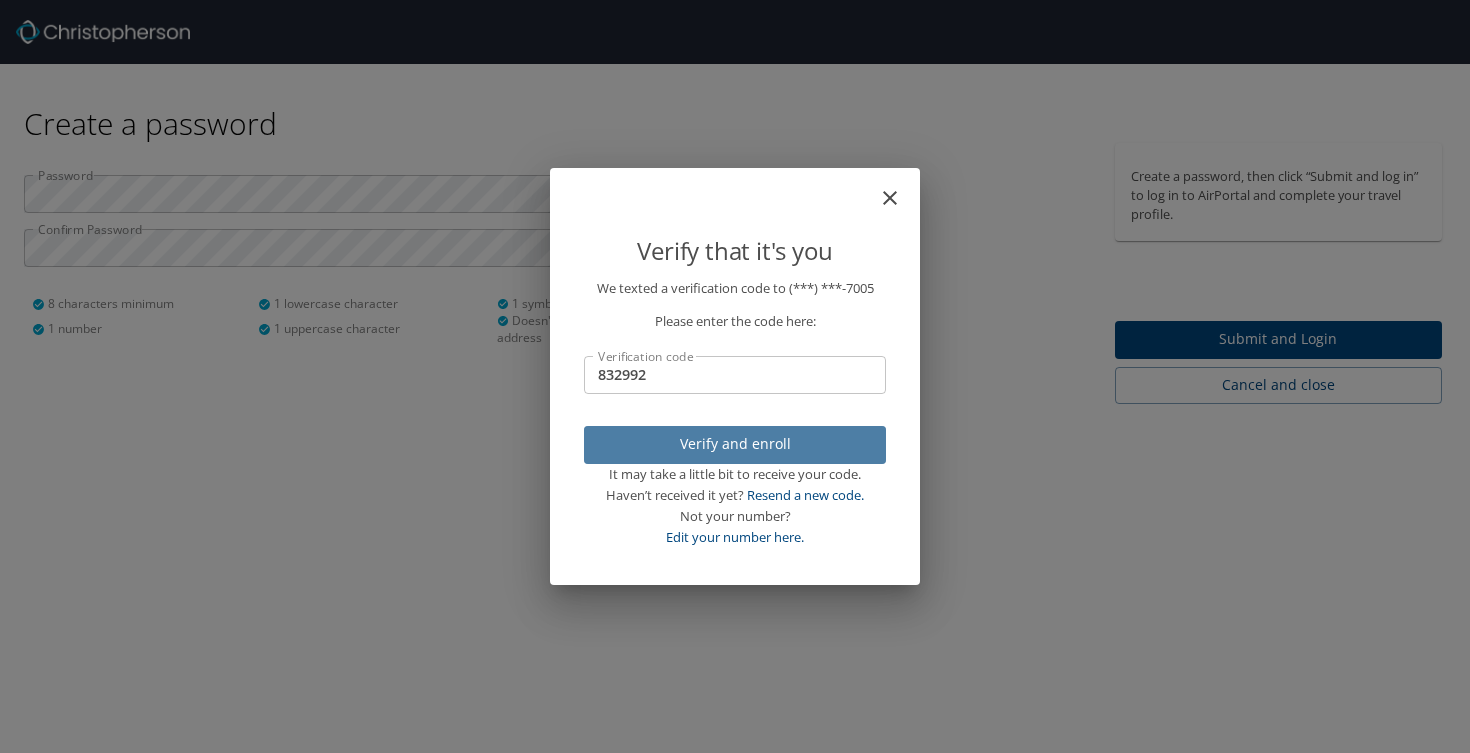 click on "Verify and enroll" at bounding box center (735, 444) 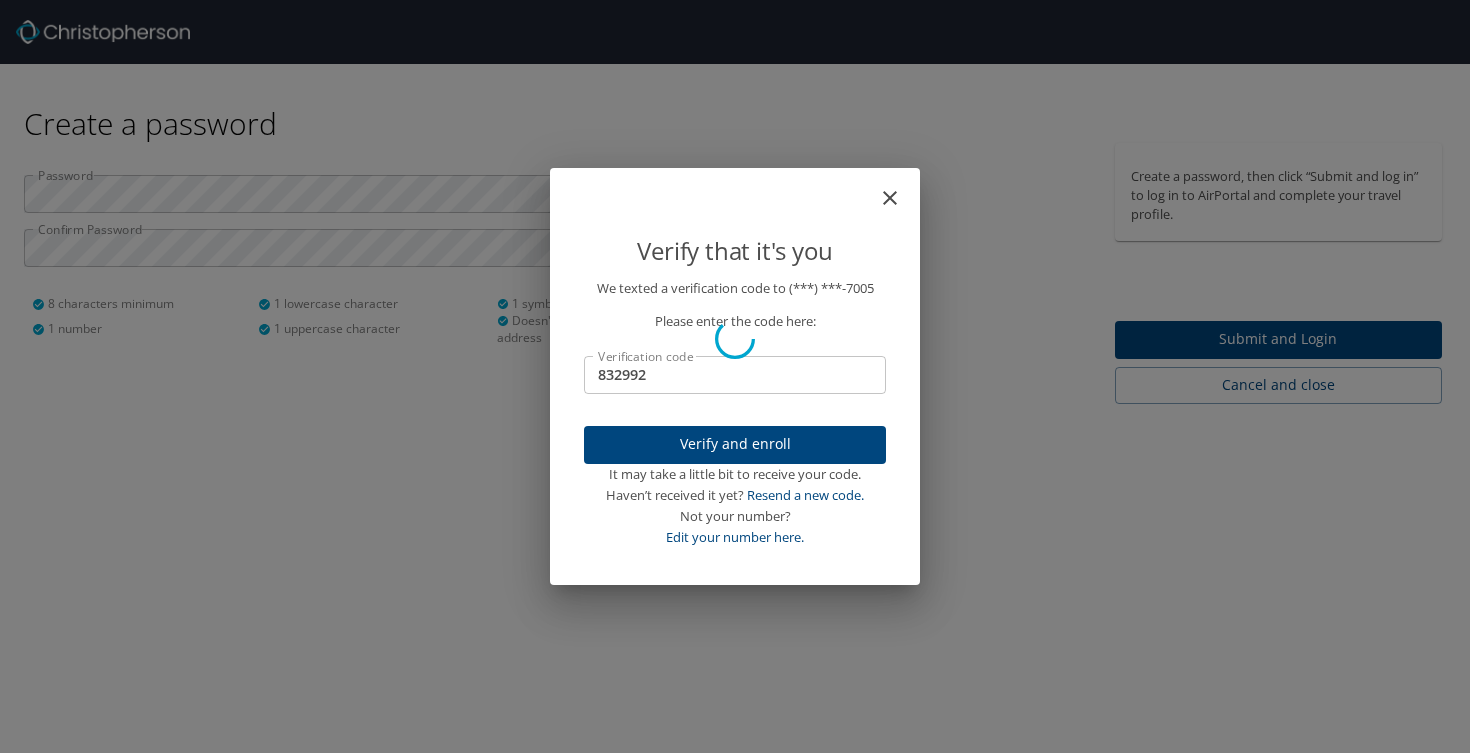 type 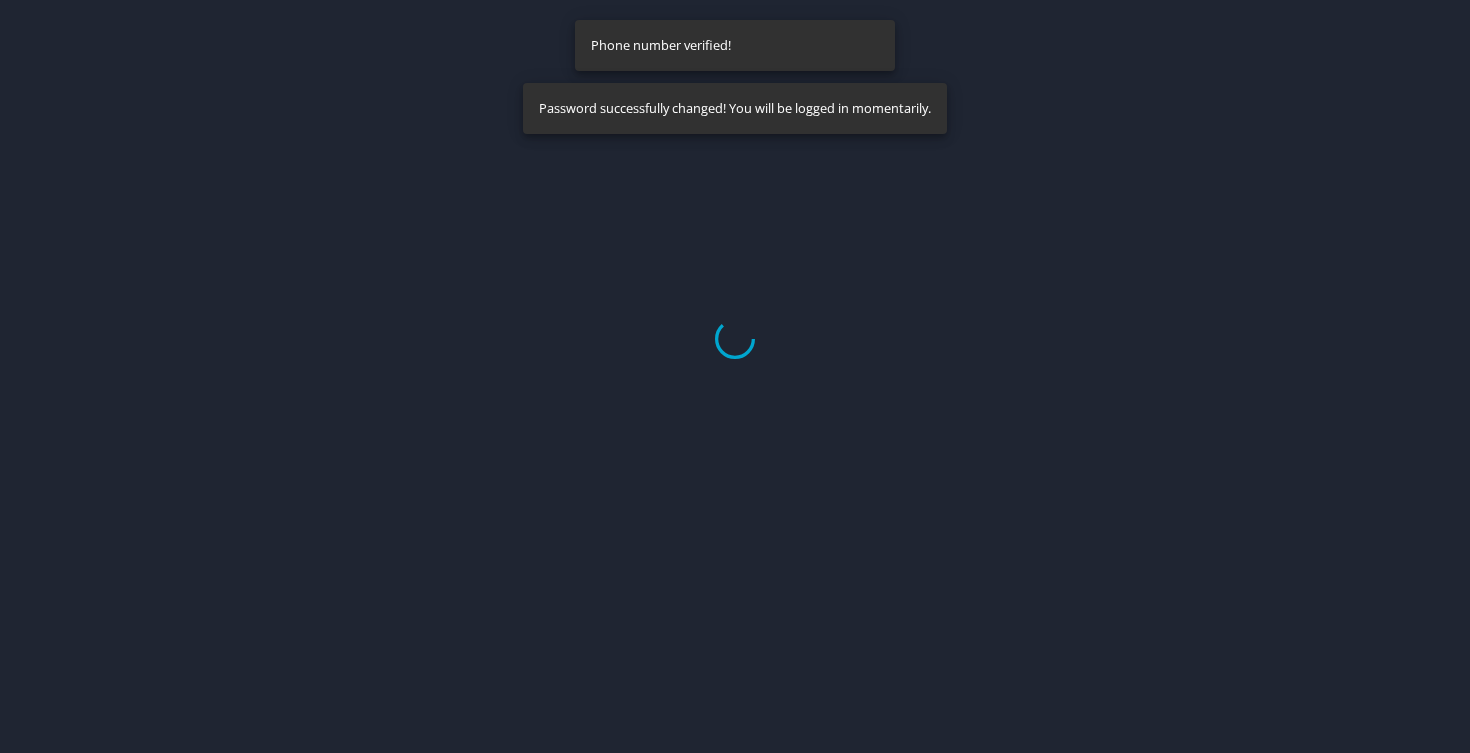 select on "US" 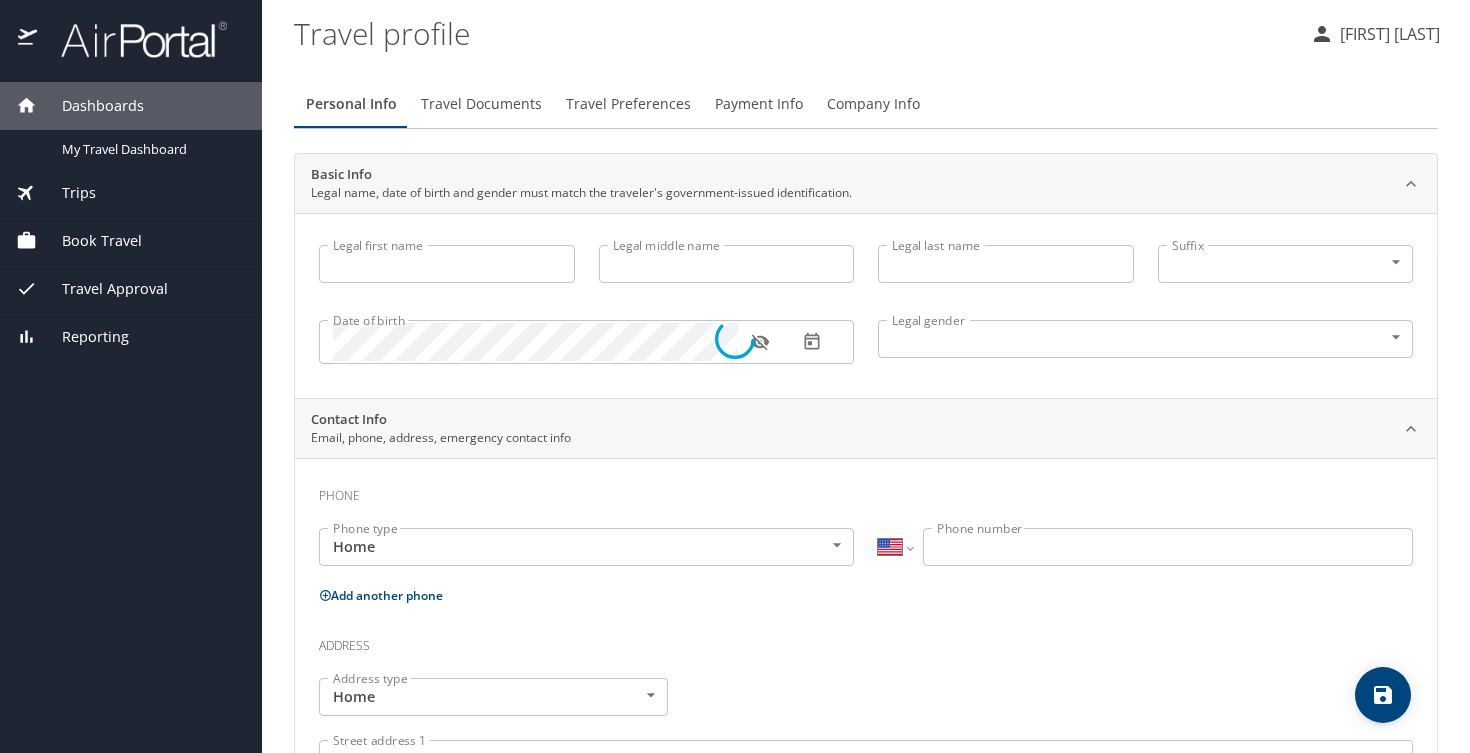 type on "[FIRST]" 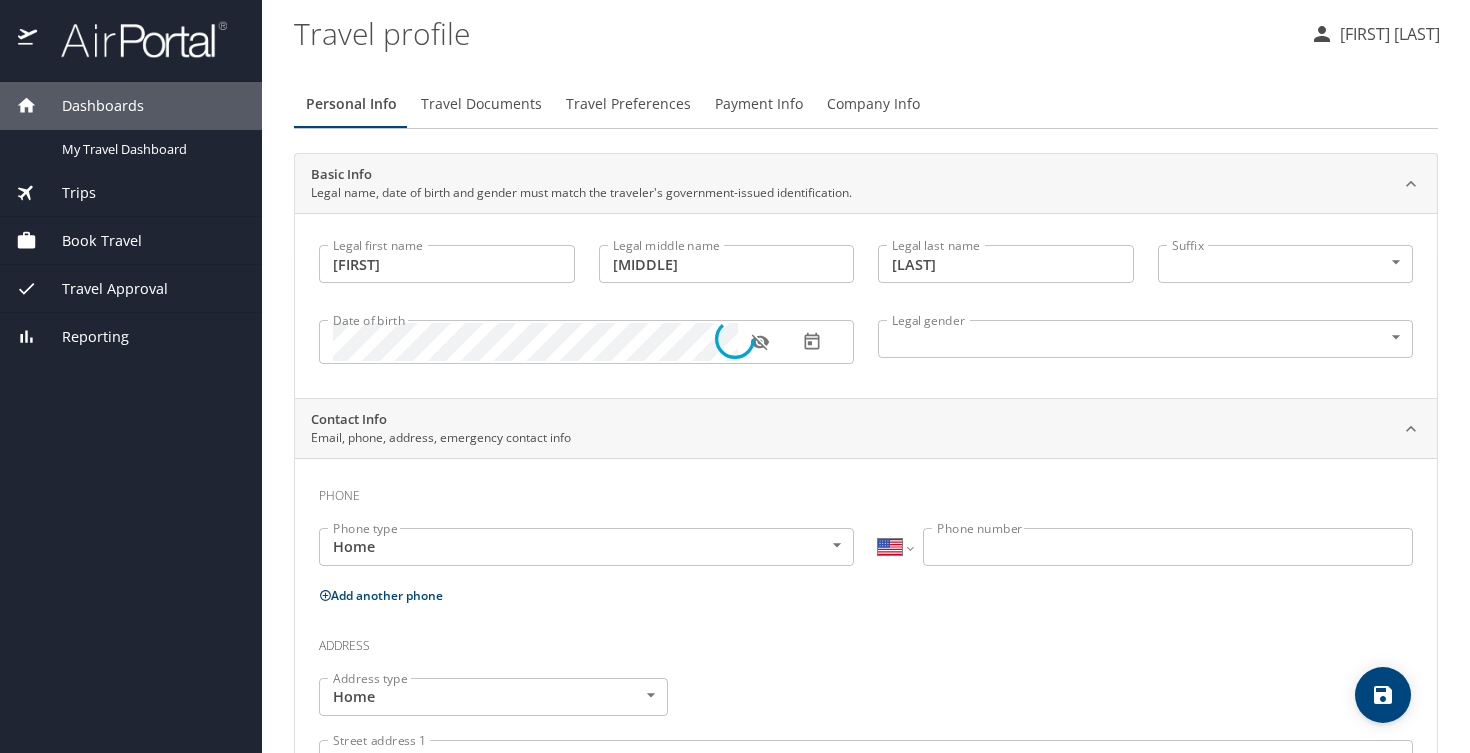select on "US" 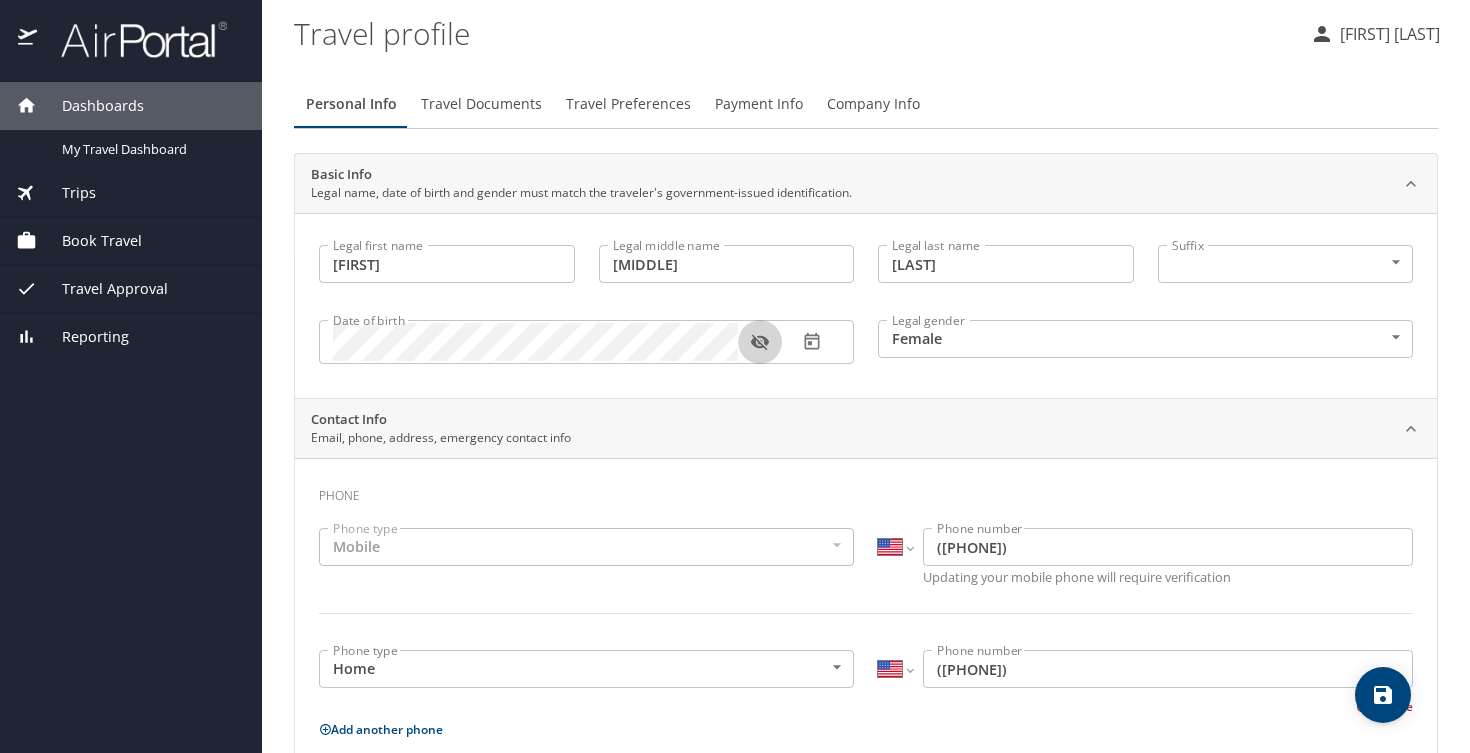 click 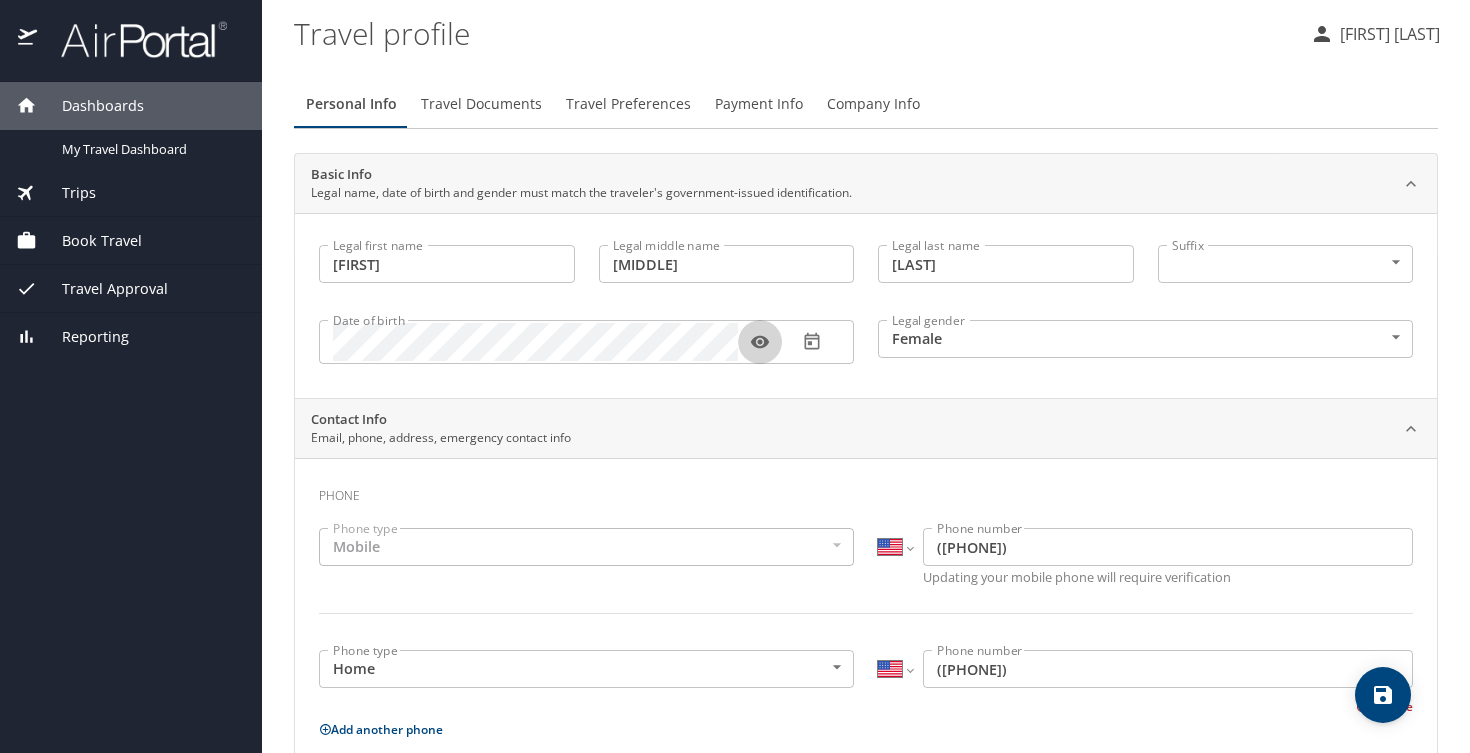 click 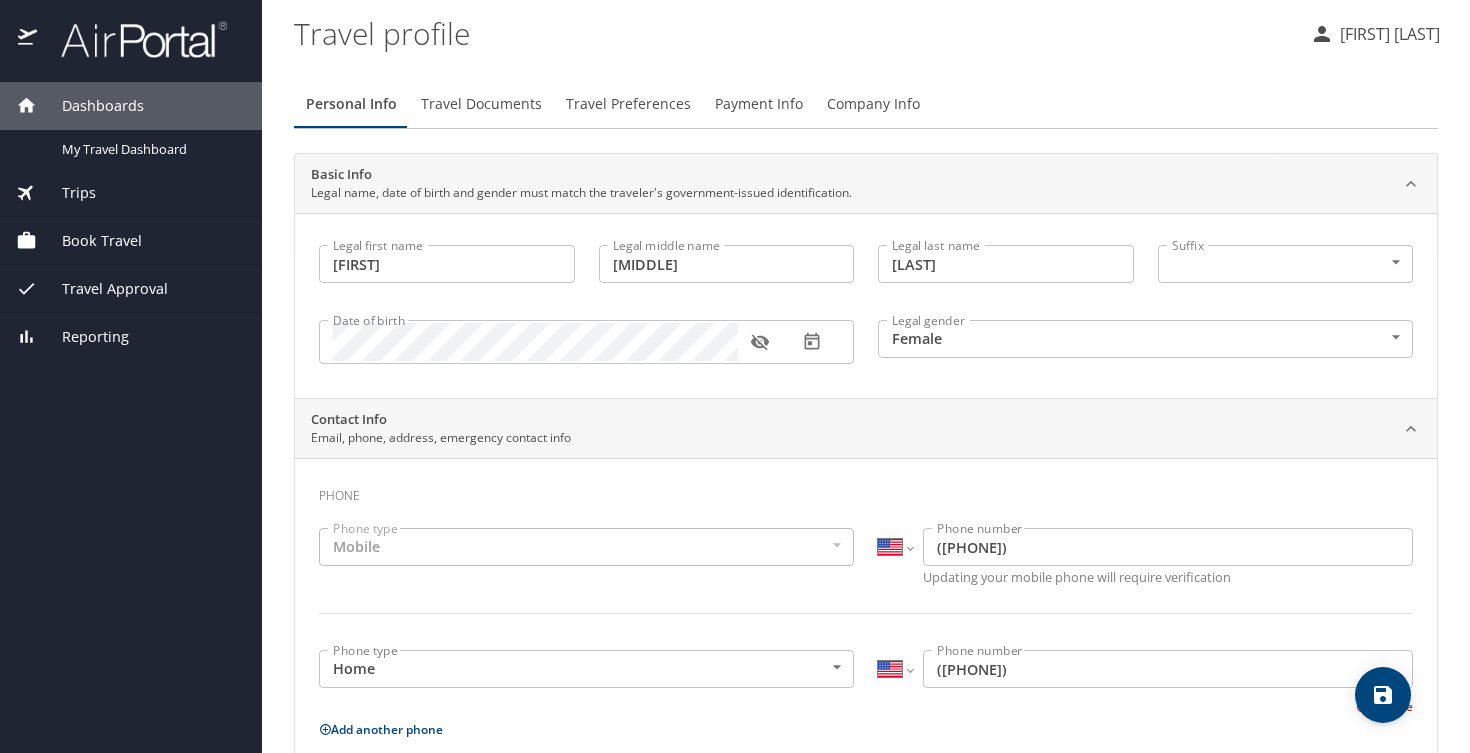 click 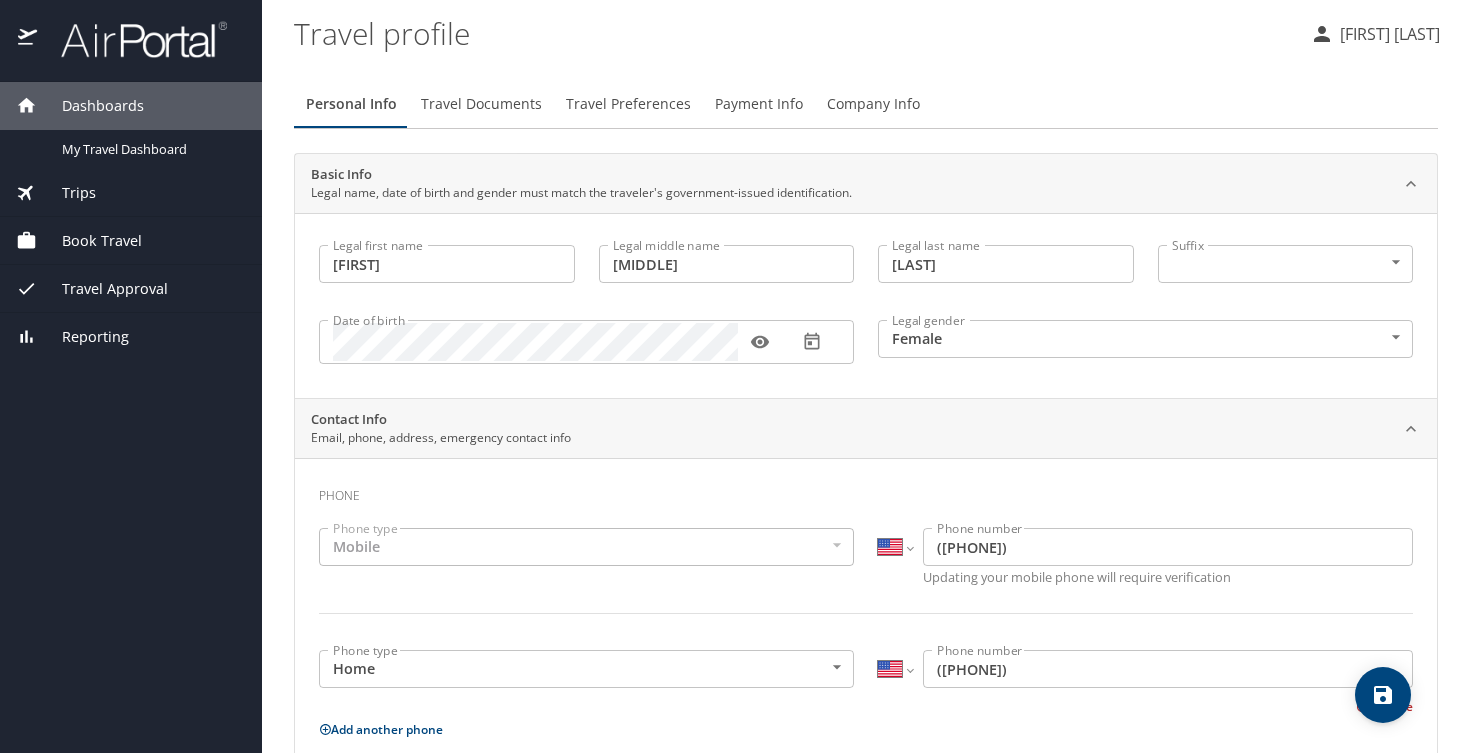 click 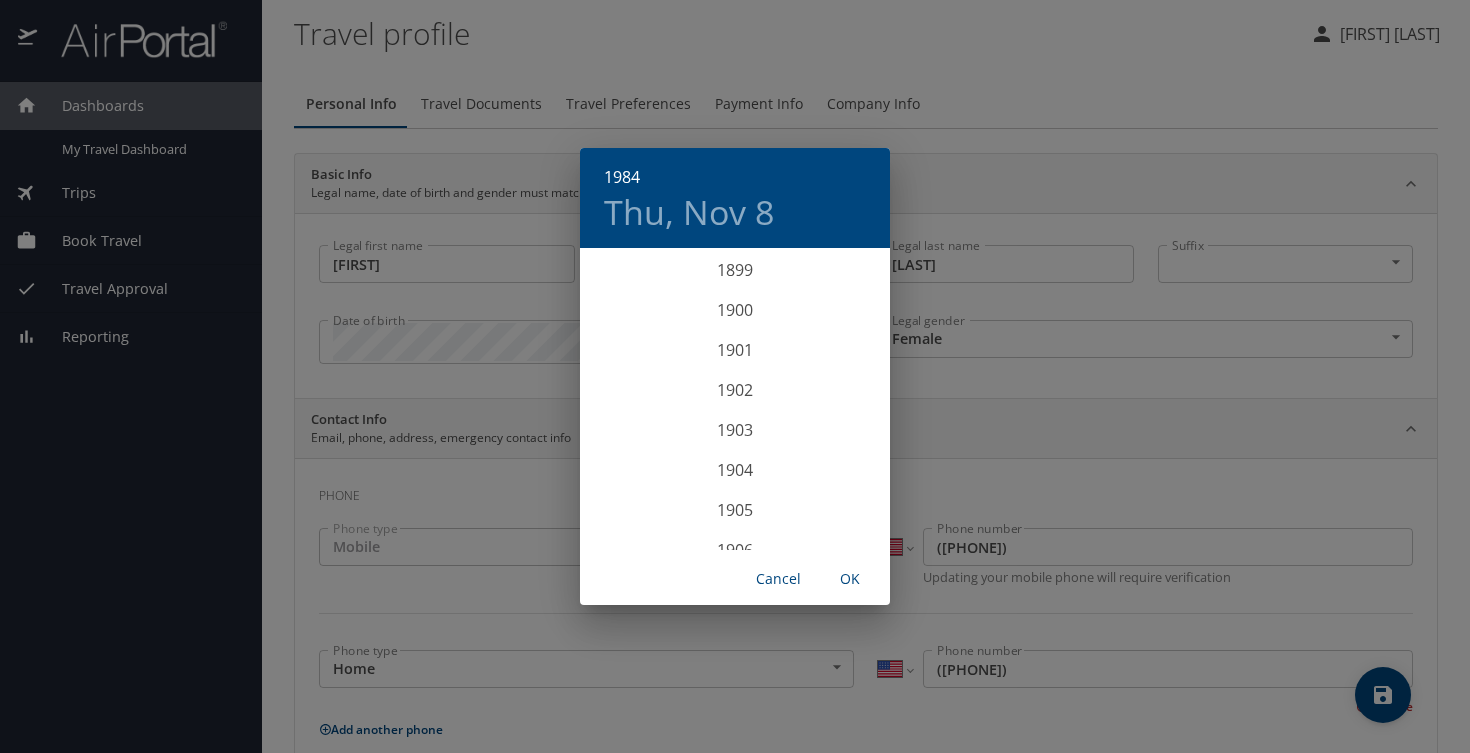 scroll, scrollTop: 3280, scrollLeft: 0, axis: vertical 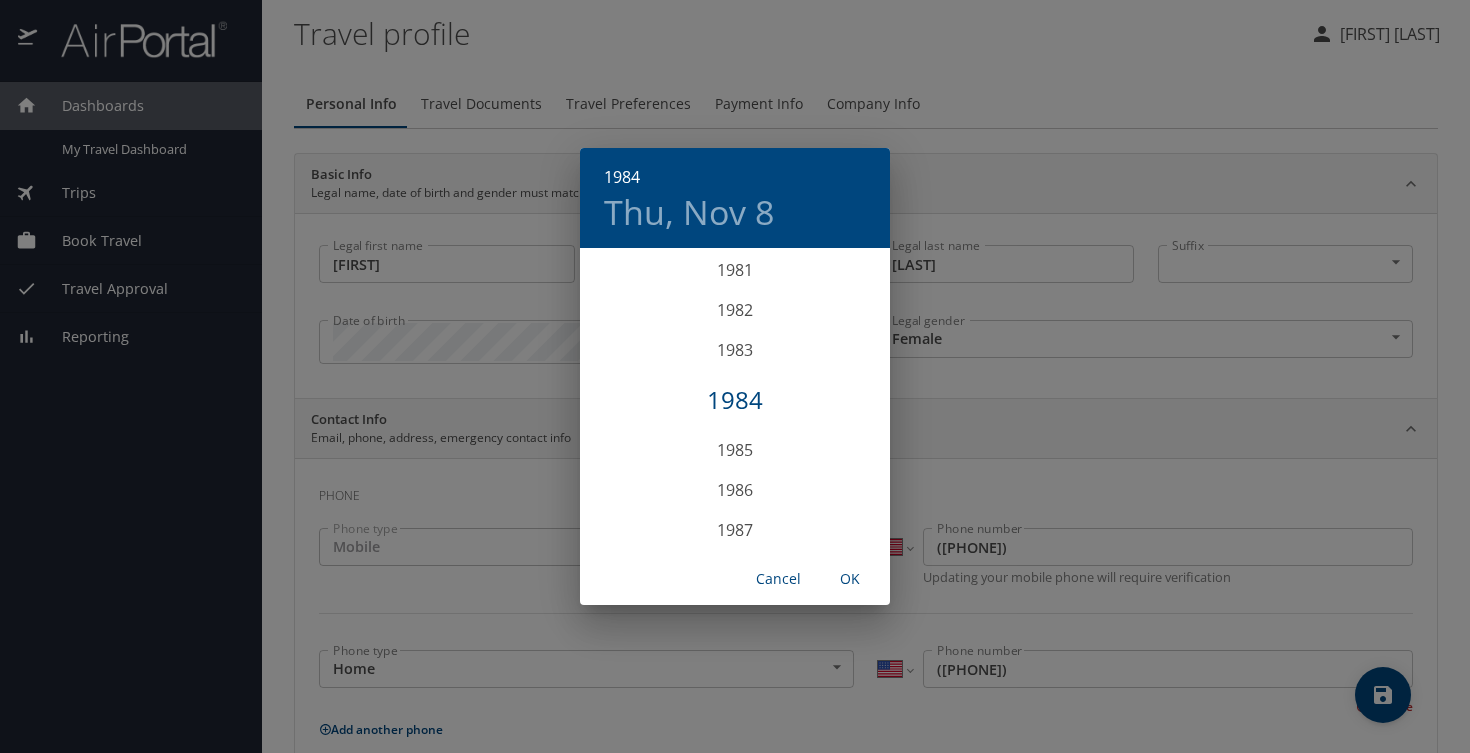 click on "1984" at bounding box center [735, 400] 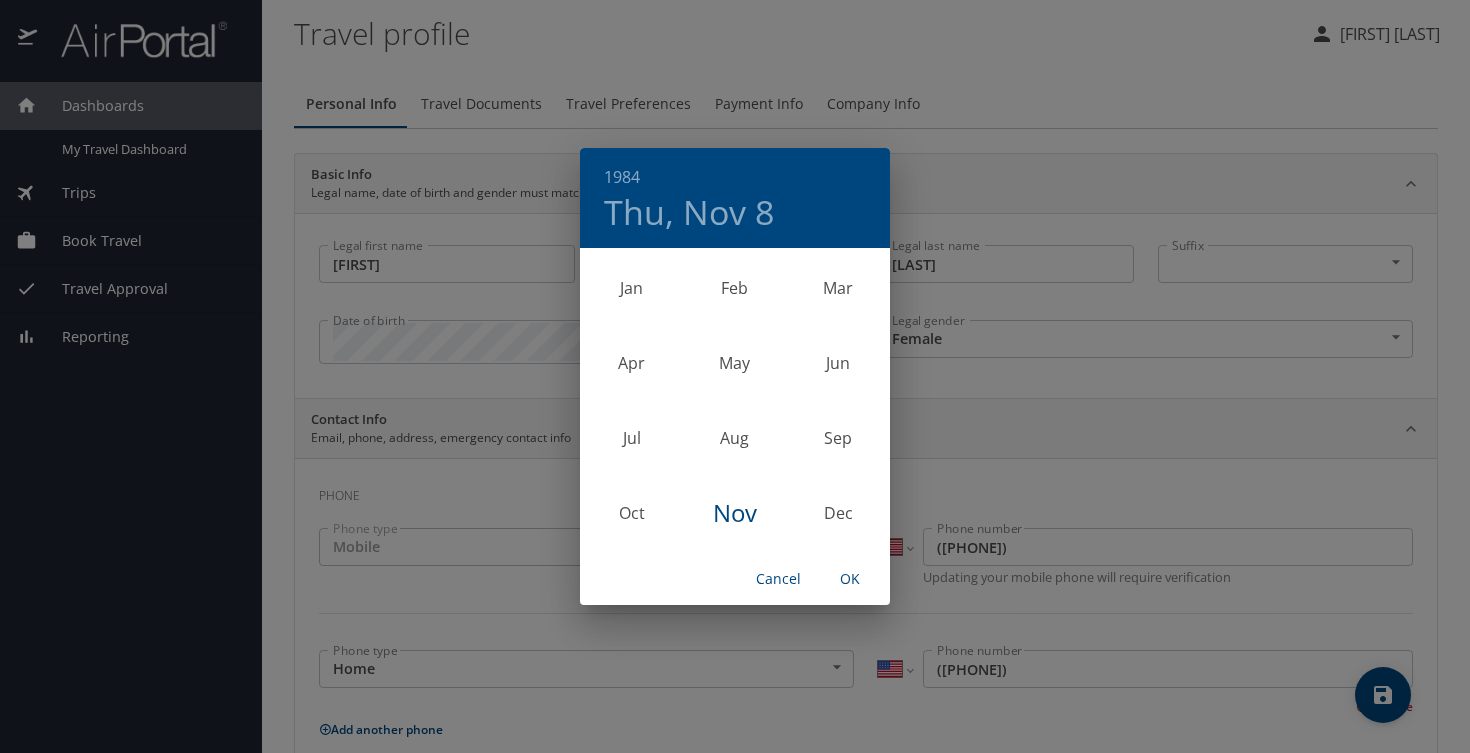 click on "Nov" at bounding box center (734, 512) 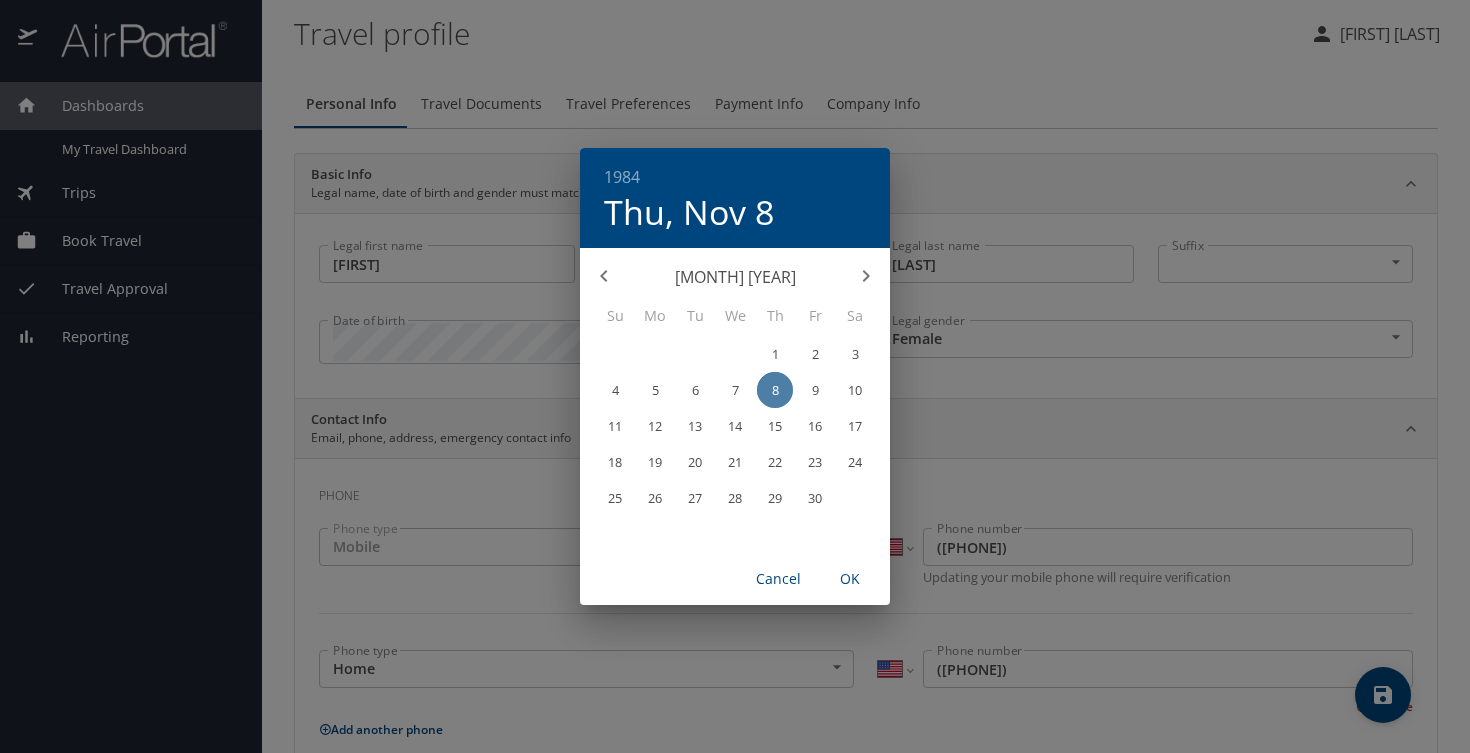 click on "8" at bounding box center (775, 390) 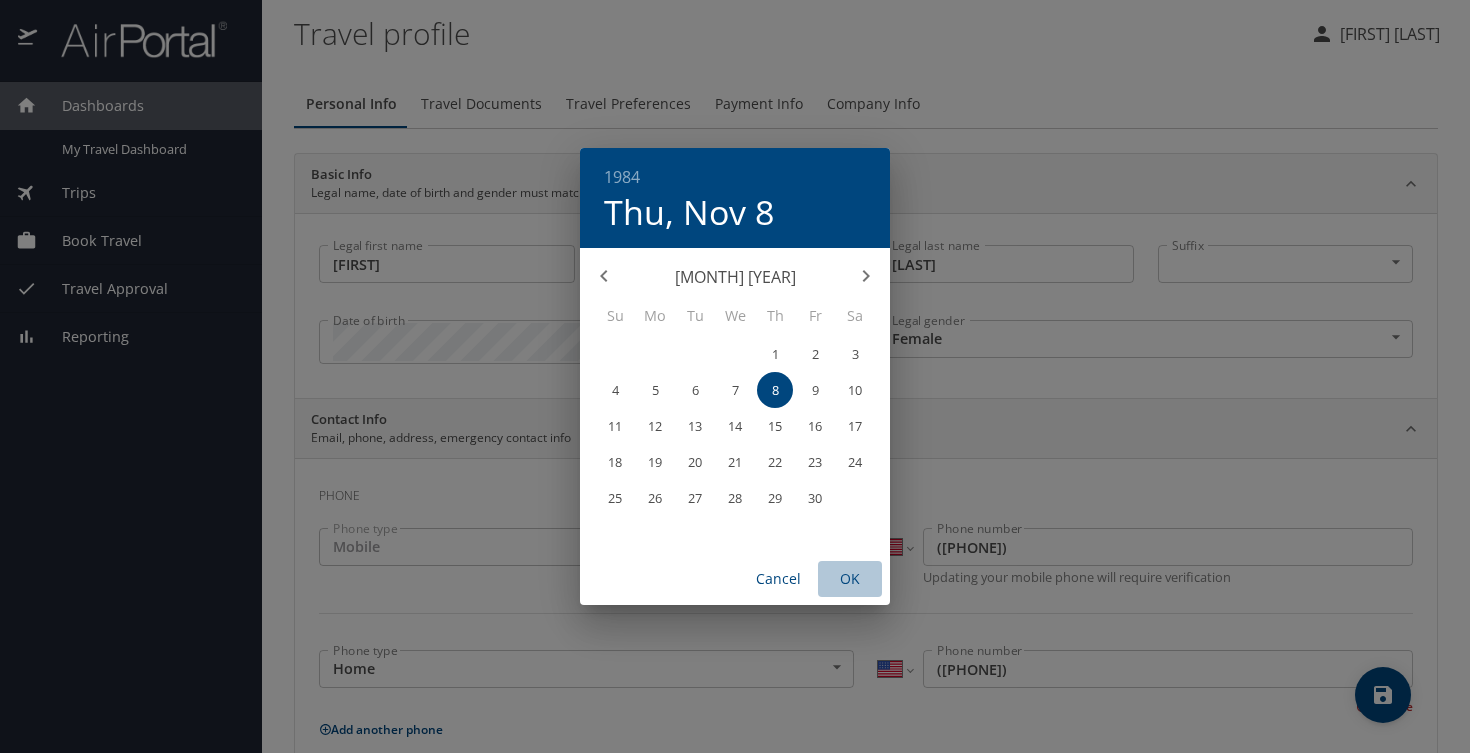 click on "OK" at bounding box center [850, 579] 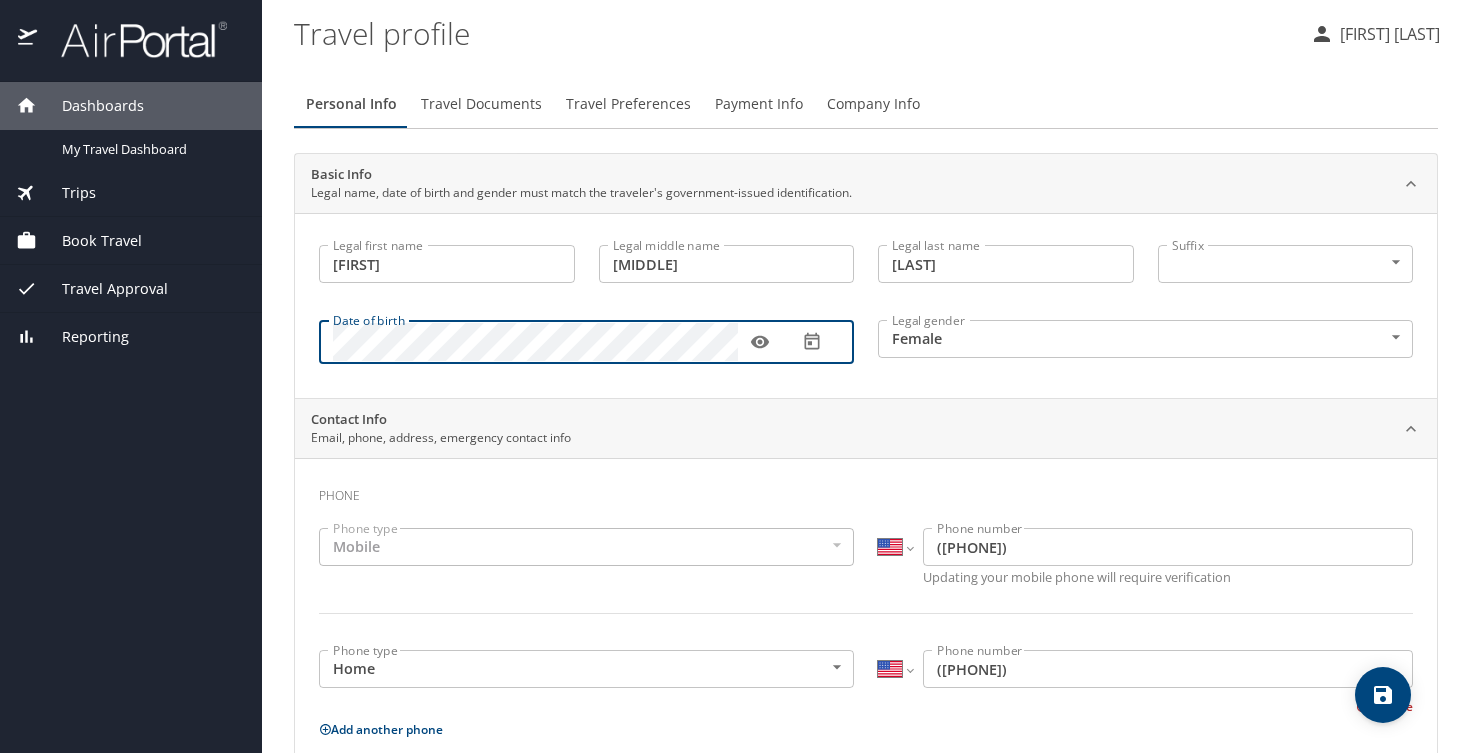 click on "Mobile" at bounding box center (586, 547) 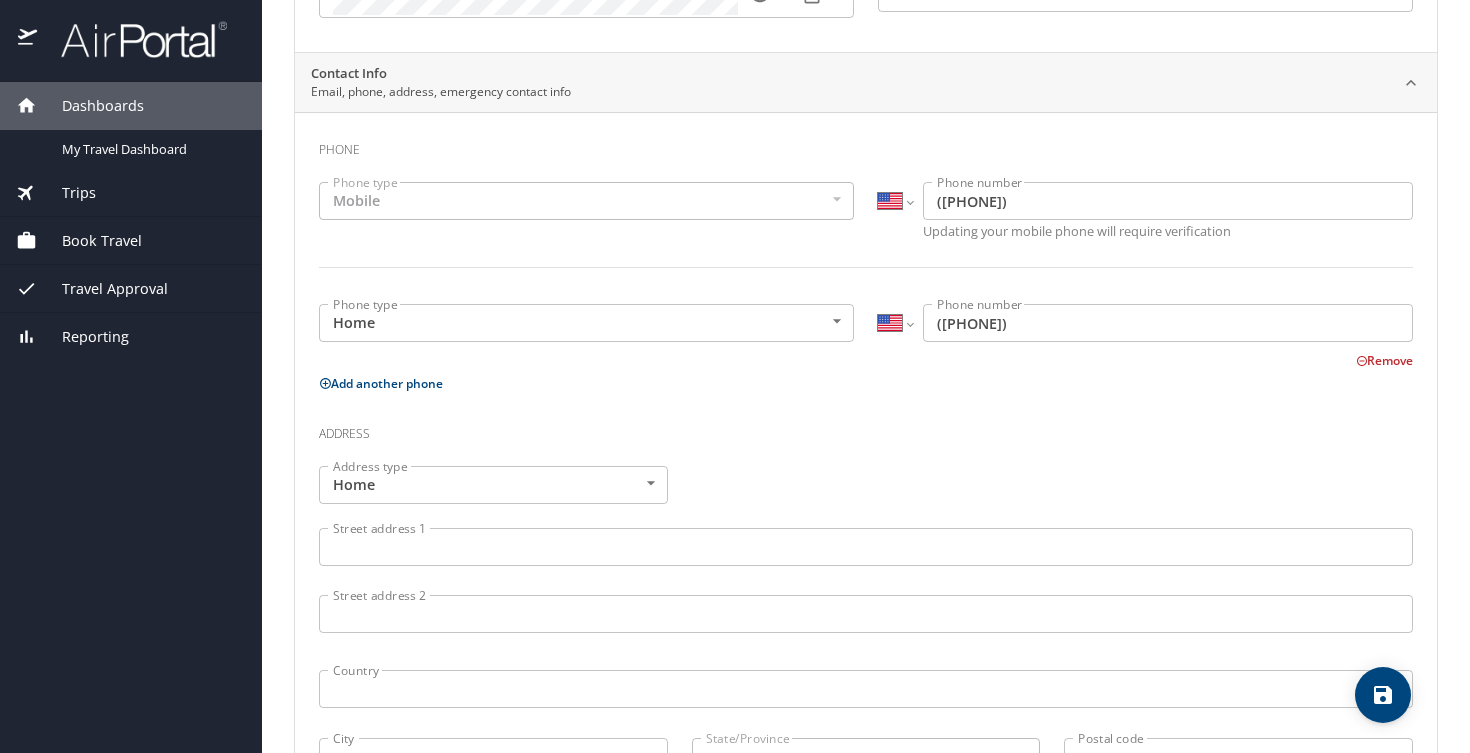 scroll, scrollTop: 359, scrollLeft: 0, axis: vertical 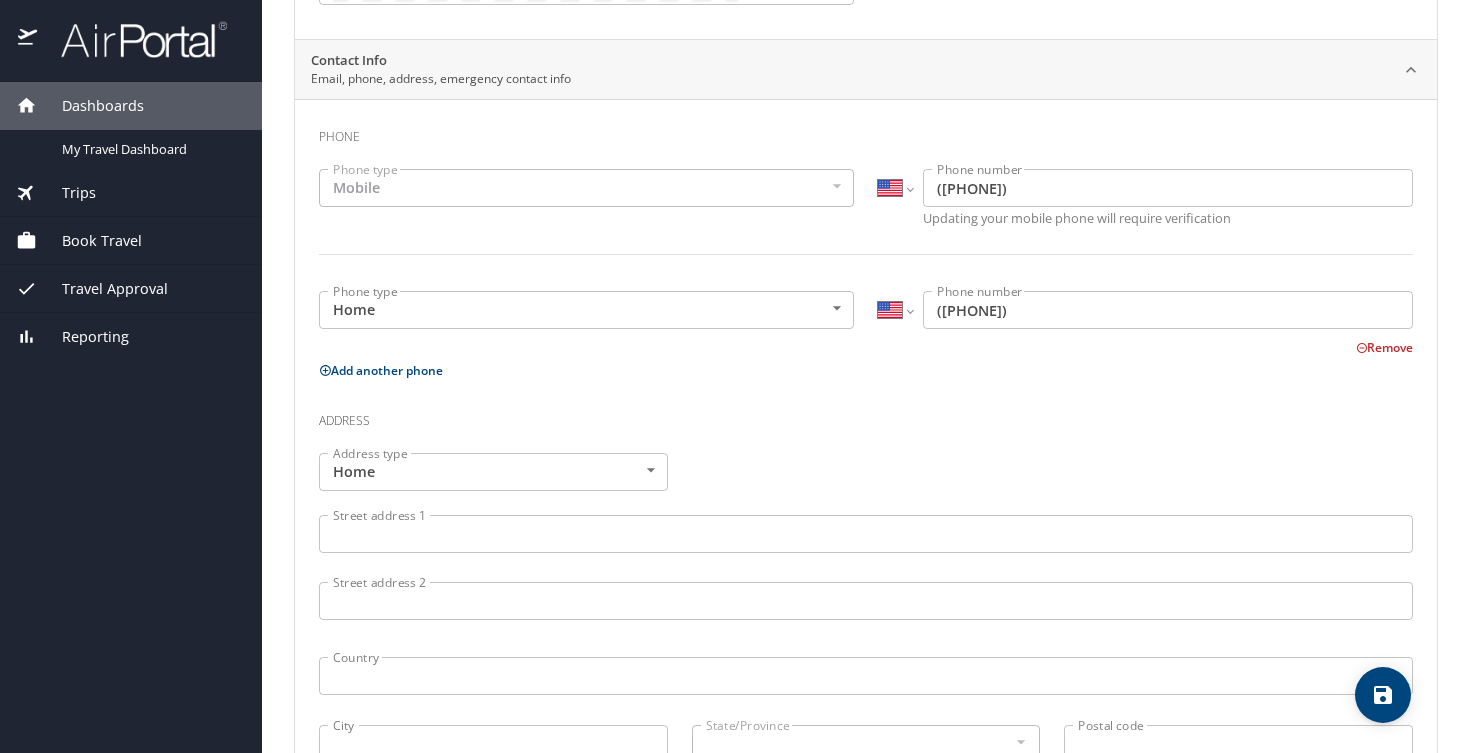 click on "Travel profile [FIRST] [LAST] Personal Info Travel Documents Travel Preferences Payment Info Company Info Basic Info Legal name, date of birth and gender must match the traveler's government-issued identification.   Legal first name [FIRST] Legal first name   Legal middle name [MIDDLE] Legal middle name   Legal last name [LAST] Legal last name   Suffix ​ NotApplicable Suffix   Date of birth Date of birth   Legal gender Female Female Legal gender Contact Info Email, phone, address, emergency contact info Phone   Phone type Mobile Mobile Phone type   International Afghanistan Åland Islands Albania Algeria American Samoa Andorra Angola Anguilla Antigua and Barbuda Argentina Armenia Aruba Ascension Island Australia Austria Azerbaijan Belize" at bounding box center [735, 376] 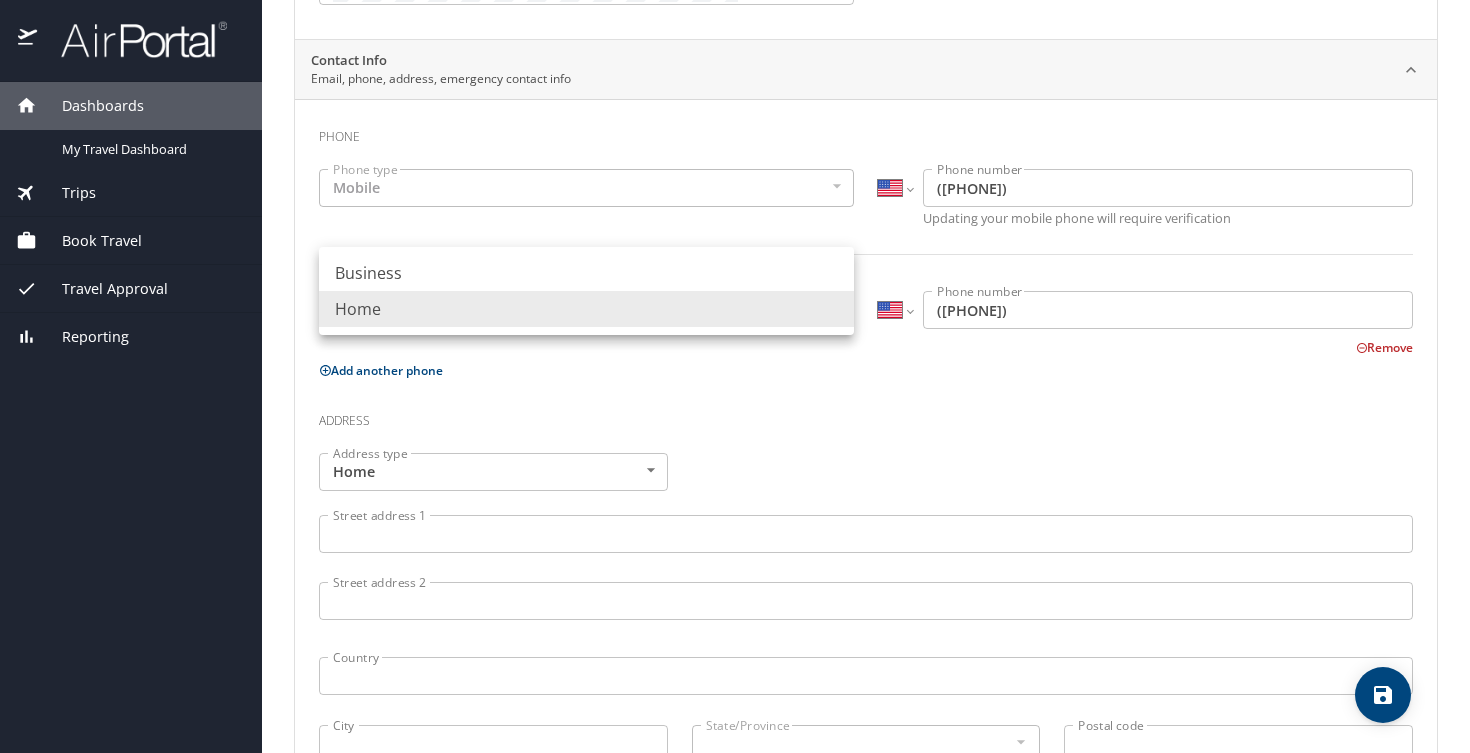 click at bounding box center [735, 376] 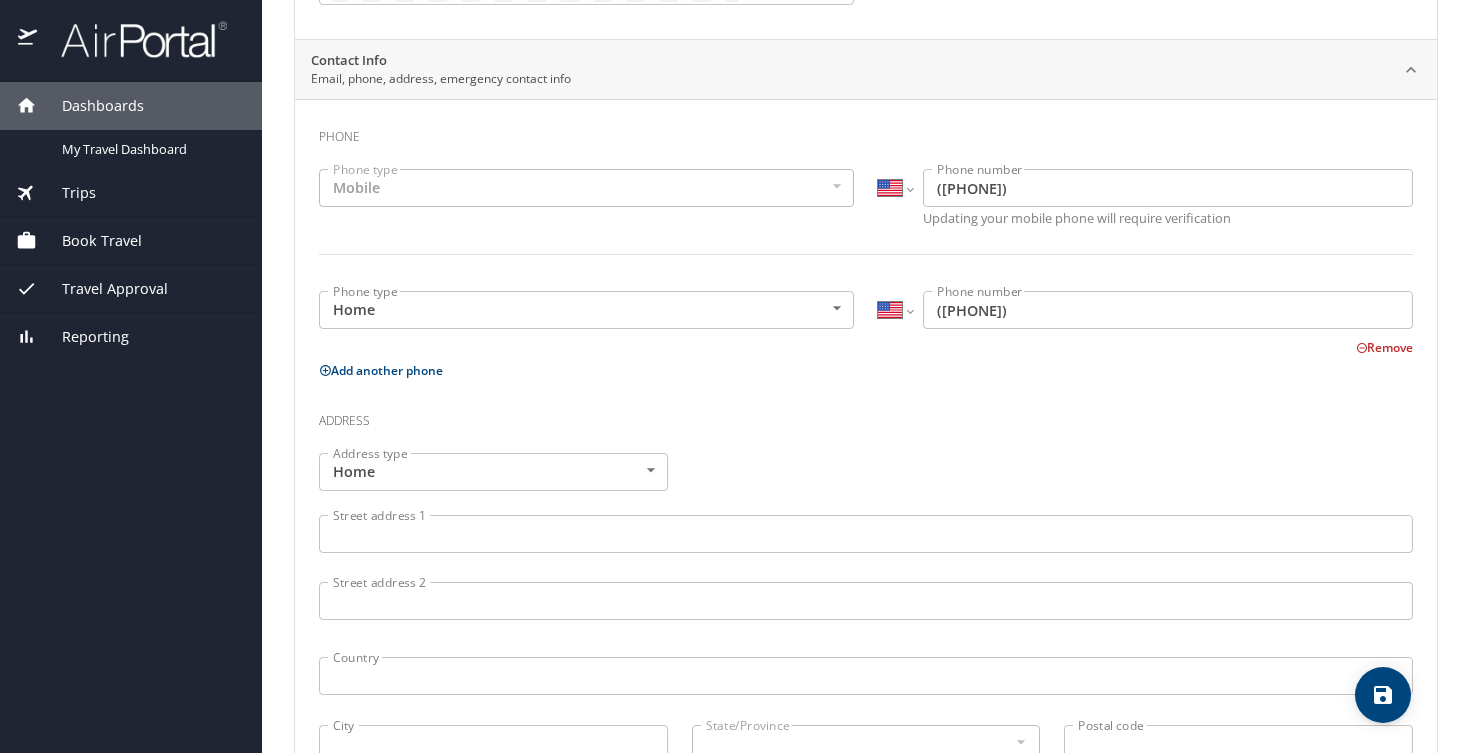 click 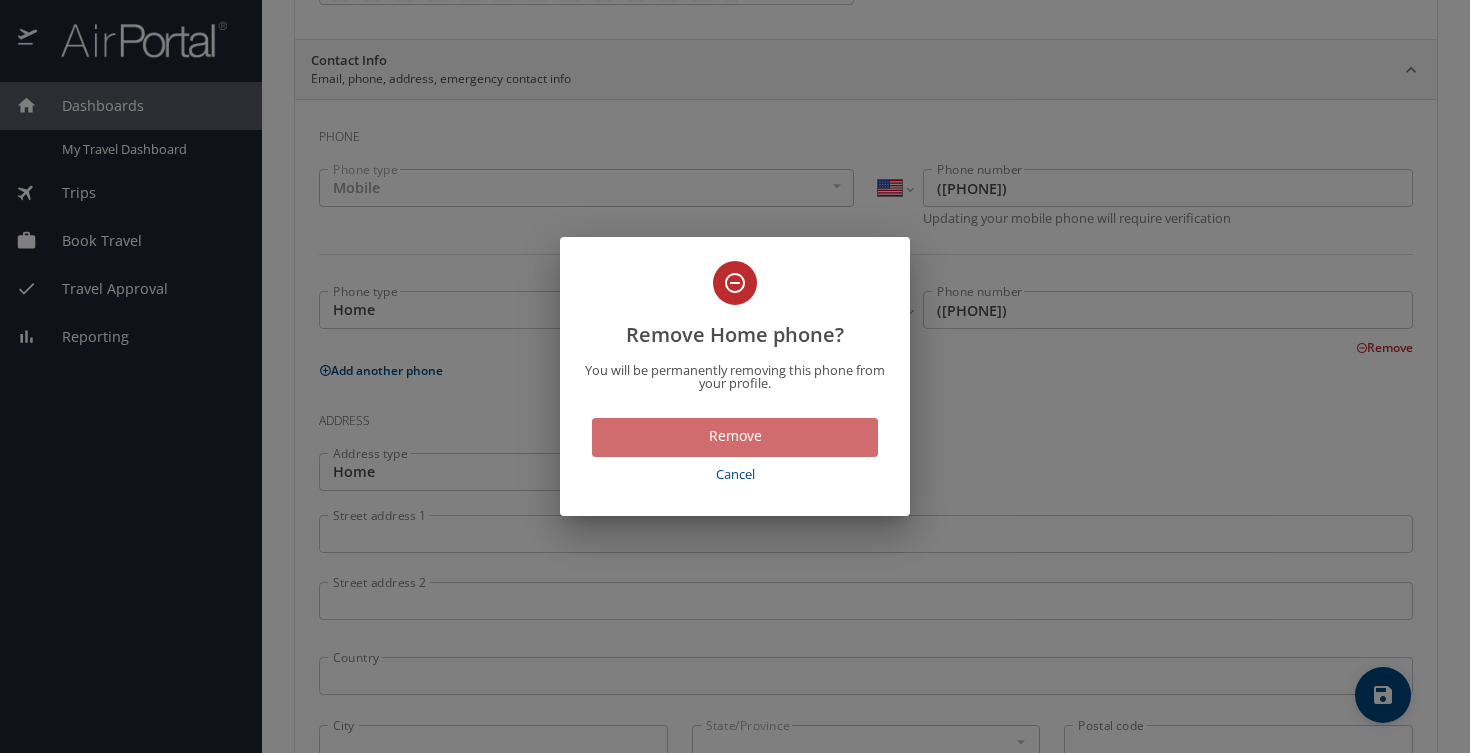 click on "Remove" at bounding box center [735, 436] 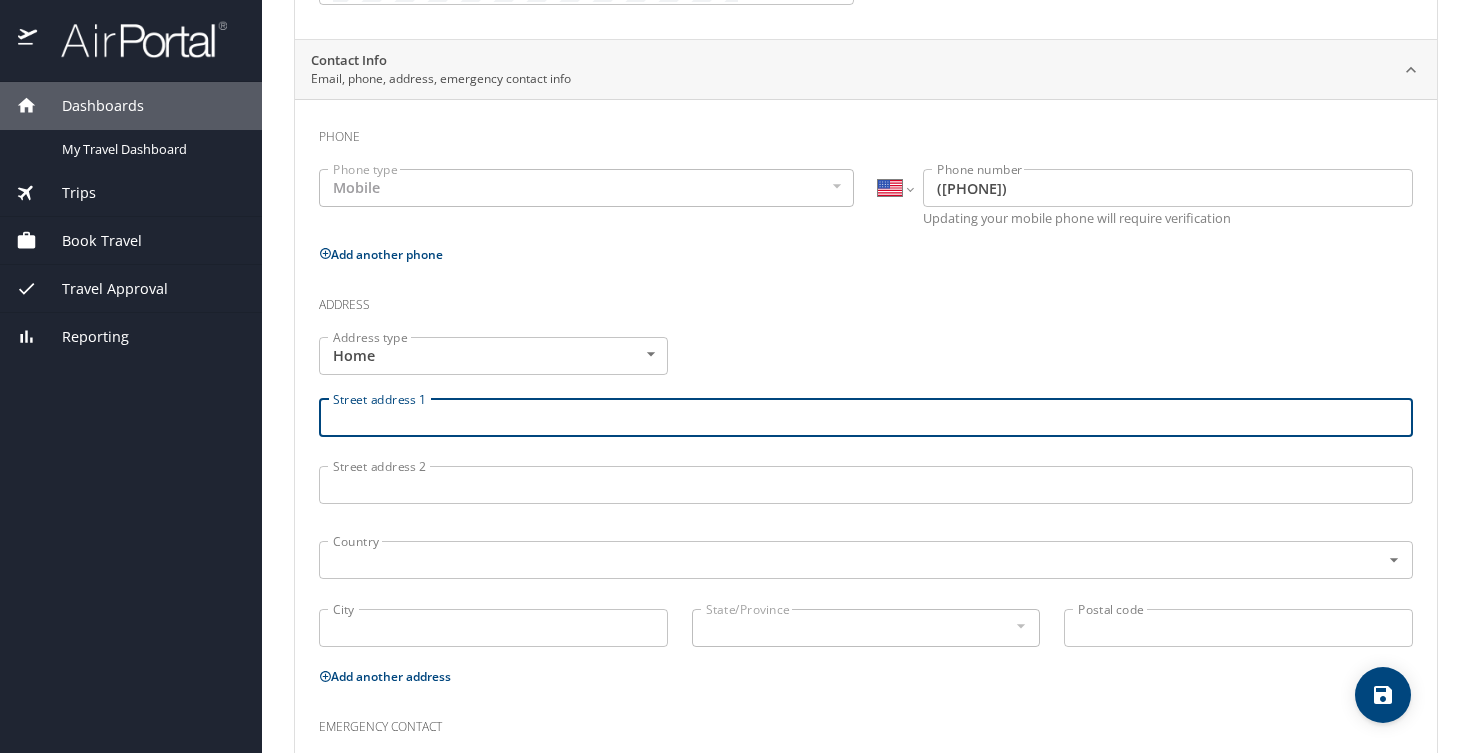 click on "Street address 1" at bounding box center (866, 418) 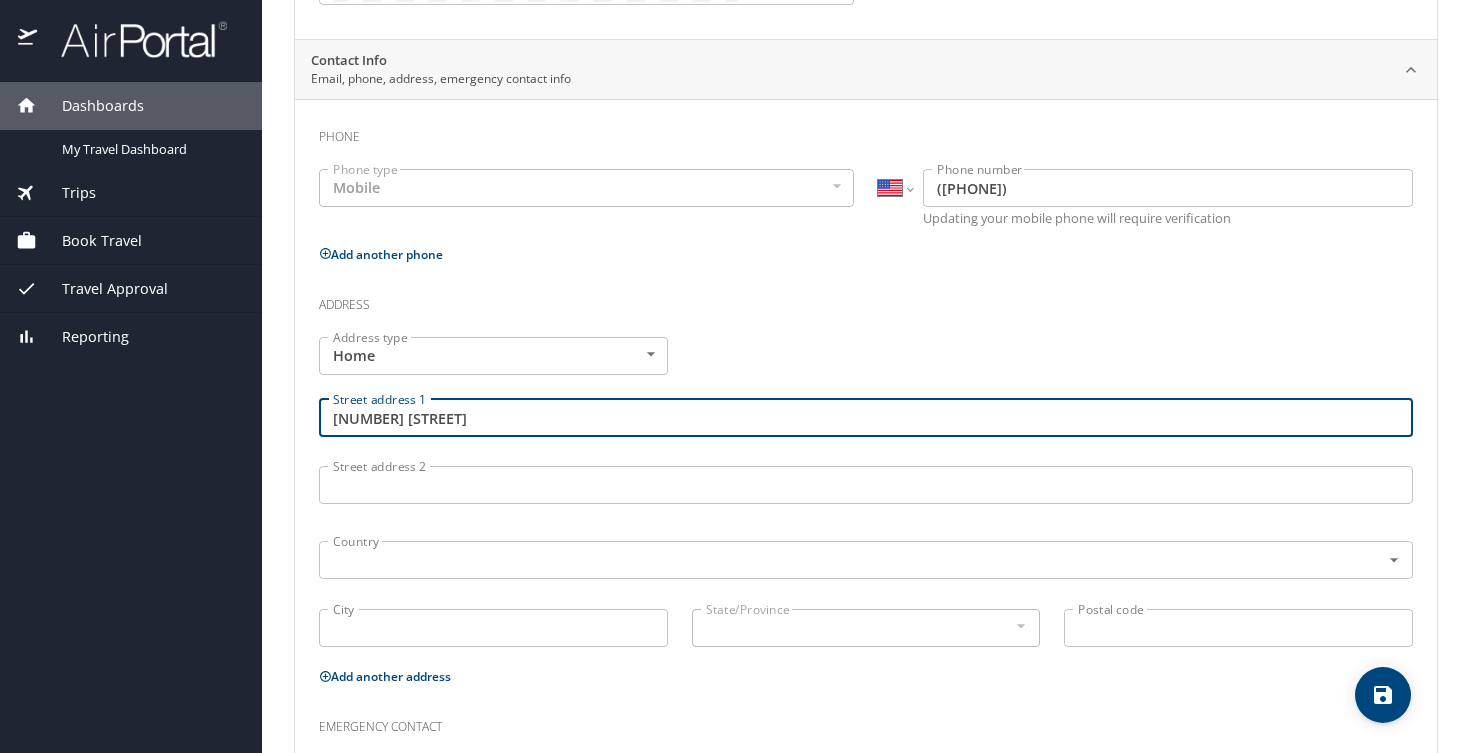 type on "[NUMBER] [STREET]" 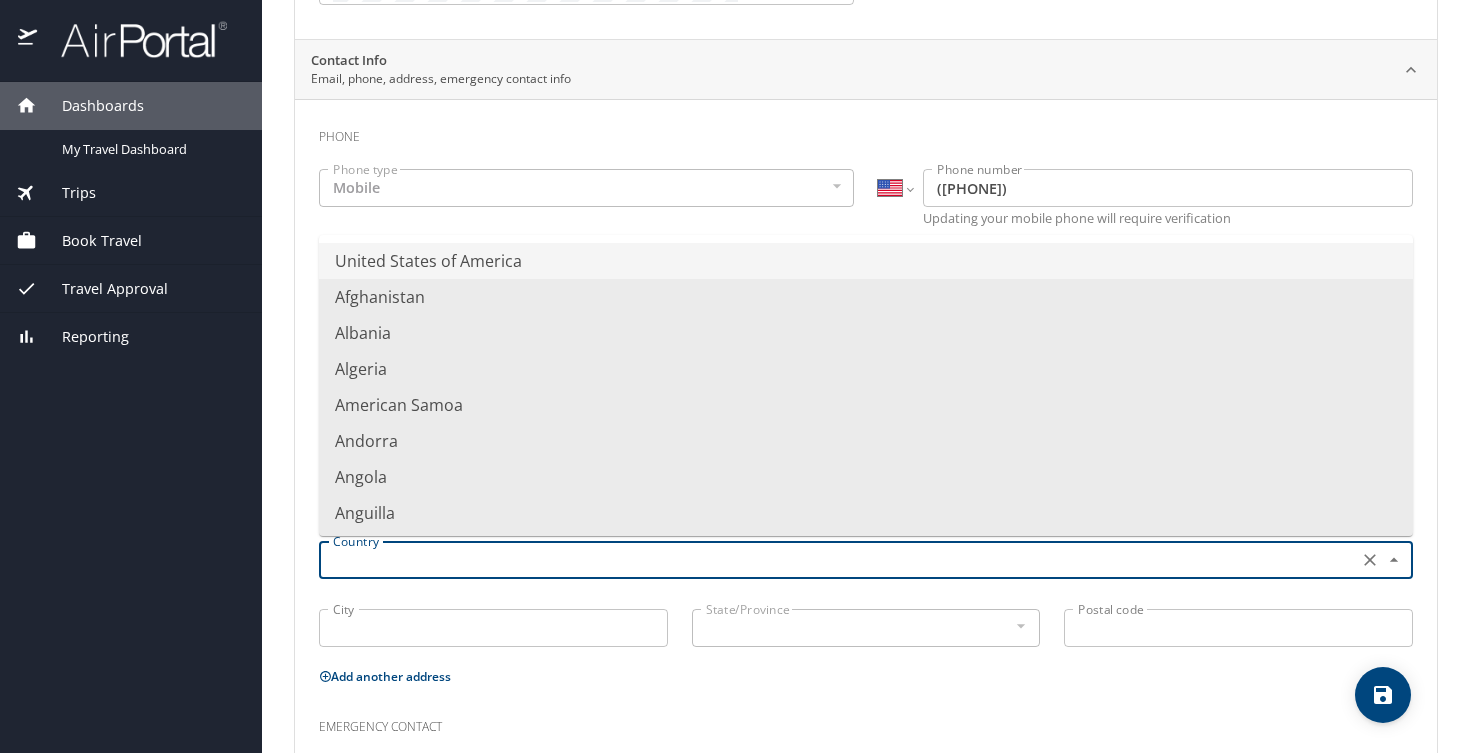 click at bounding box center [836, 560] 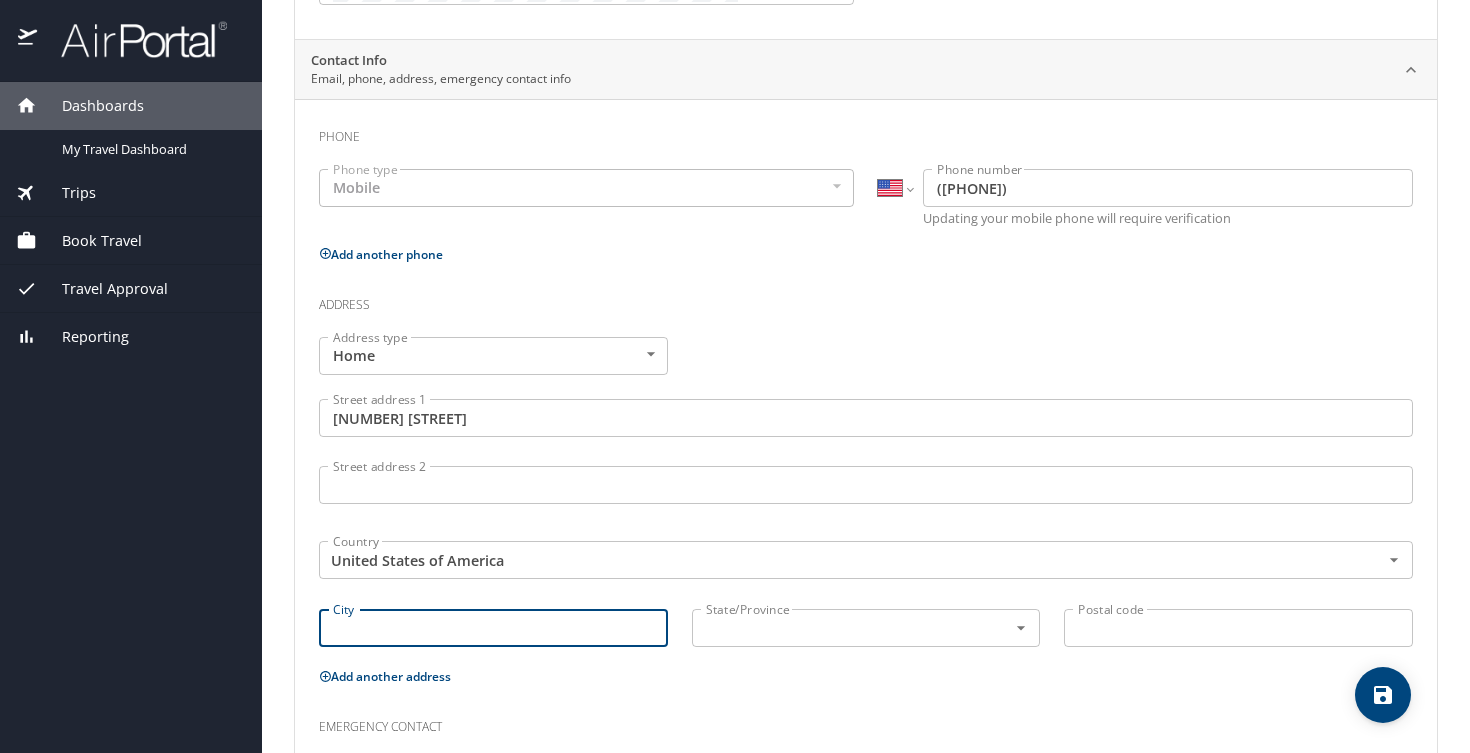 click on "City" at bounding box center (493, 628) 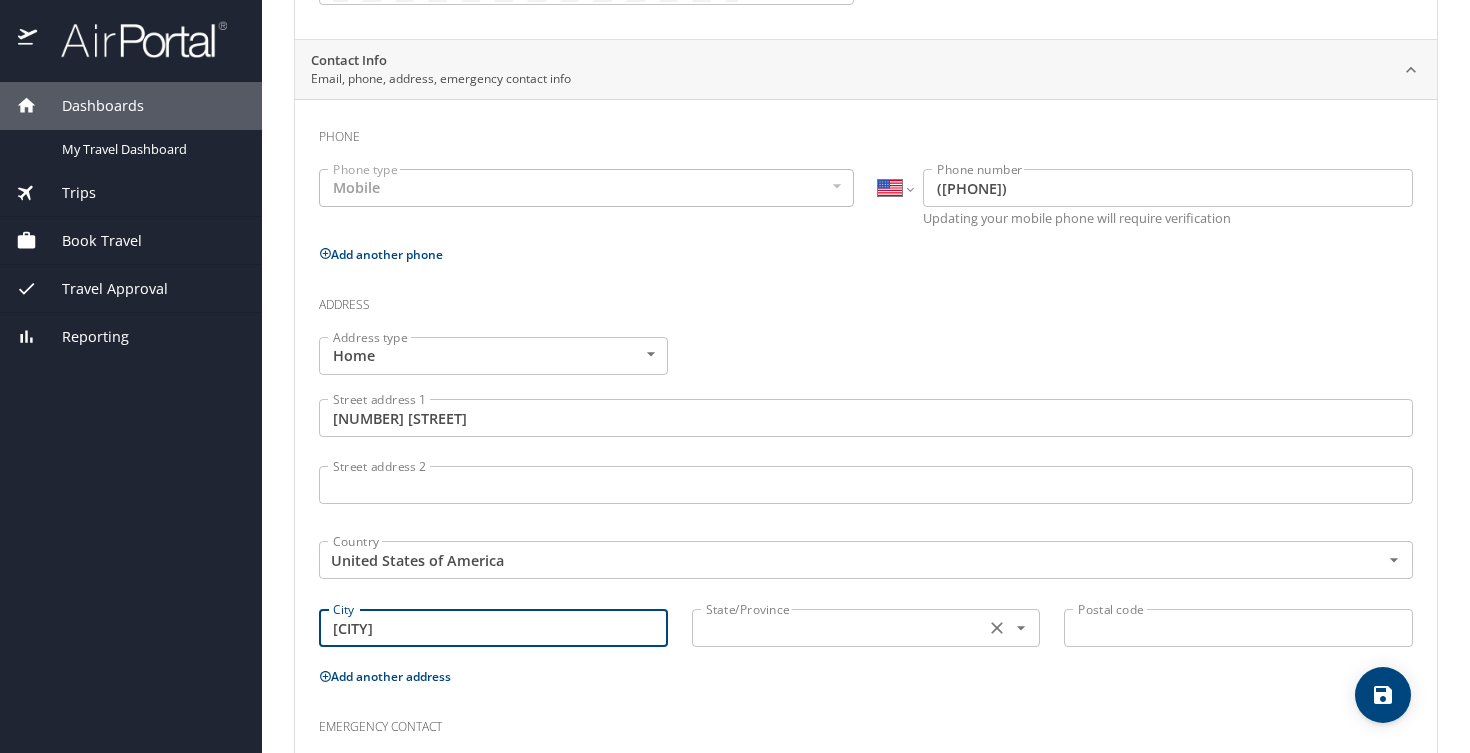 type on "[CITY]" 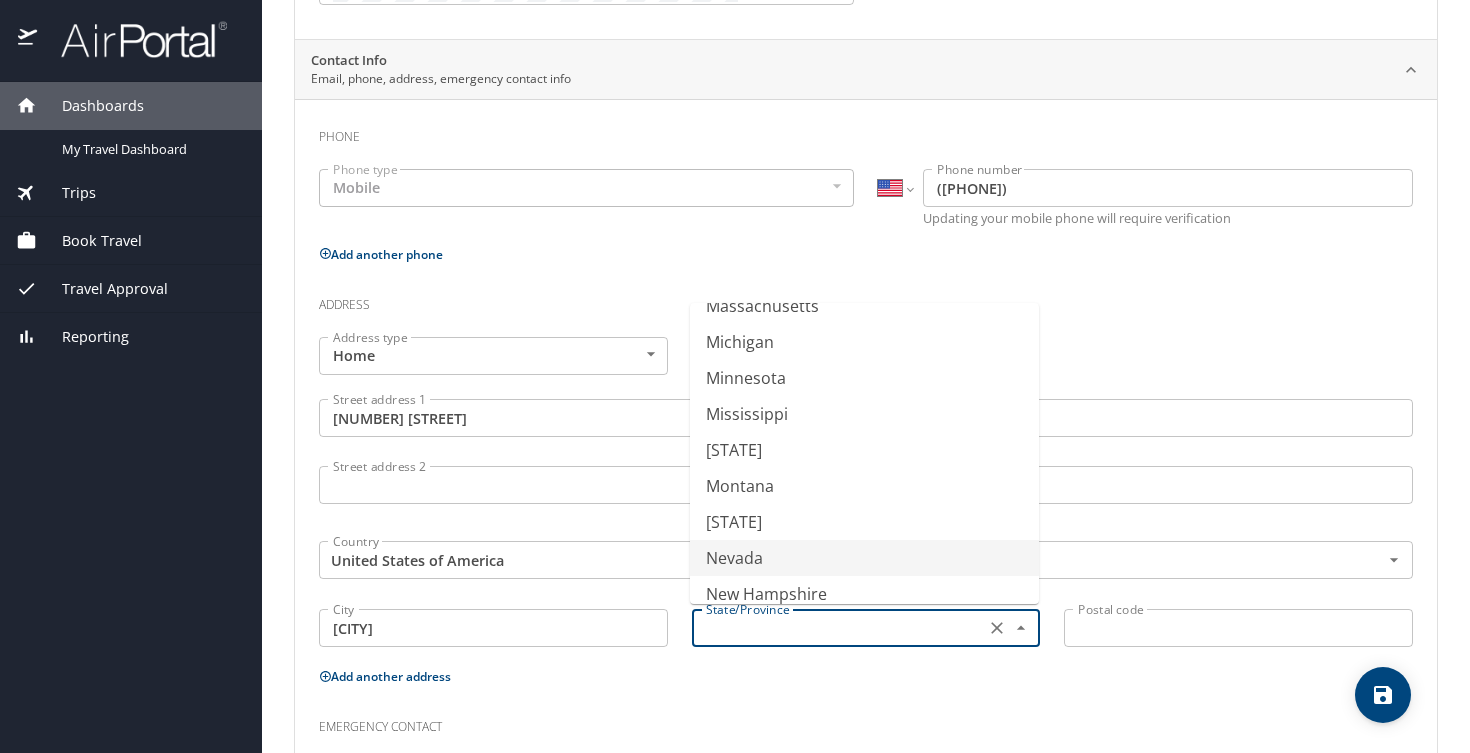 scroll, scrollTop: 781, scrollLeft: 0, axis: vertical 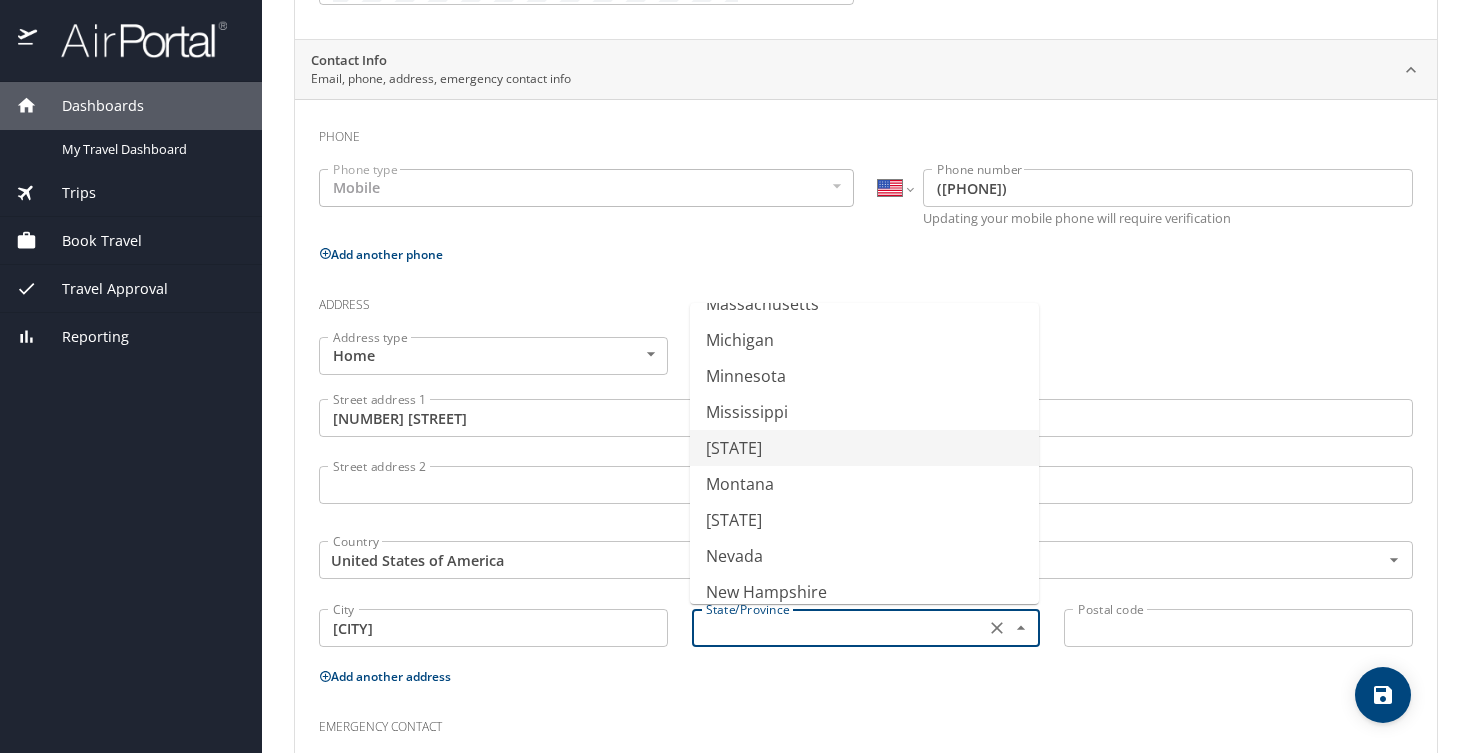 click on "[STATE]" at bounding box center [864, 448] 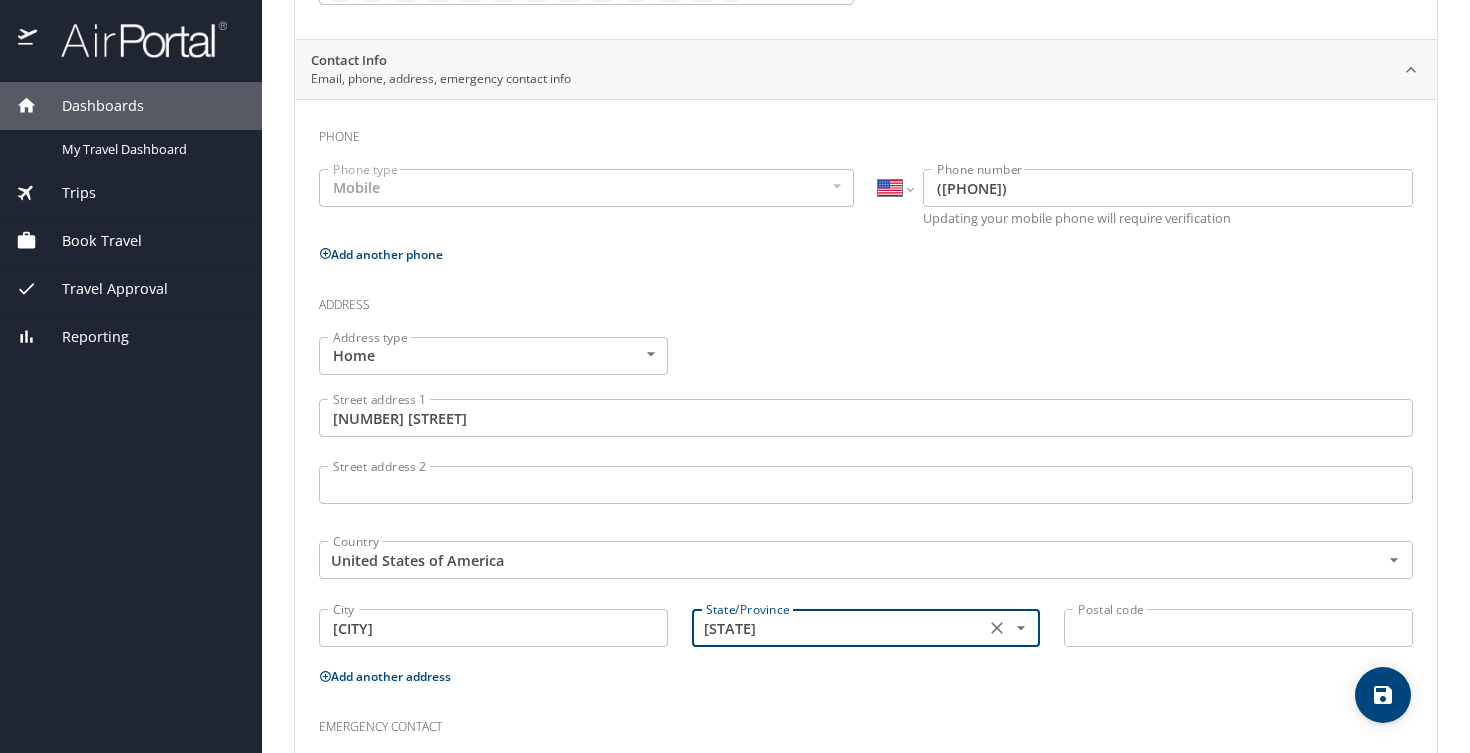 click on "Postal code" at bounding box center [1238, 628] 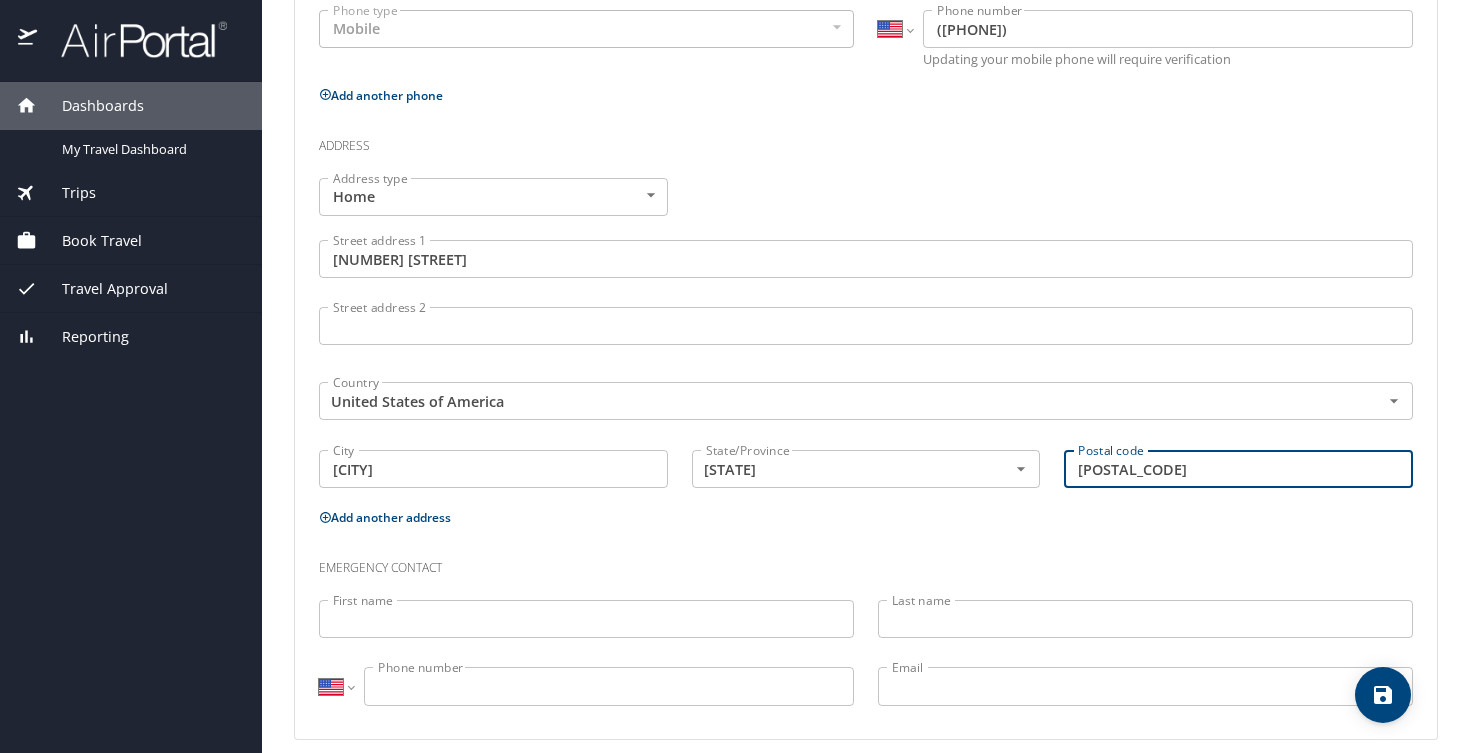 scroll, scrollTop: 535, scrollLeft: 0, axis: vertical 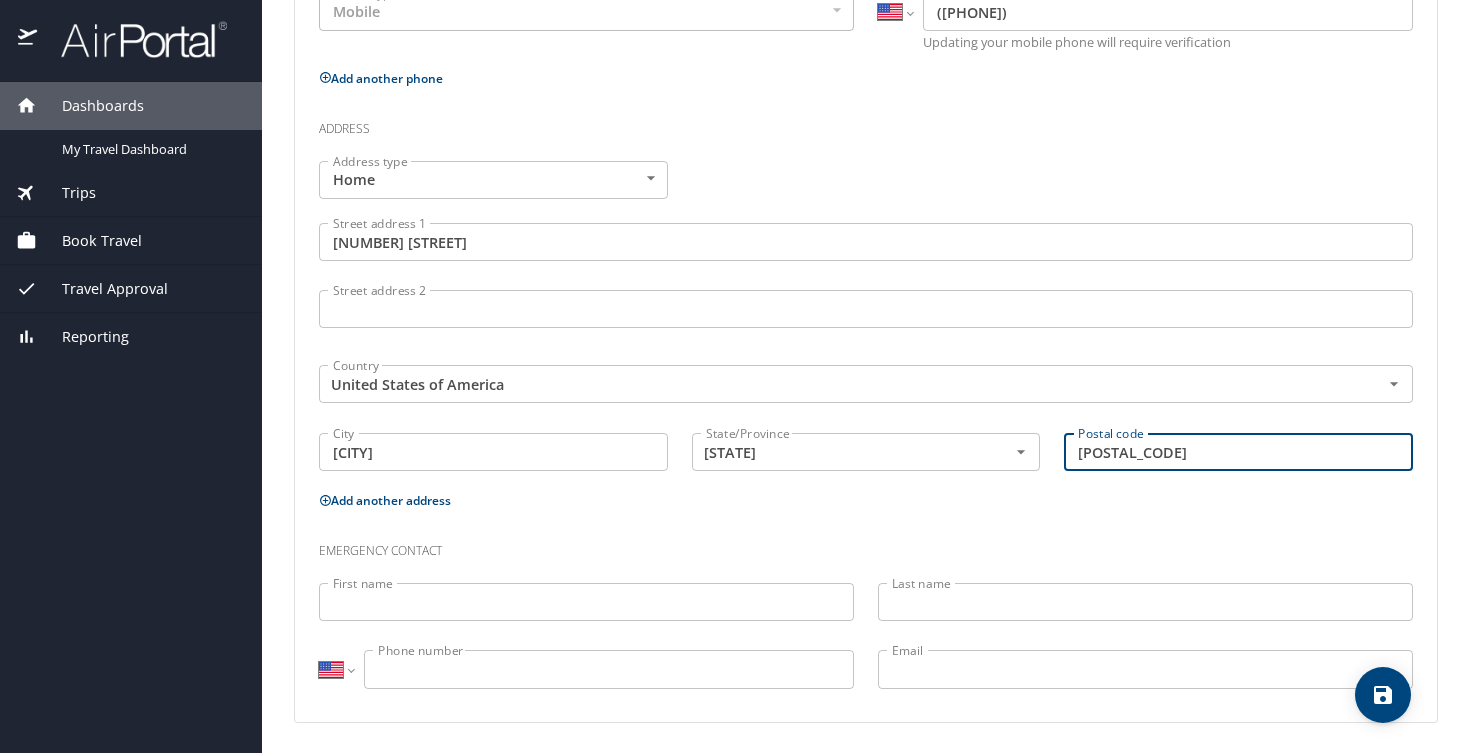 type on "[POSTAL_CODE]" 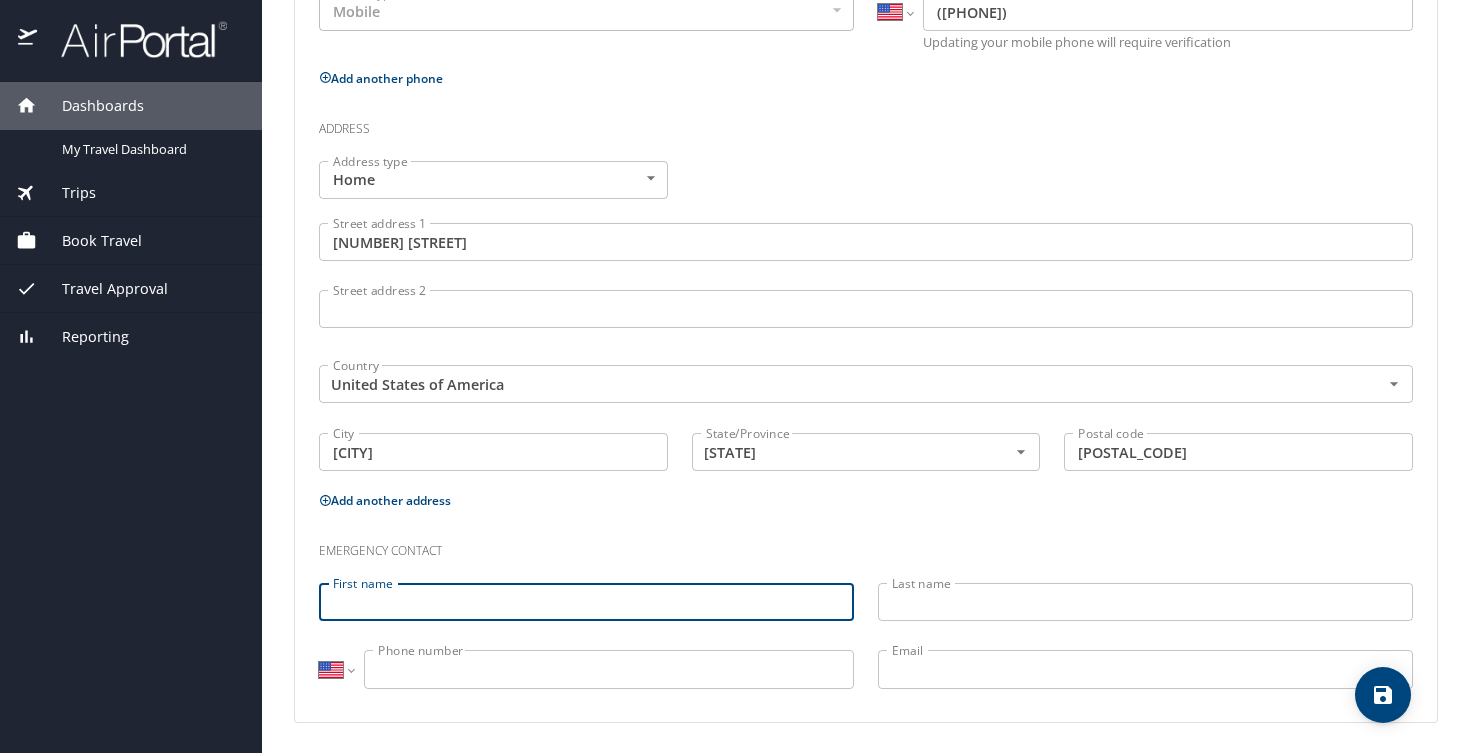 click on "First name" at bounding box center (586, 602) 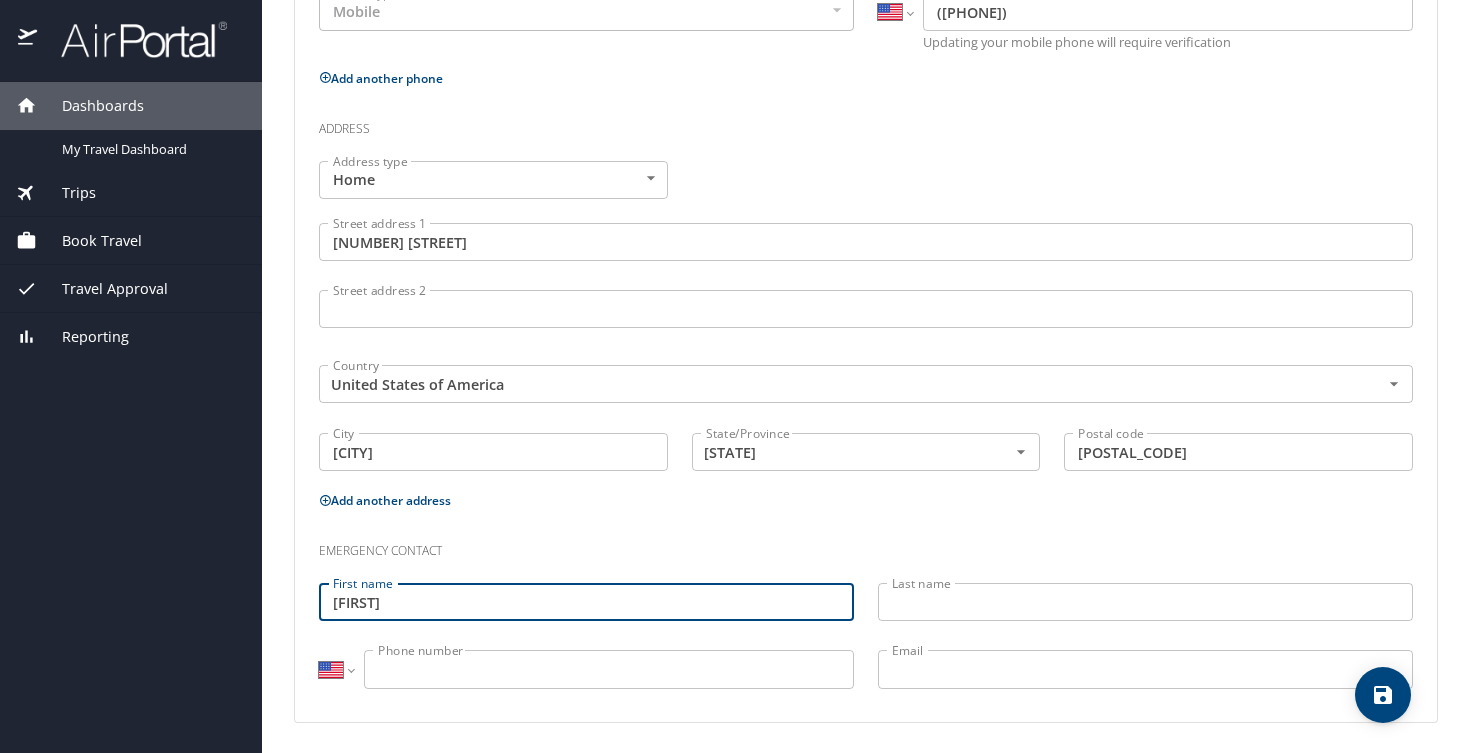 type on "[FIRST]" 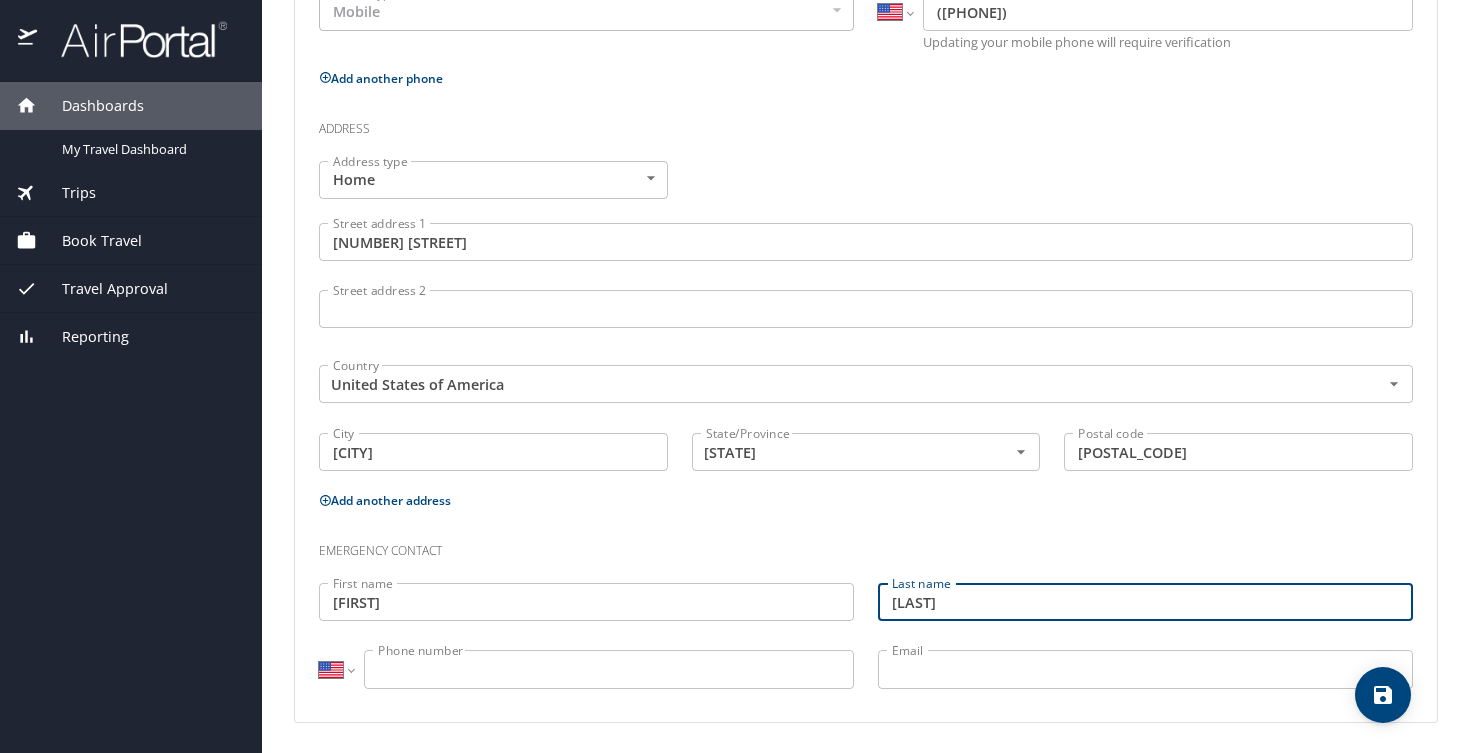 type on "[LAST]" 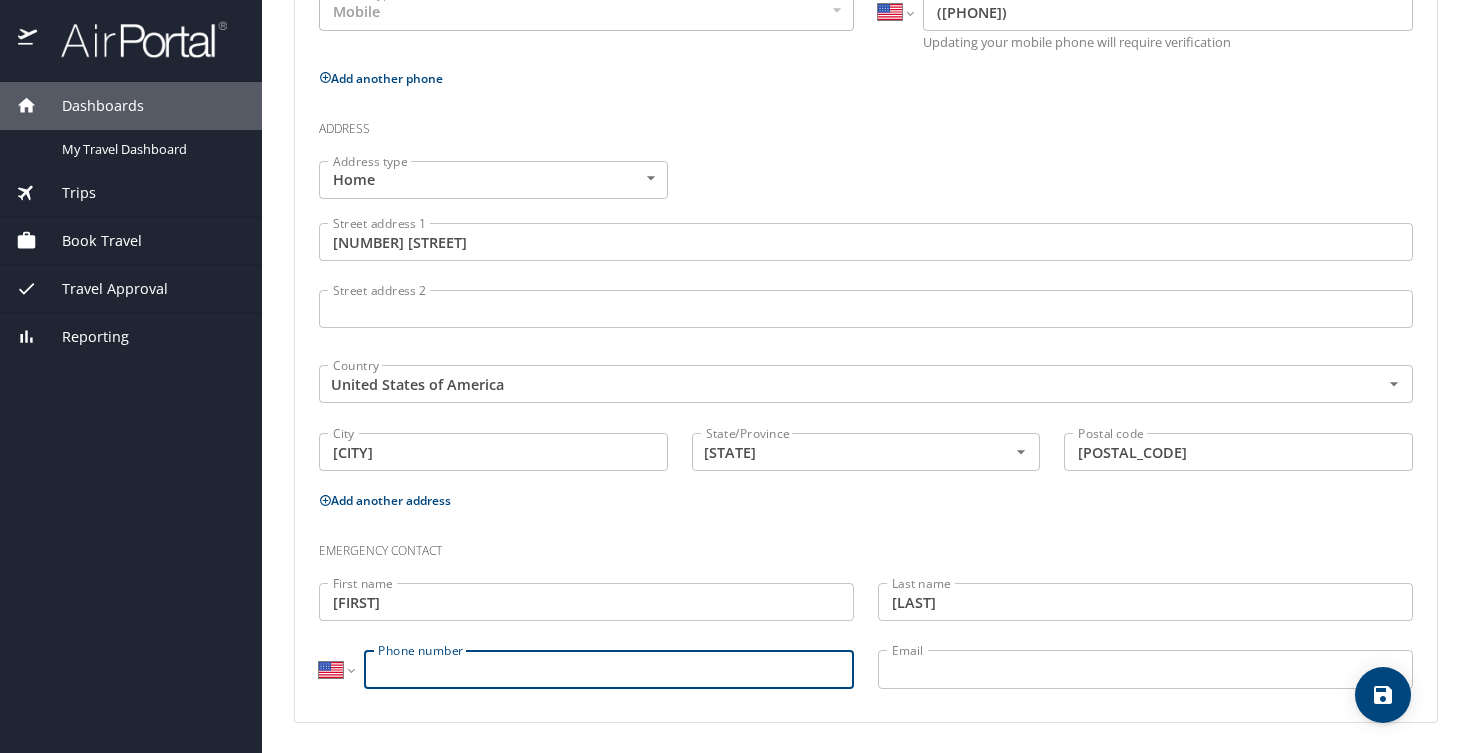 click on "Phone number" at bounding box center [609, 669] 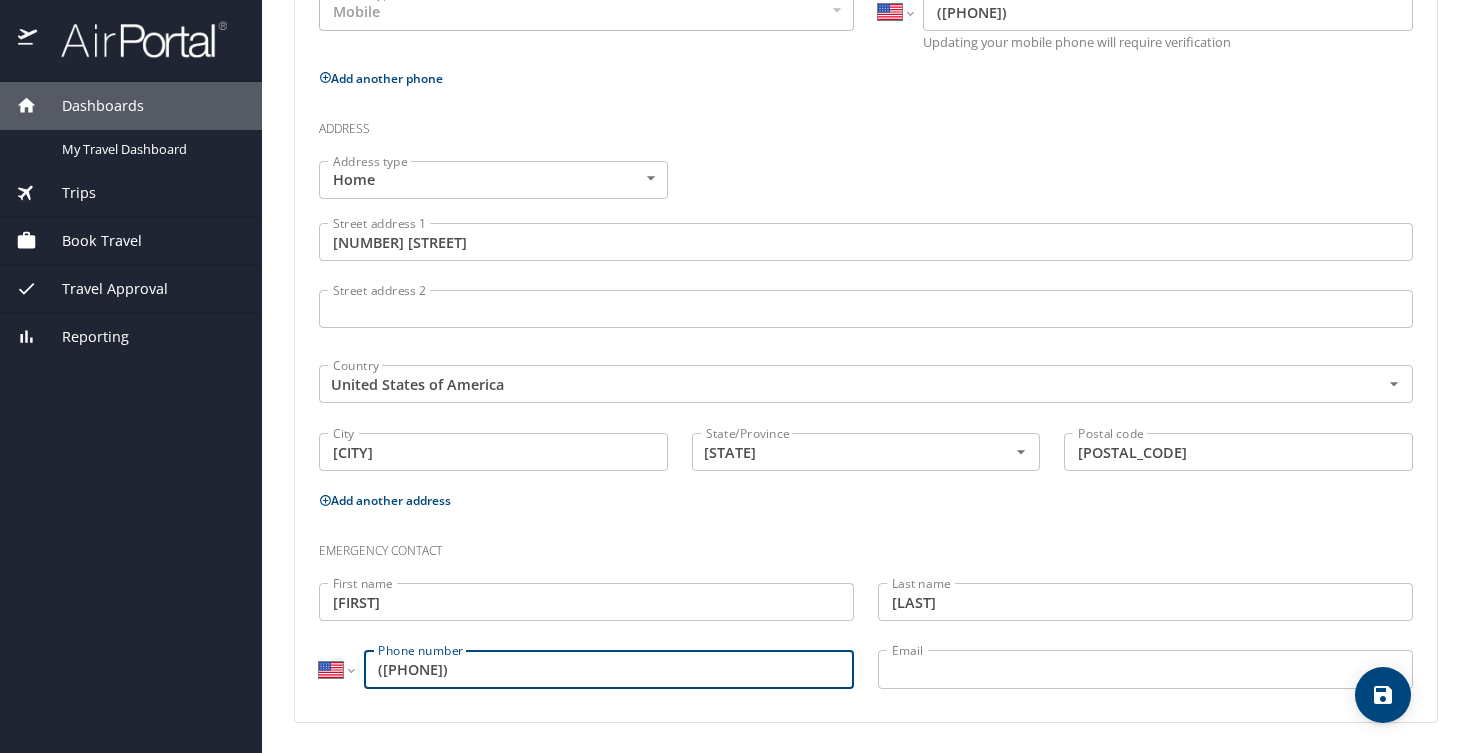 type on "([PHONE])" 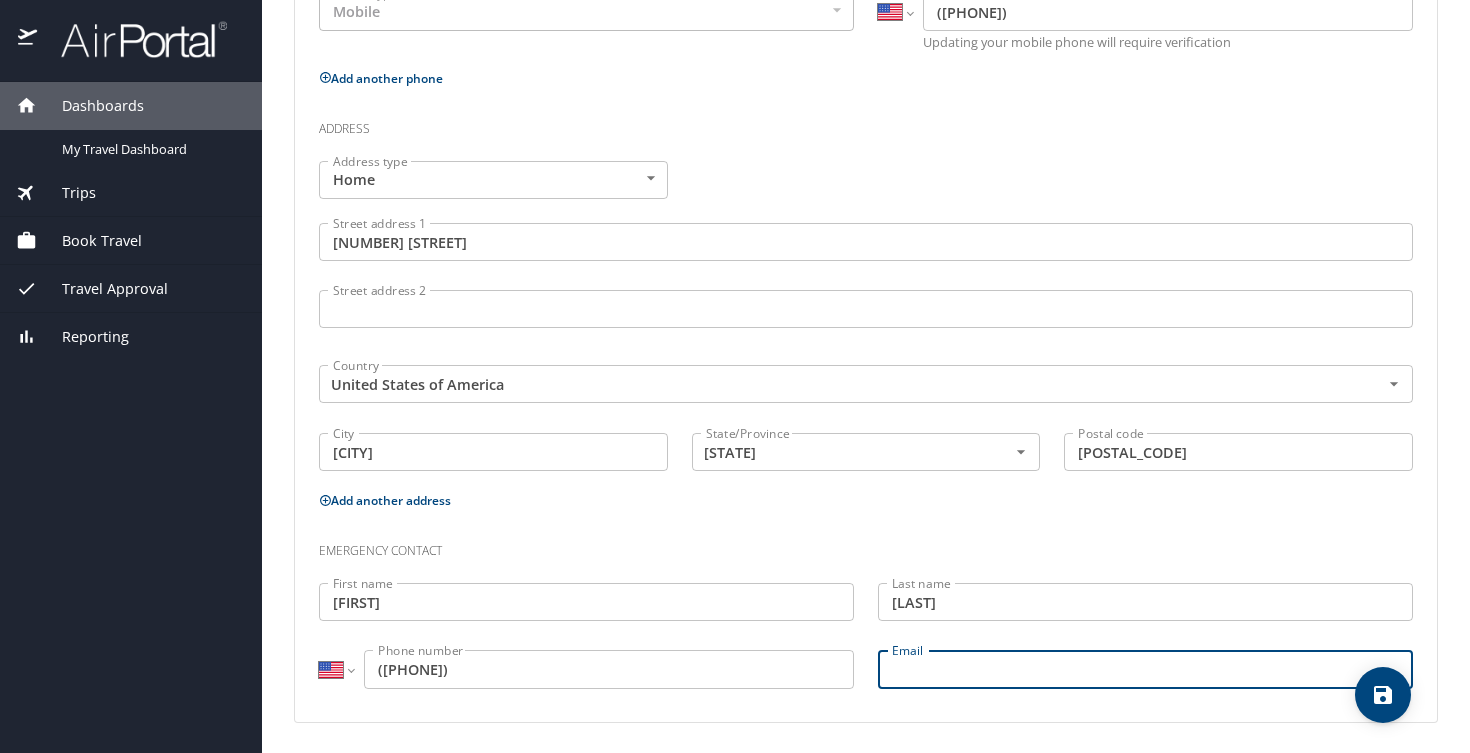click on "Email" at bounding box center [1145, 669] 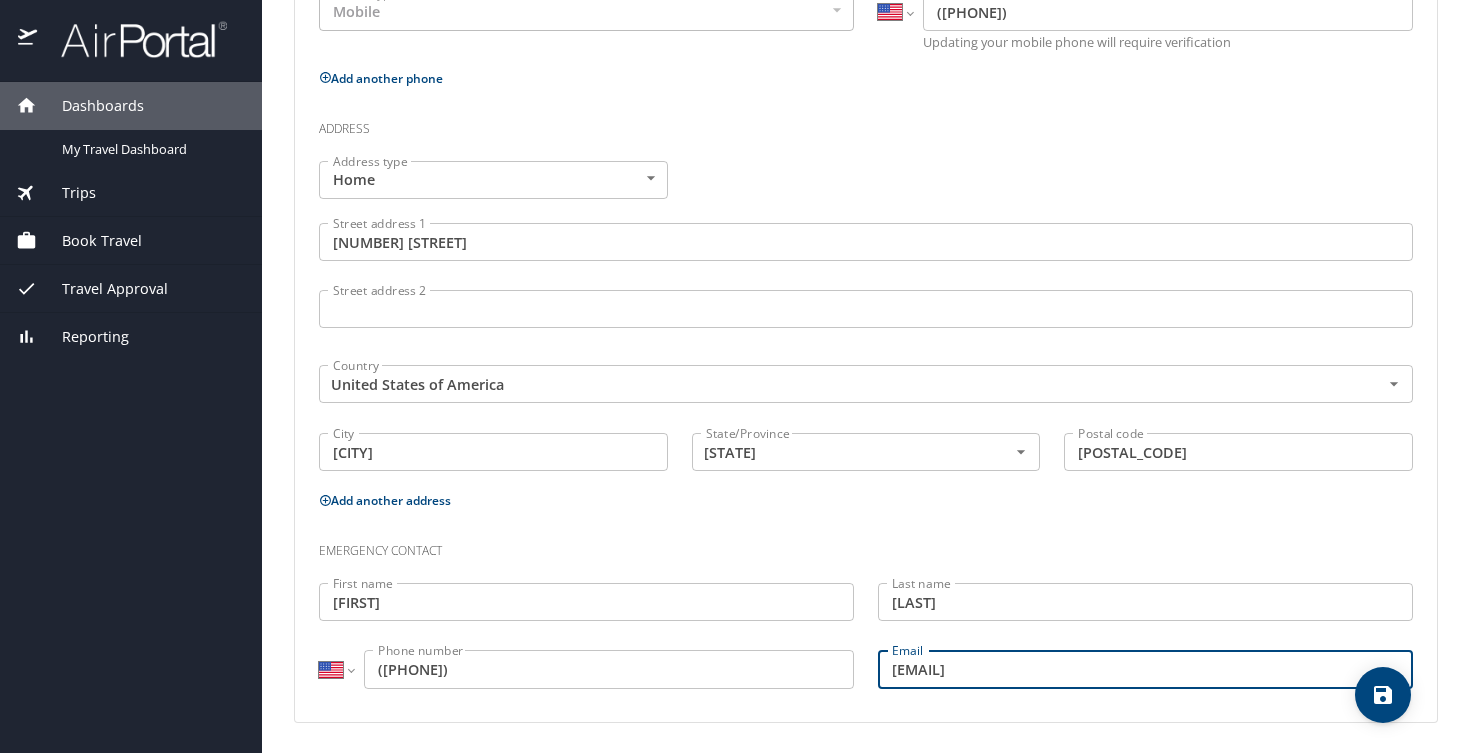 click on "[EMAIL]" at bounding box center (1145, 669) 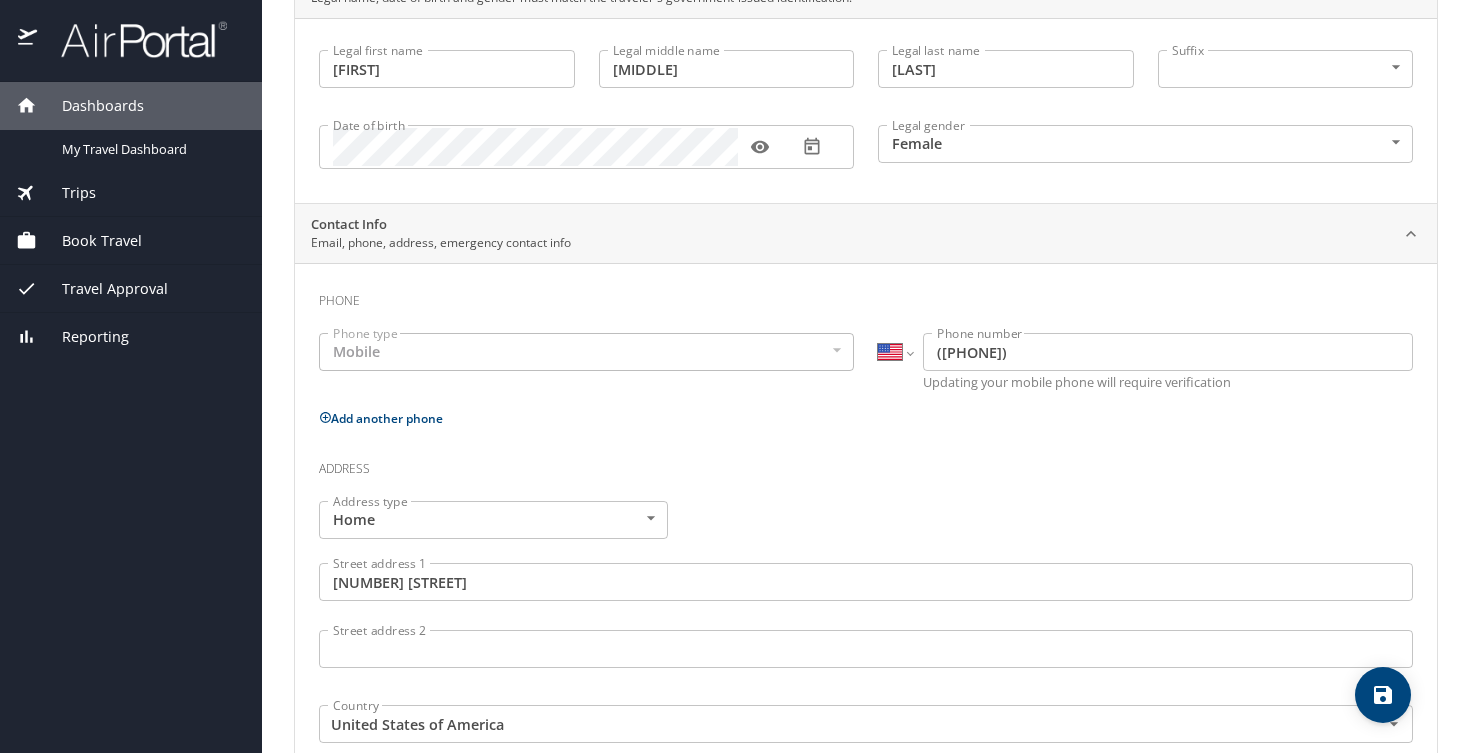 scroll, scrollTop: 535, scrollLeft: 0, axis: vertical 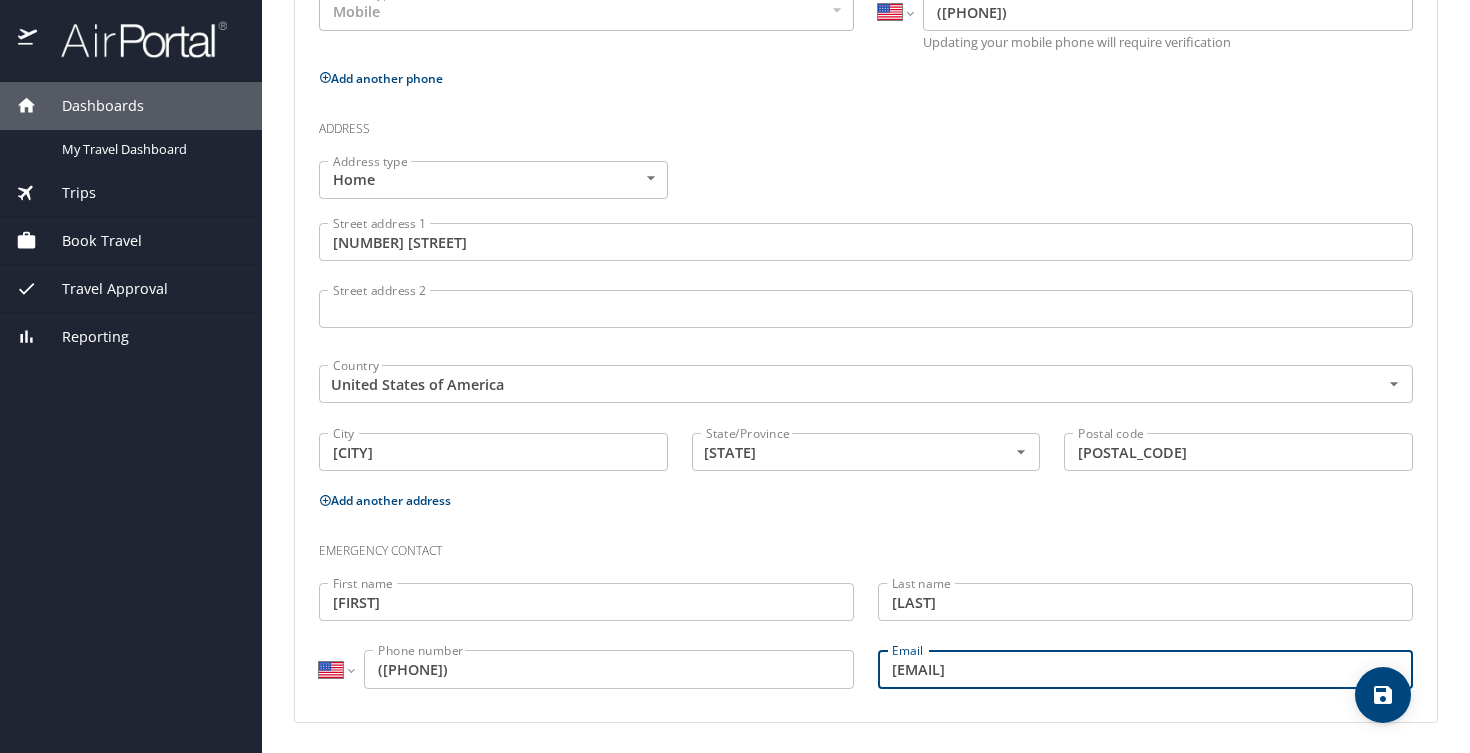 type on "[EMAIL]" 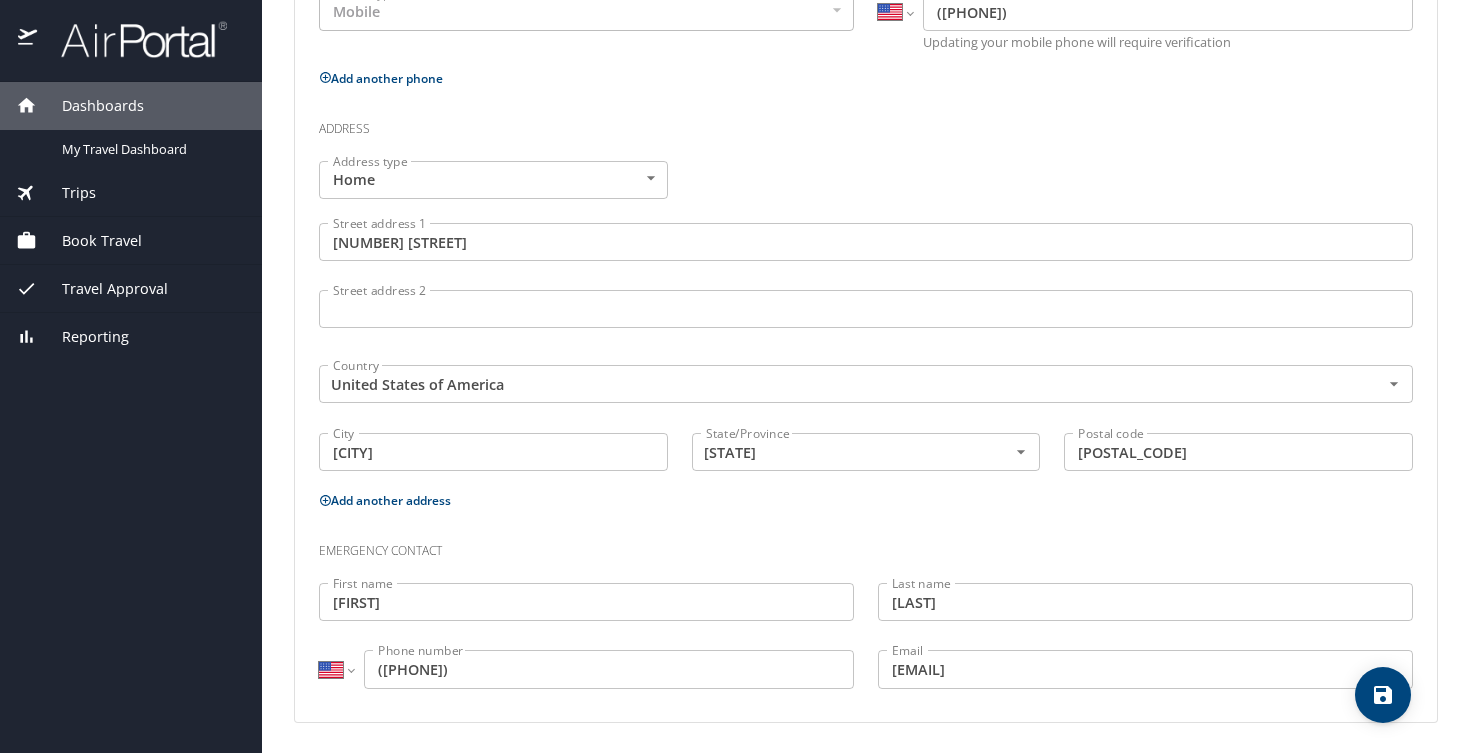 click on "Emergency contact" at bounding box center (866, 546) 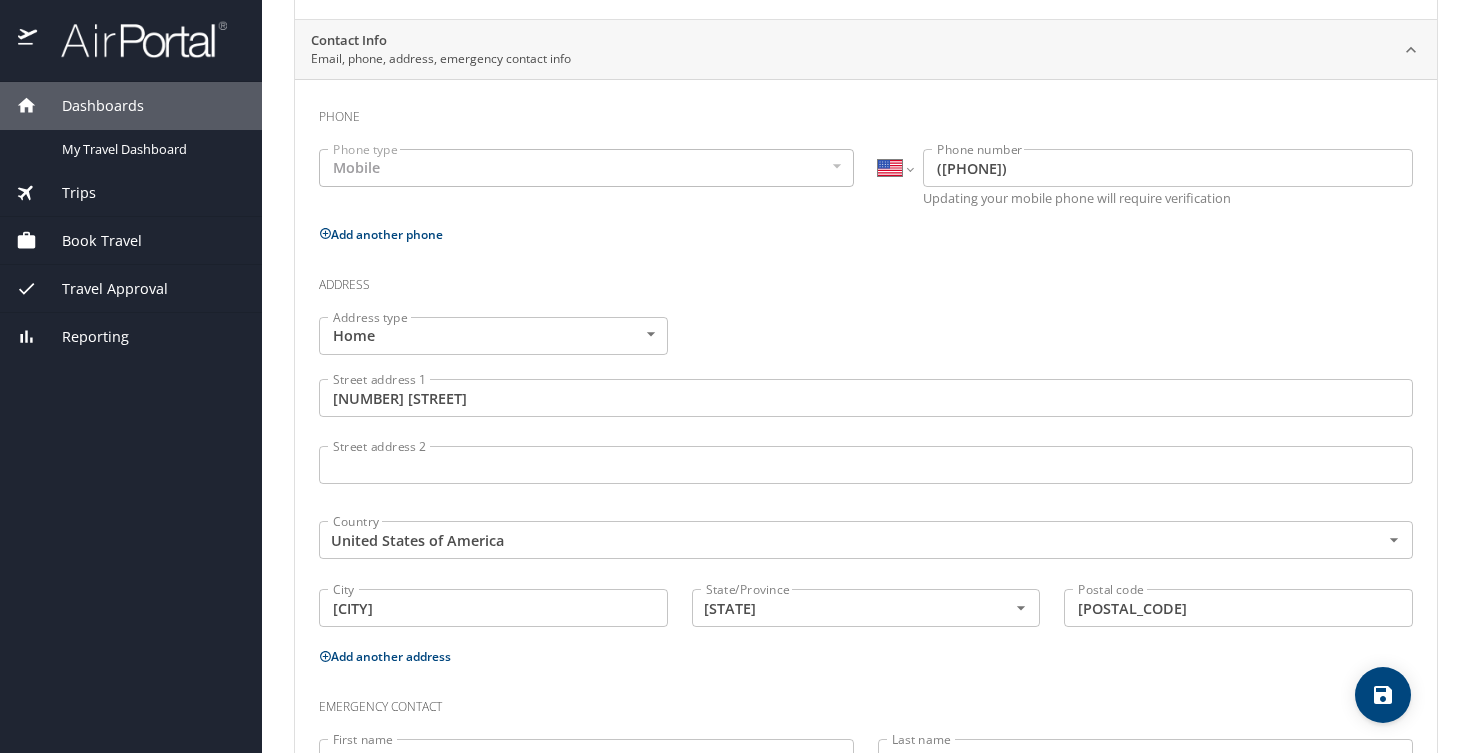 scroll, scrollTop: 0, scrollLeft: 0, axis: both 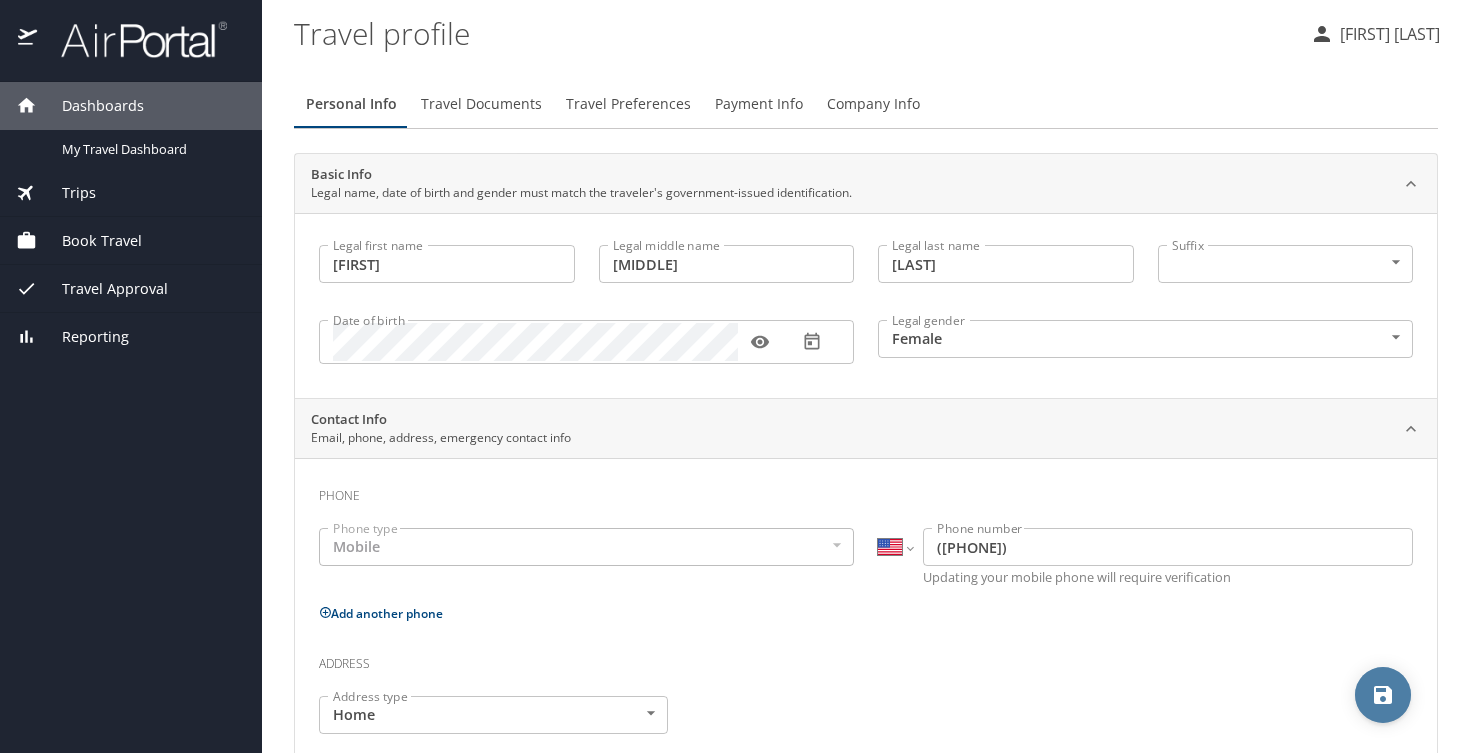 click 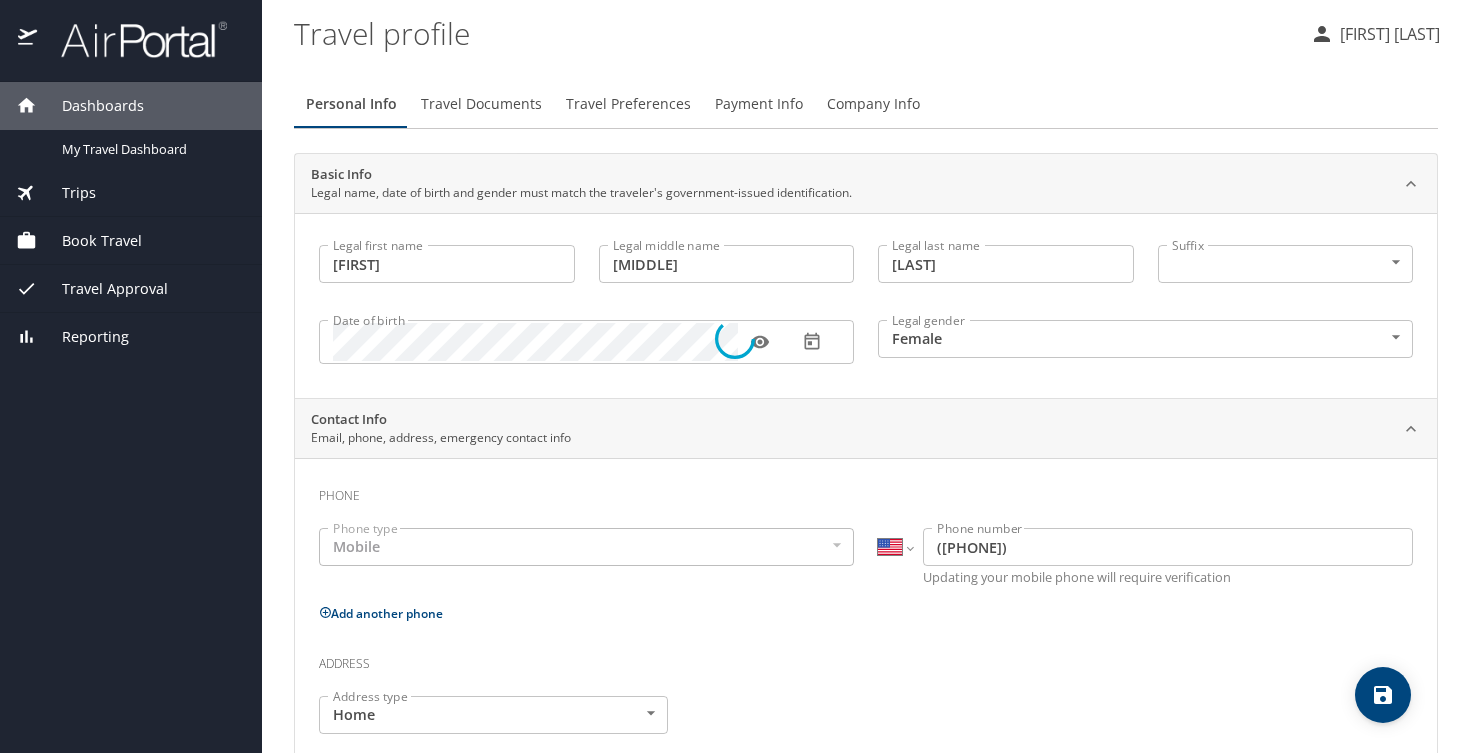 select on "US" 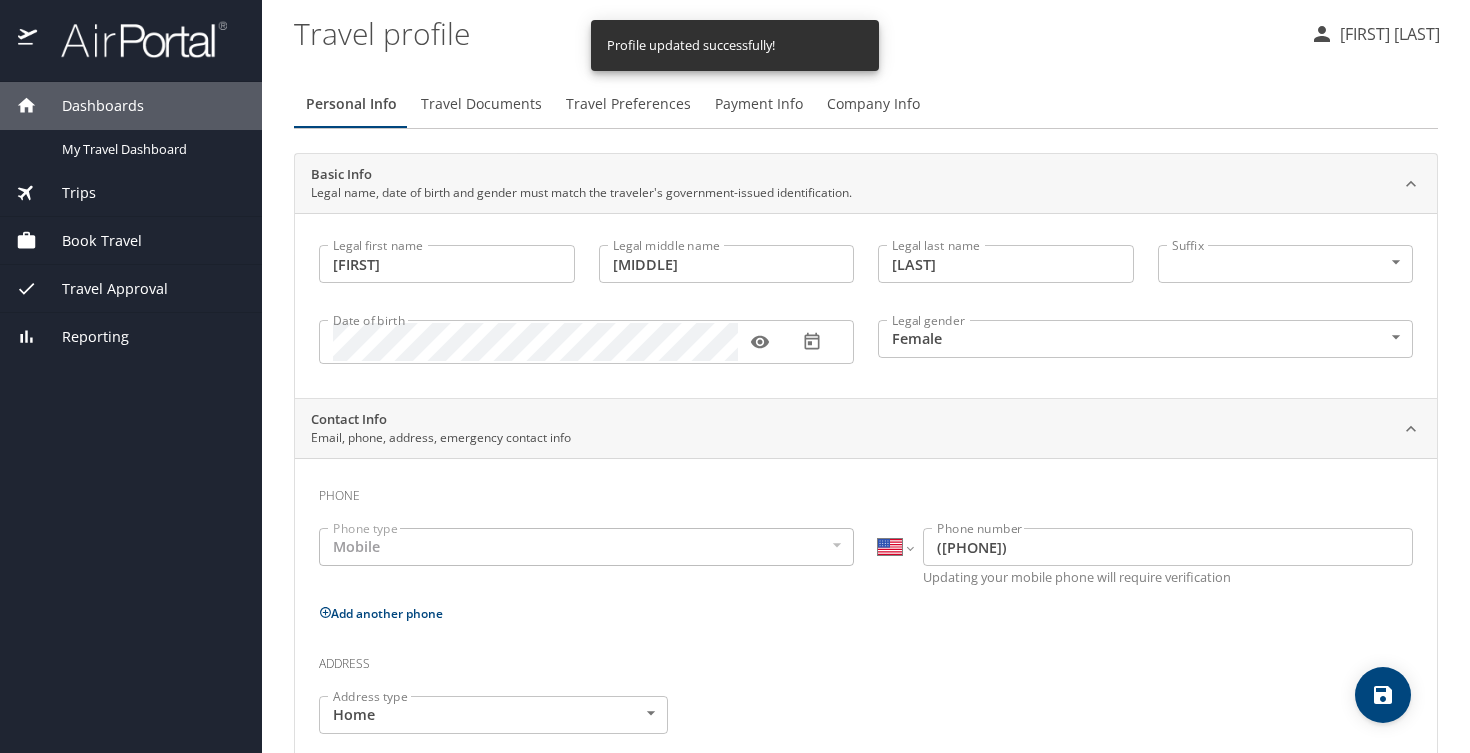 select on "US" 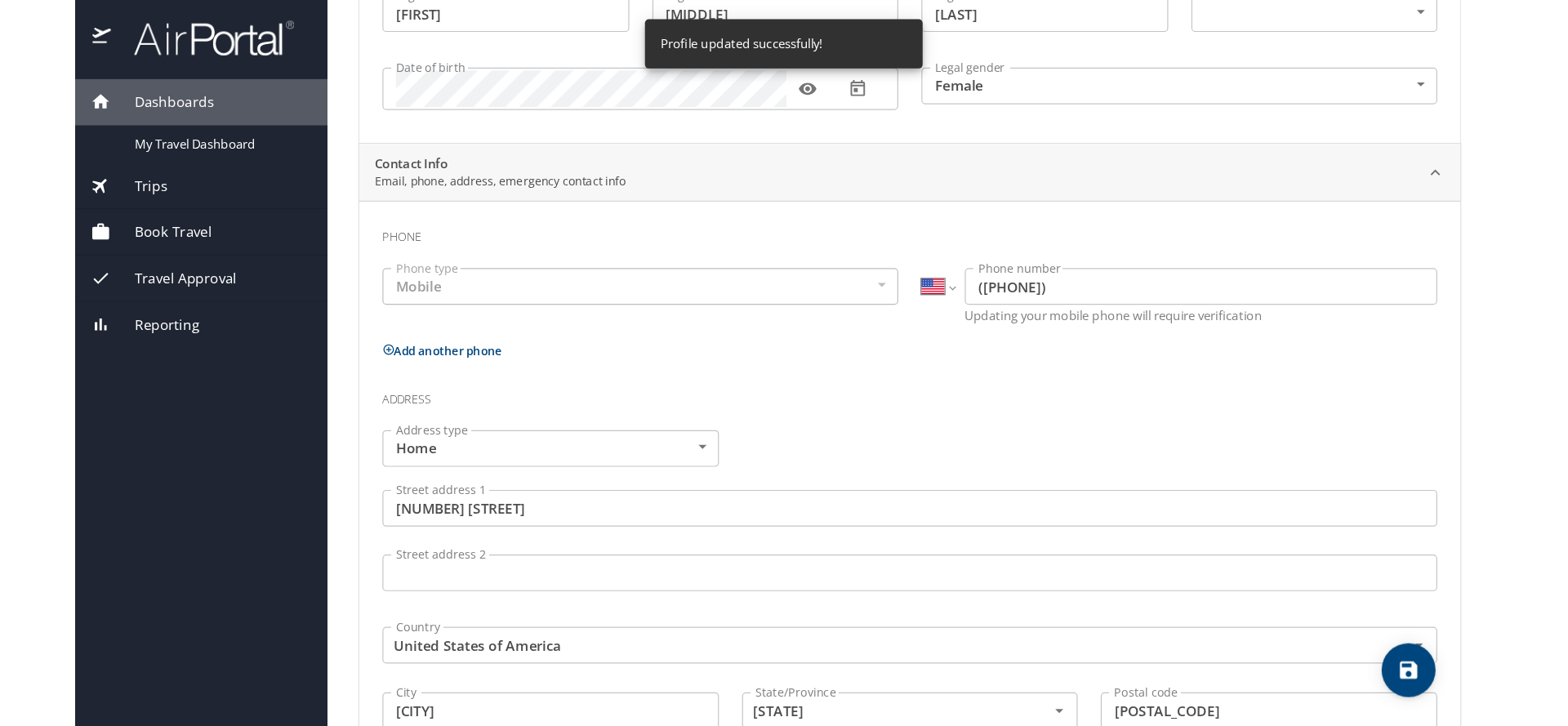 scroll, scrollTop: 0, scrollLeft: 0, axis: both 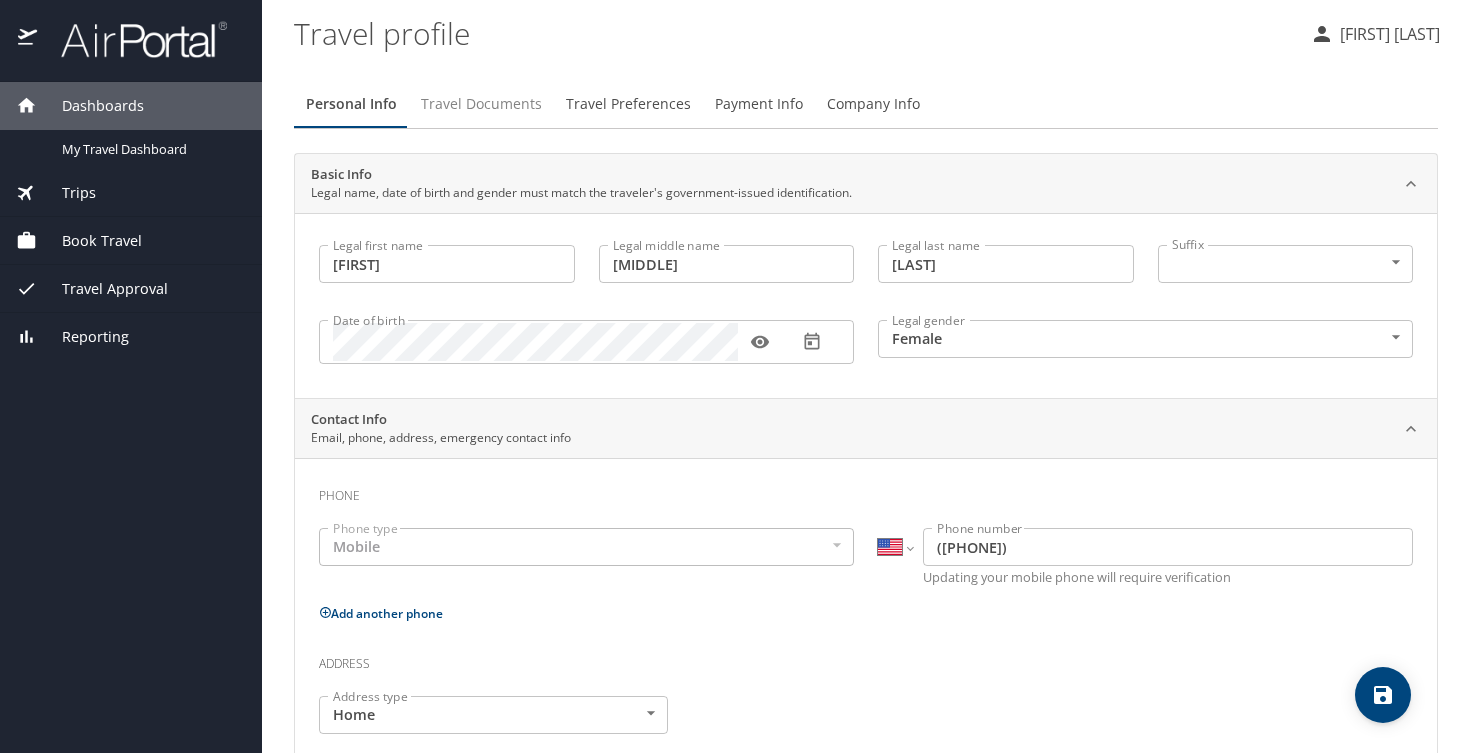 click on "Travel Documents" at bounding box center [481, 104] 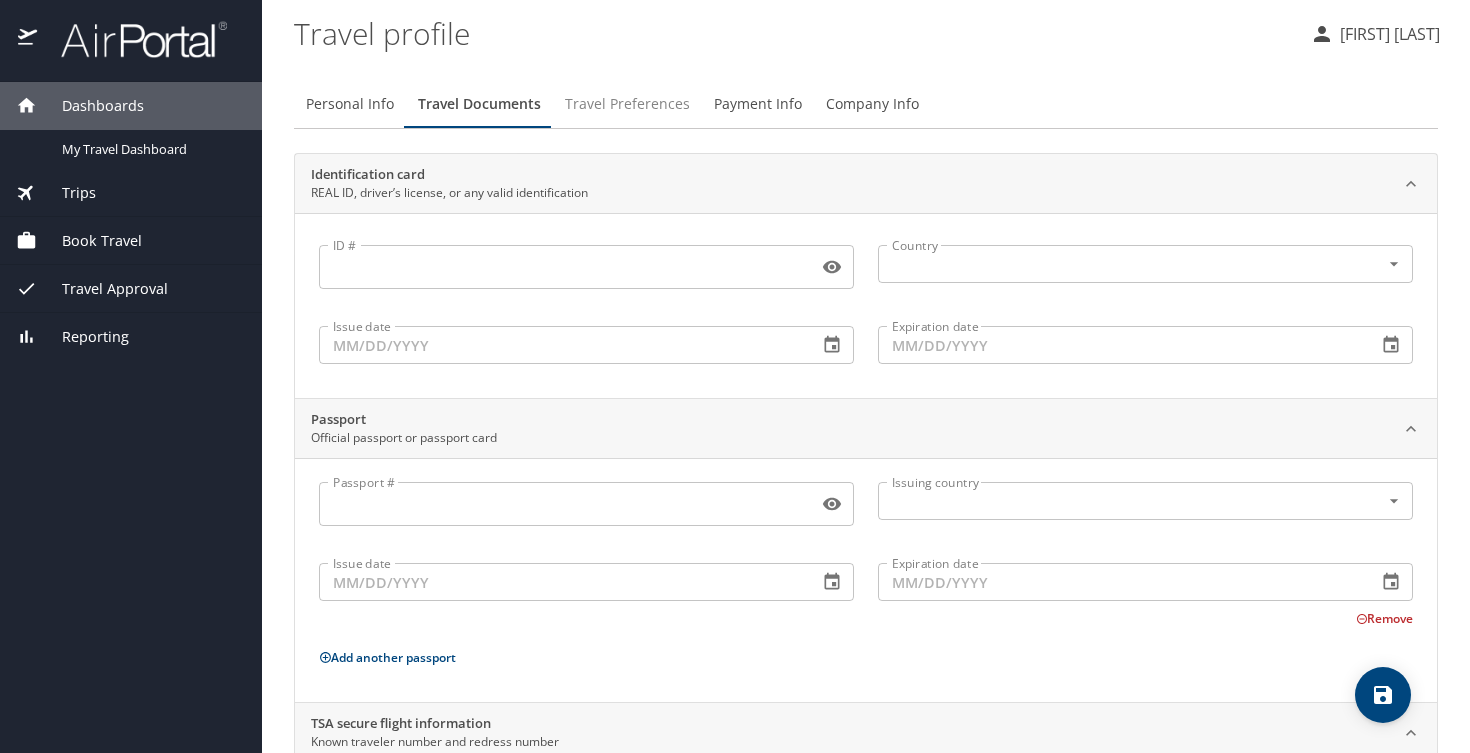 click on "Travel Preferences" at bounding box center [627, 104] 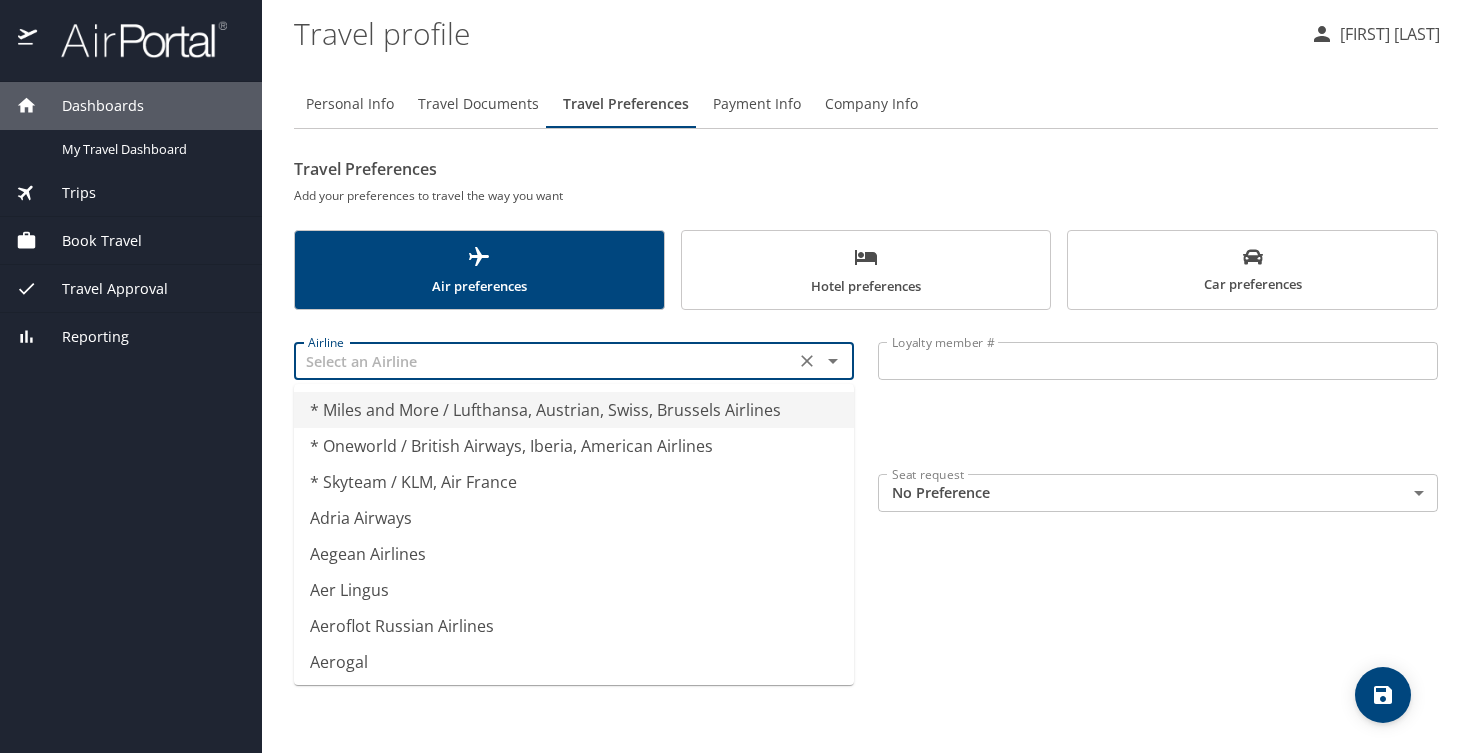 click at bounding box center (544, 361) 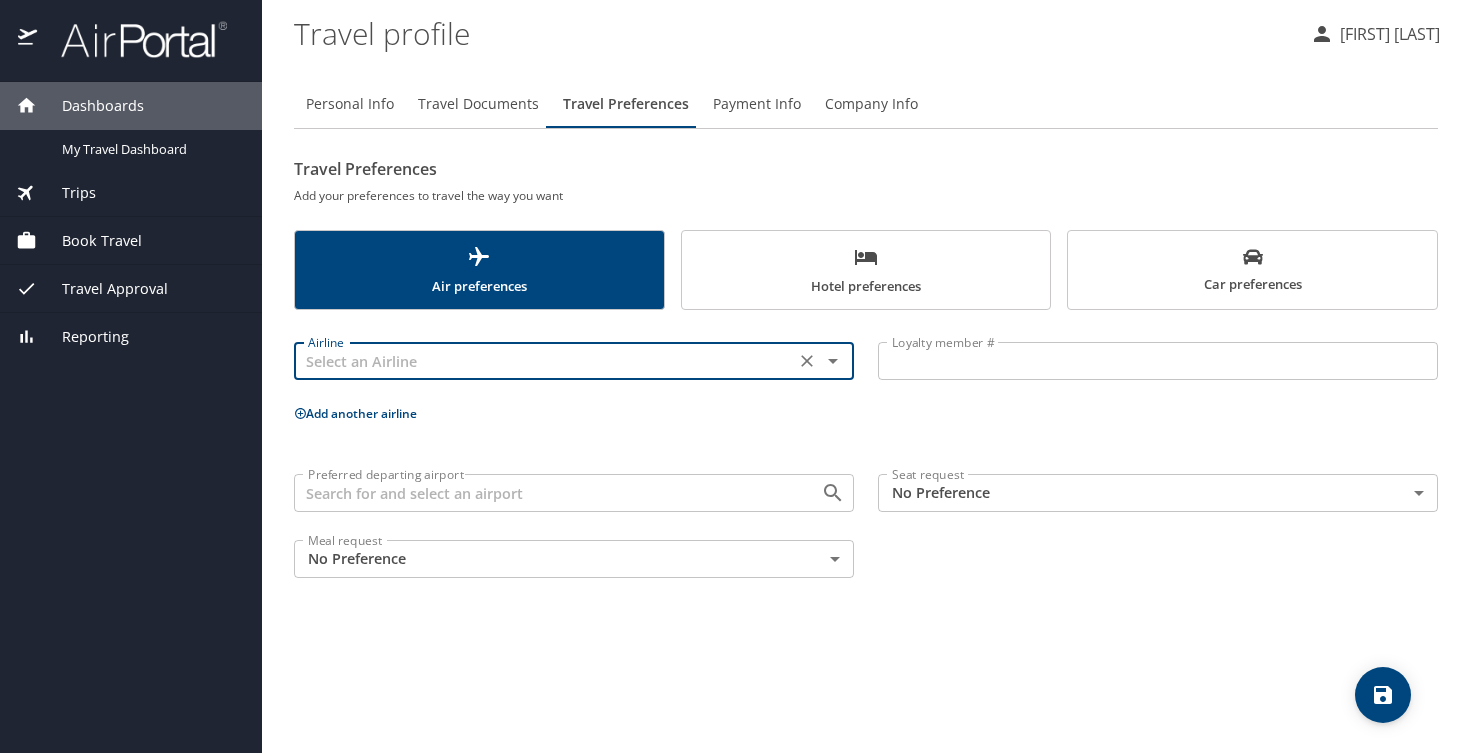 click at bounding box center (544, 361) 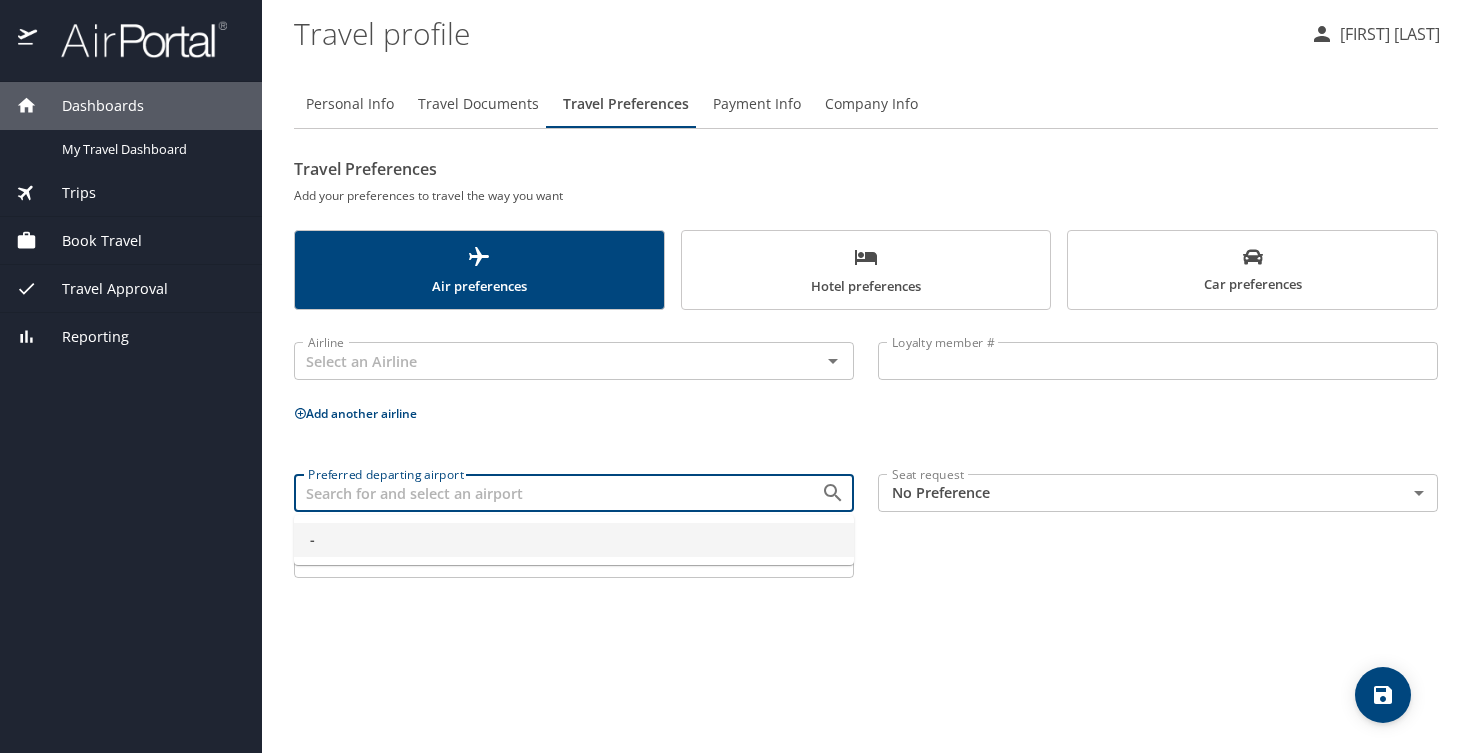 click on "Preferred departing airport" at bounding box center [544, 493] 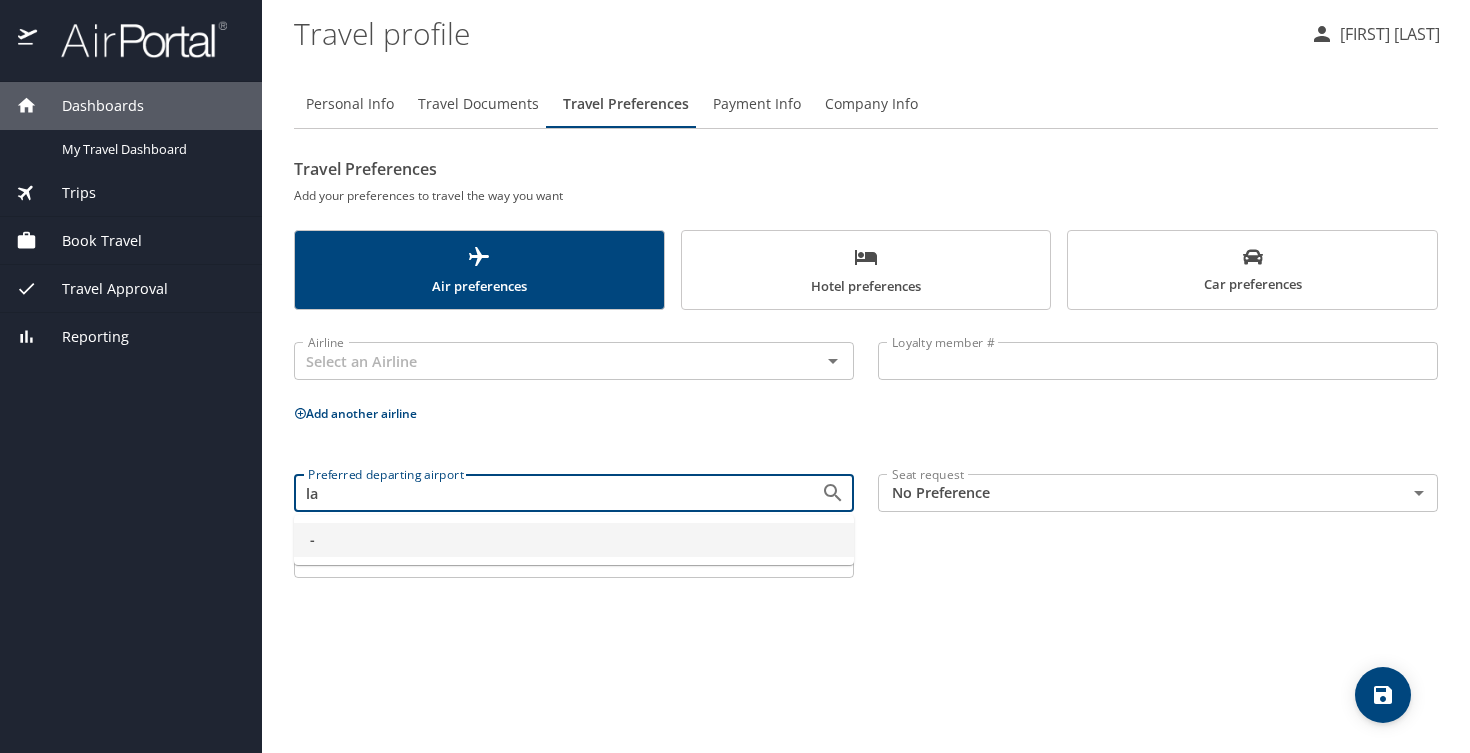 type on "l" 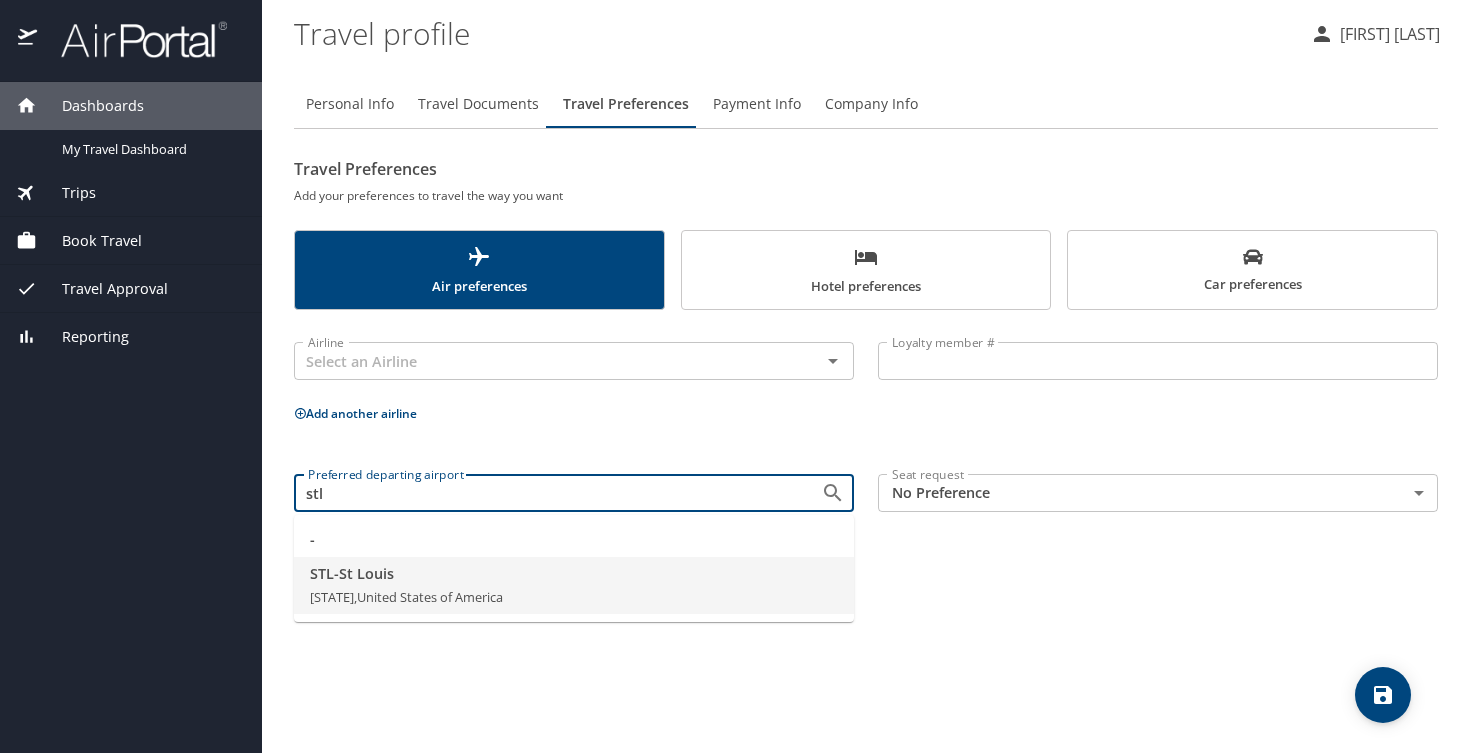 click on "STL  -  [CITY],  [COUNTRY]" at bounding box center [574, 586] 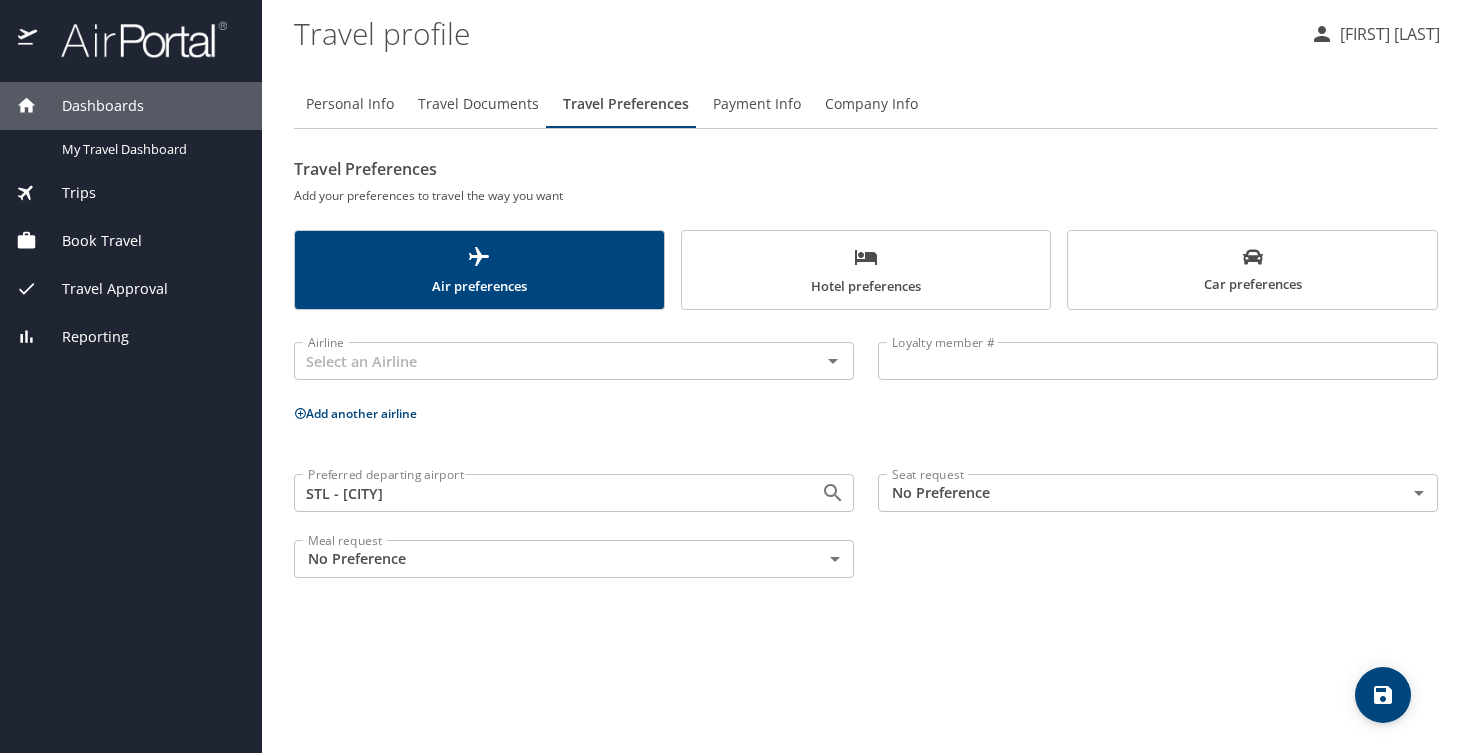 click on "Travel profile [FIRST] [LAST] Personal Info Travel Documents Travel Preferences Payment Info Company Info Travel Preferences Add your preferences to travel the way you want Air preferences Hotel preferences Car preferences Airline Airline   Loyalty member # Loyalty member #  Add another airline Preferred departing airport STL - St Louis Preferred departing airport   Seat request No Preference NotApplicable Seat request   Meal request No Preference NotApplicable Meal request My settings Travel agency contacts View travel profile Give feedback Sign out" at bounding box center [735, 376] 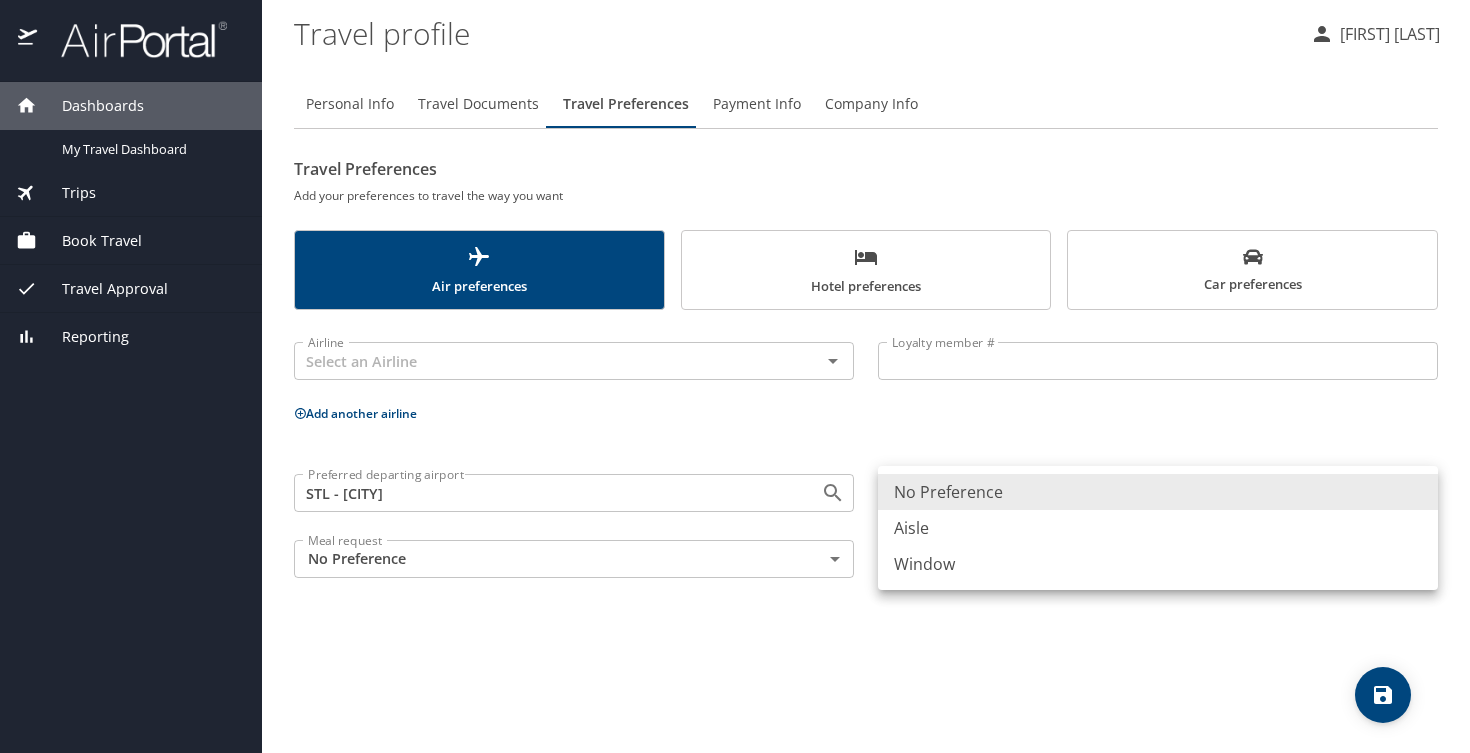 click on "Window" at bounding box center [1158, 564] 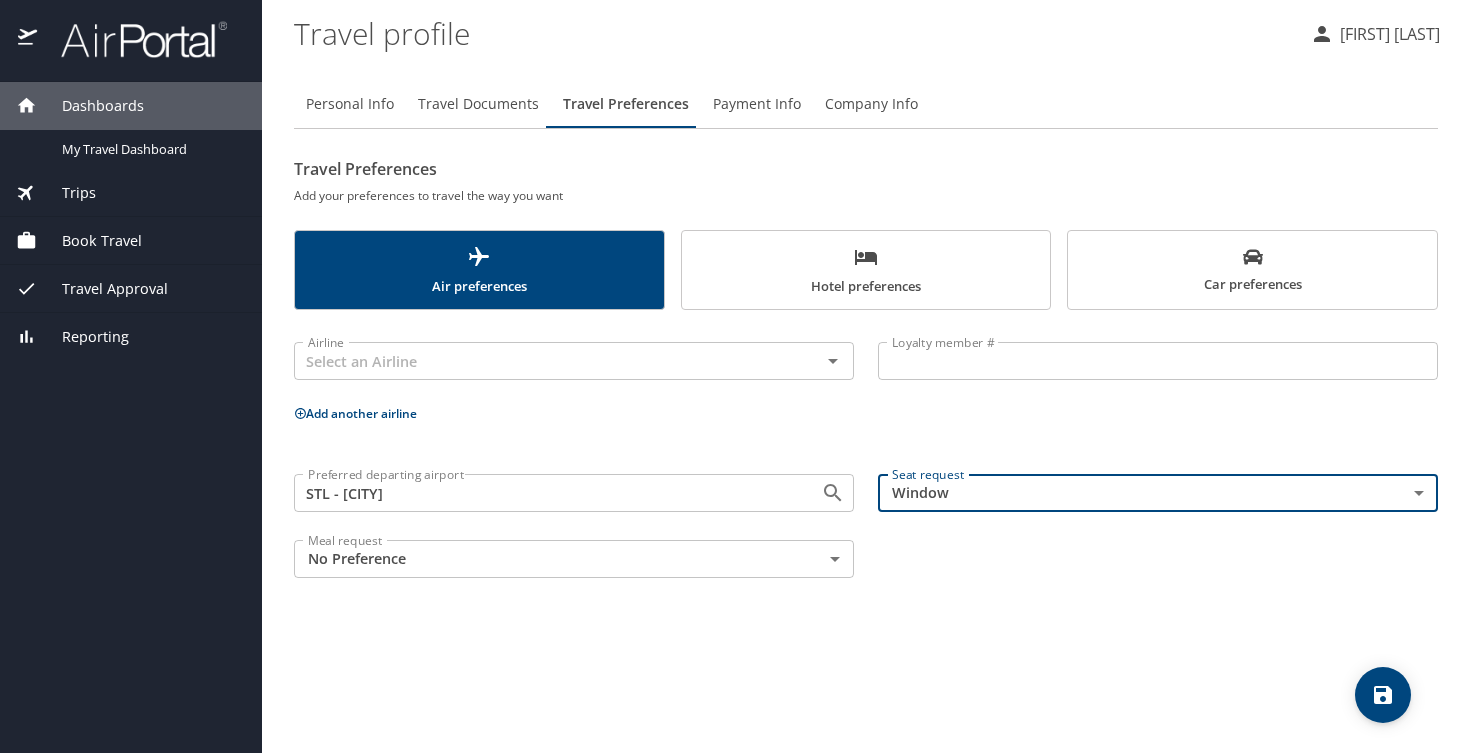 click on "Travel profile [FIRST] [LAST] Personal Info Travel Documents Travel Preferences Payment Info Company Info Travel Preferences Add your preferences to travel the way you want Air preferences Hotel preferences Car preferences Airline Airline   Loyalty member # Loyalty member #  Add another airline Preferred departing airport STL - St Louis Preferred departing airport   Seat request Window Window Seat request   Meal request No Preference NotApplicable Meal request My settings Travel agency contacts View travel profile Give feedback Sign out" at bounding box center (735, 376) 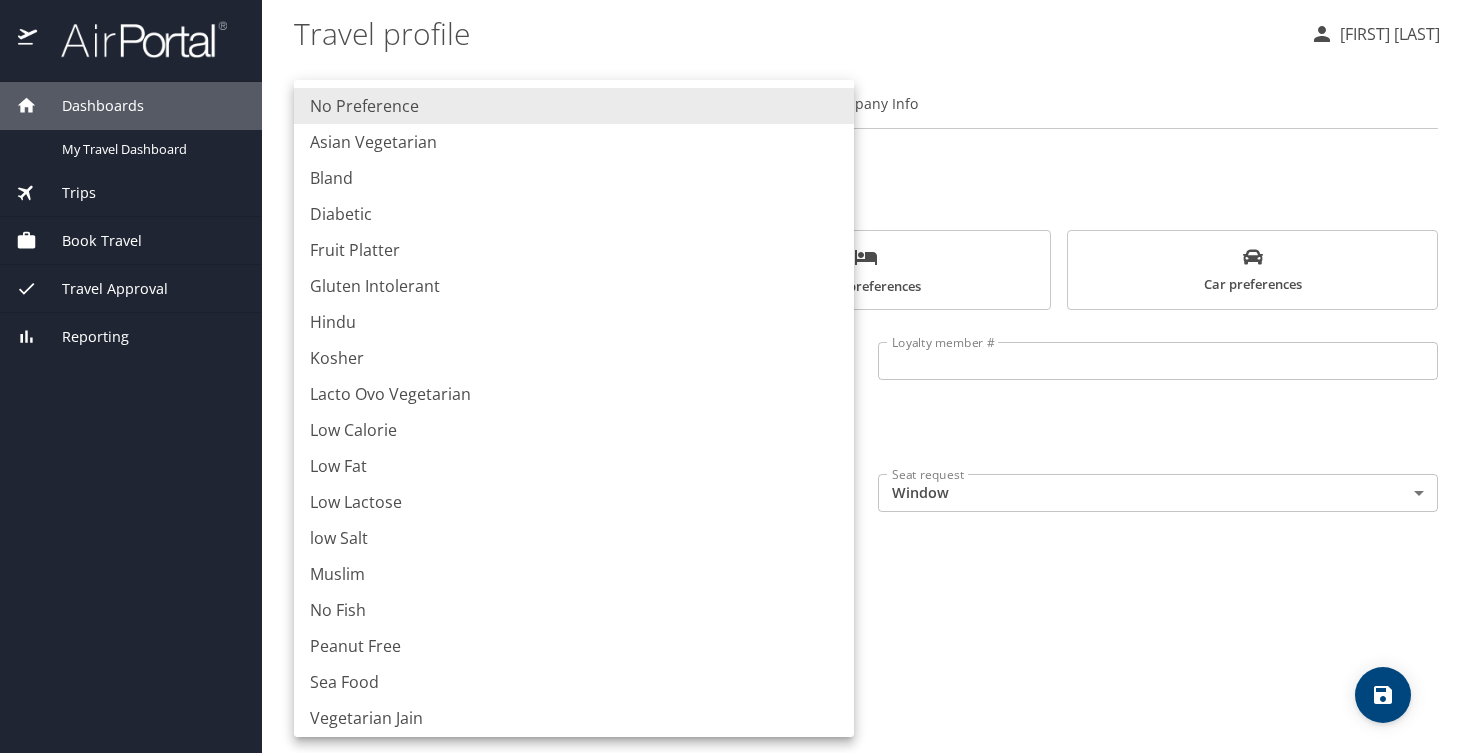 click at bounding box center [735, 376] 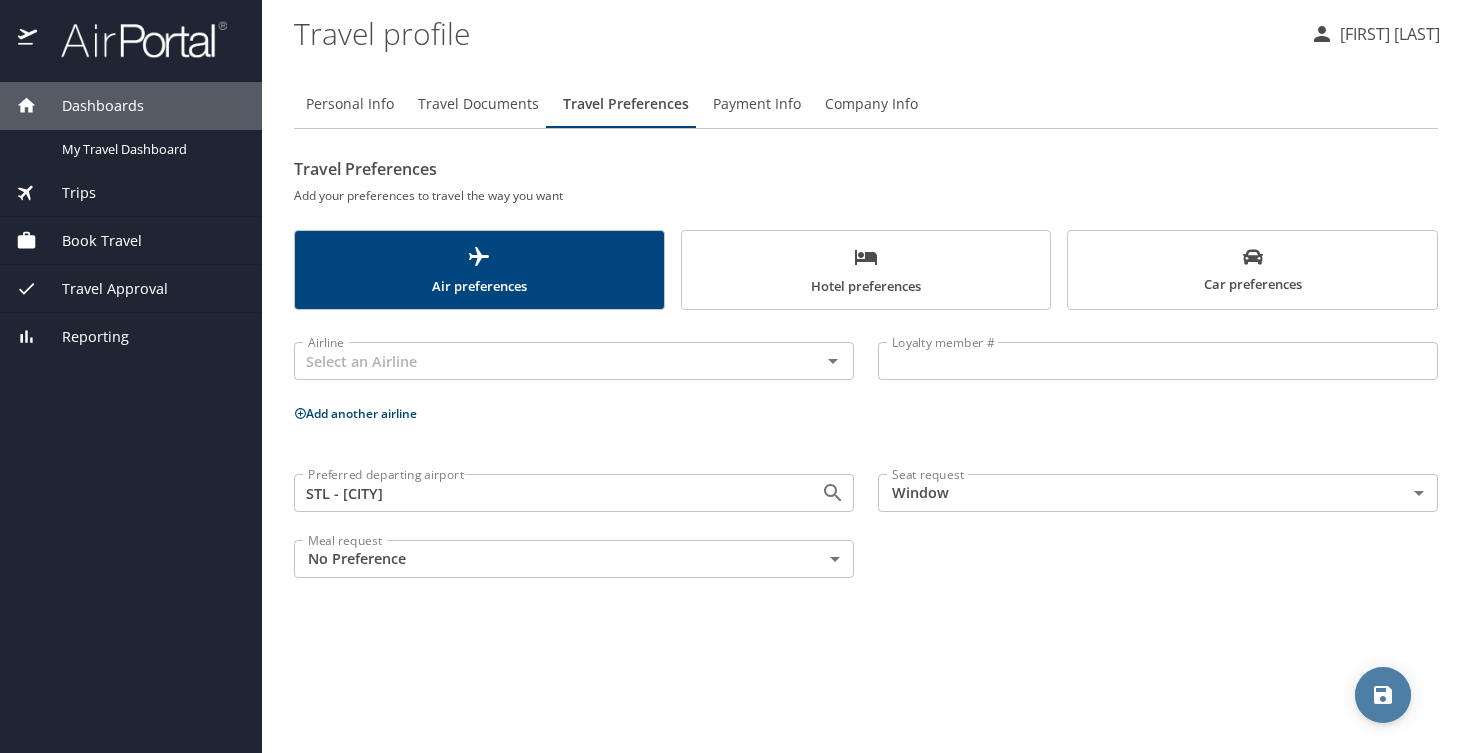 click 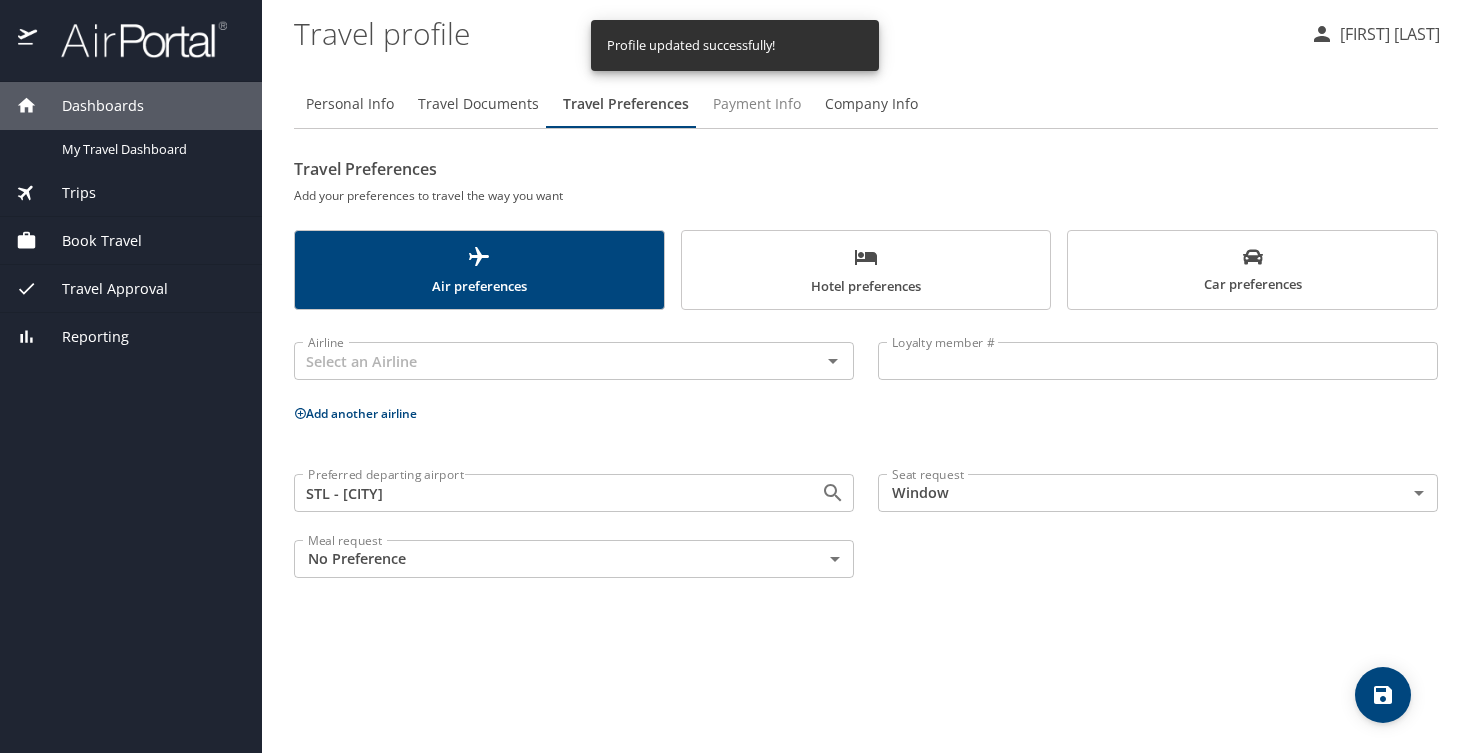 click on "Payment Info" at bounding box center [757, 104] 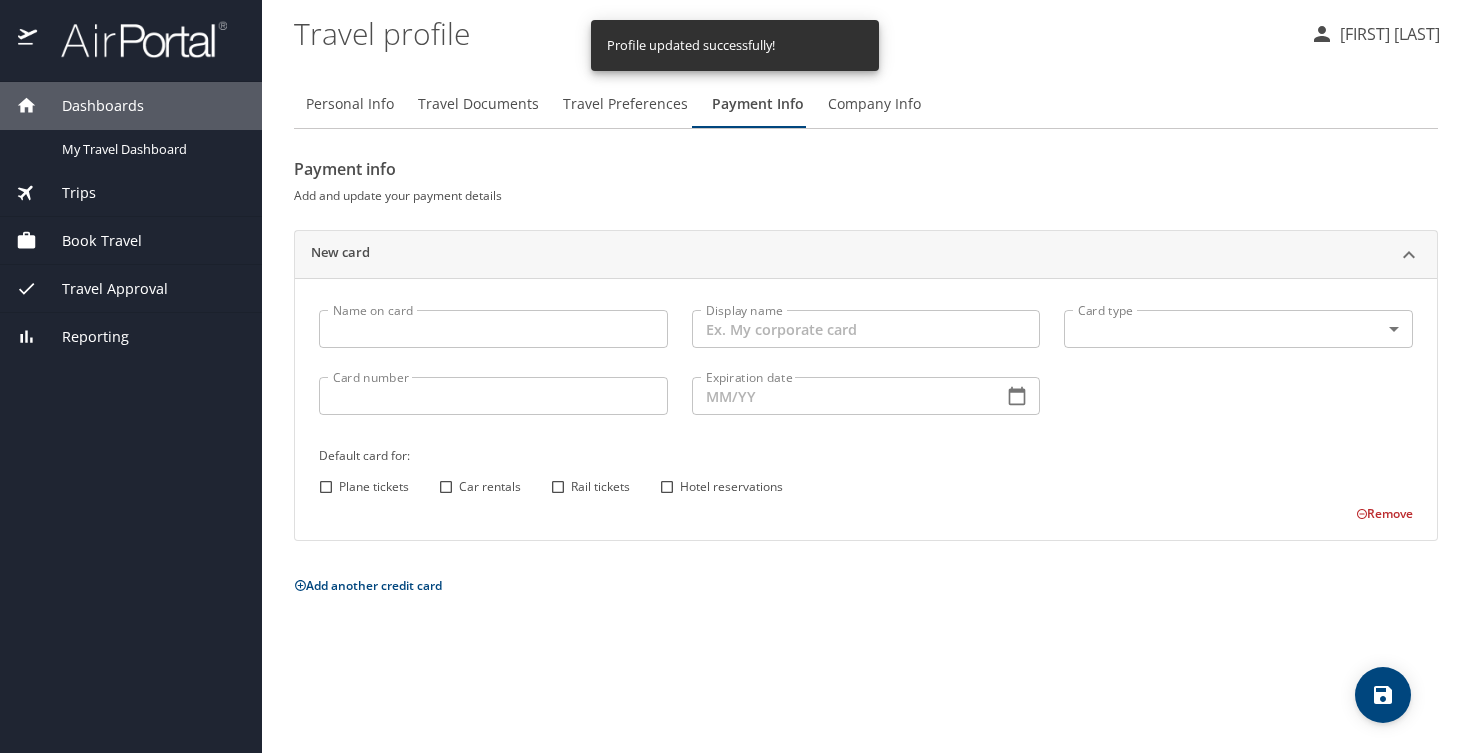 click on "Company Info" at bounding box center (874, 104) 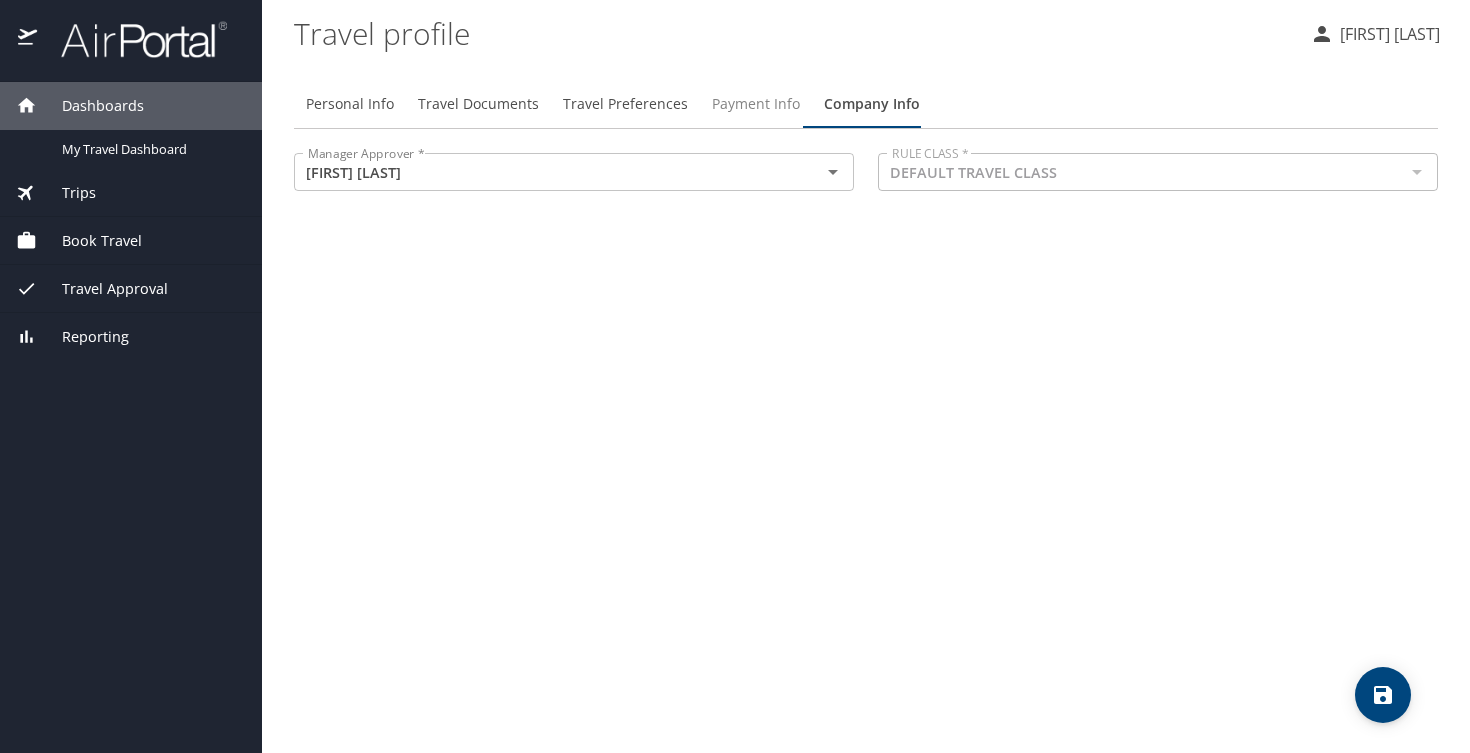 click on "Payment Info" at bounding box center (756, 104) 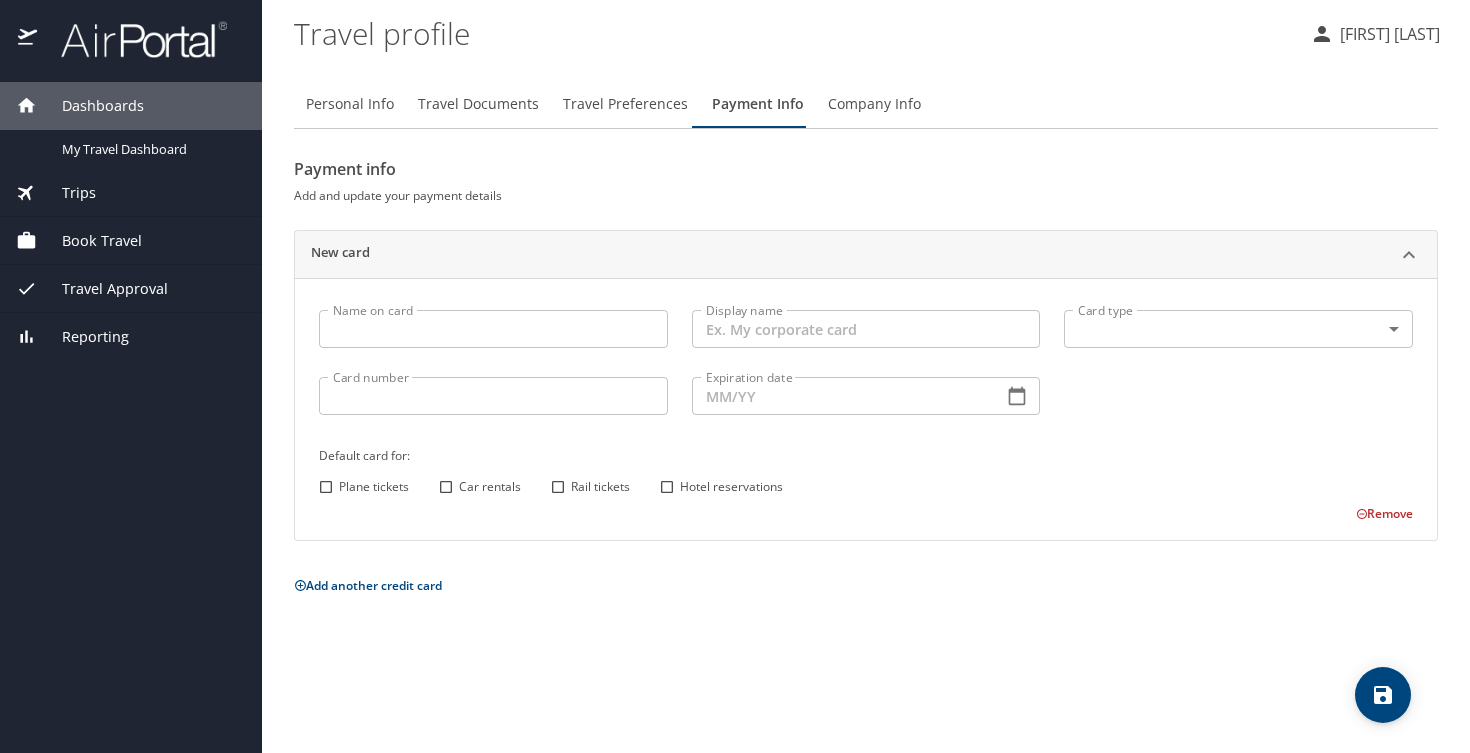 click on "Name on card" at bounding box center [493, 329] 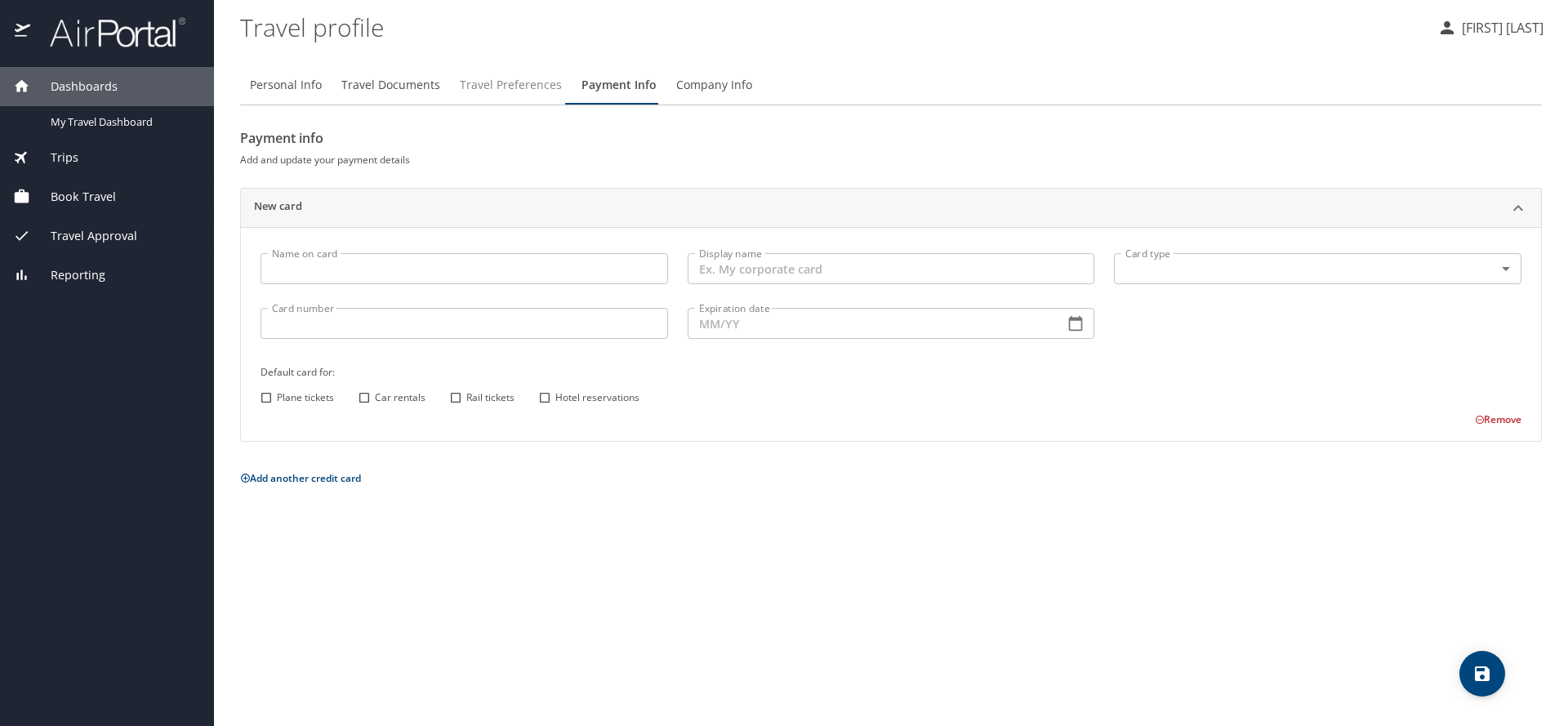 click on "Travel Preferences" at bounding box center (510, 85) 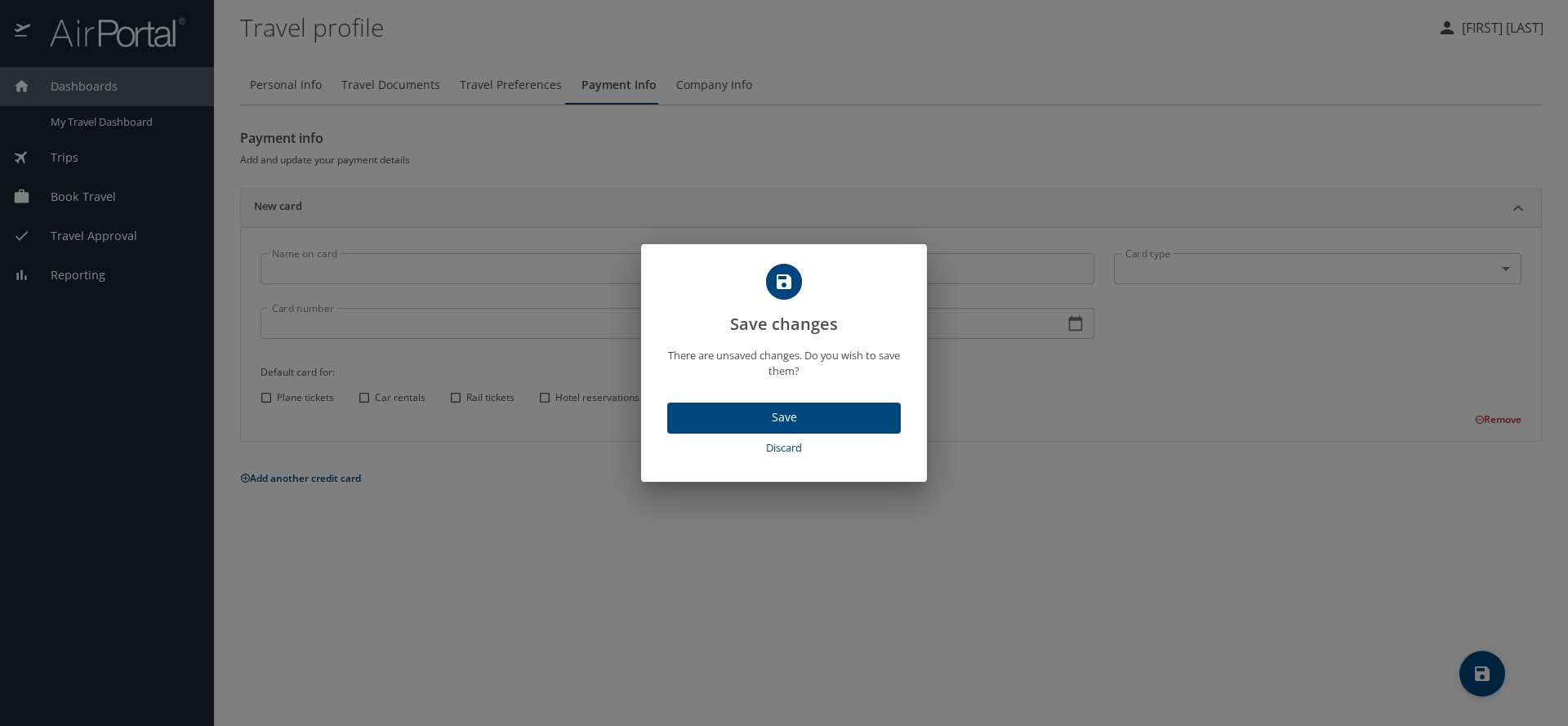click on "Save" at bounding box center [784, 417] 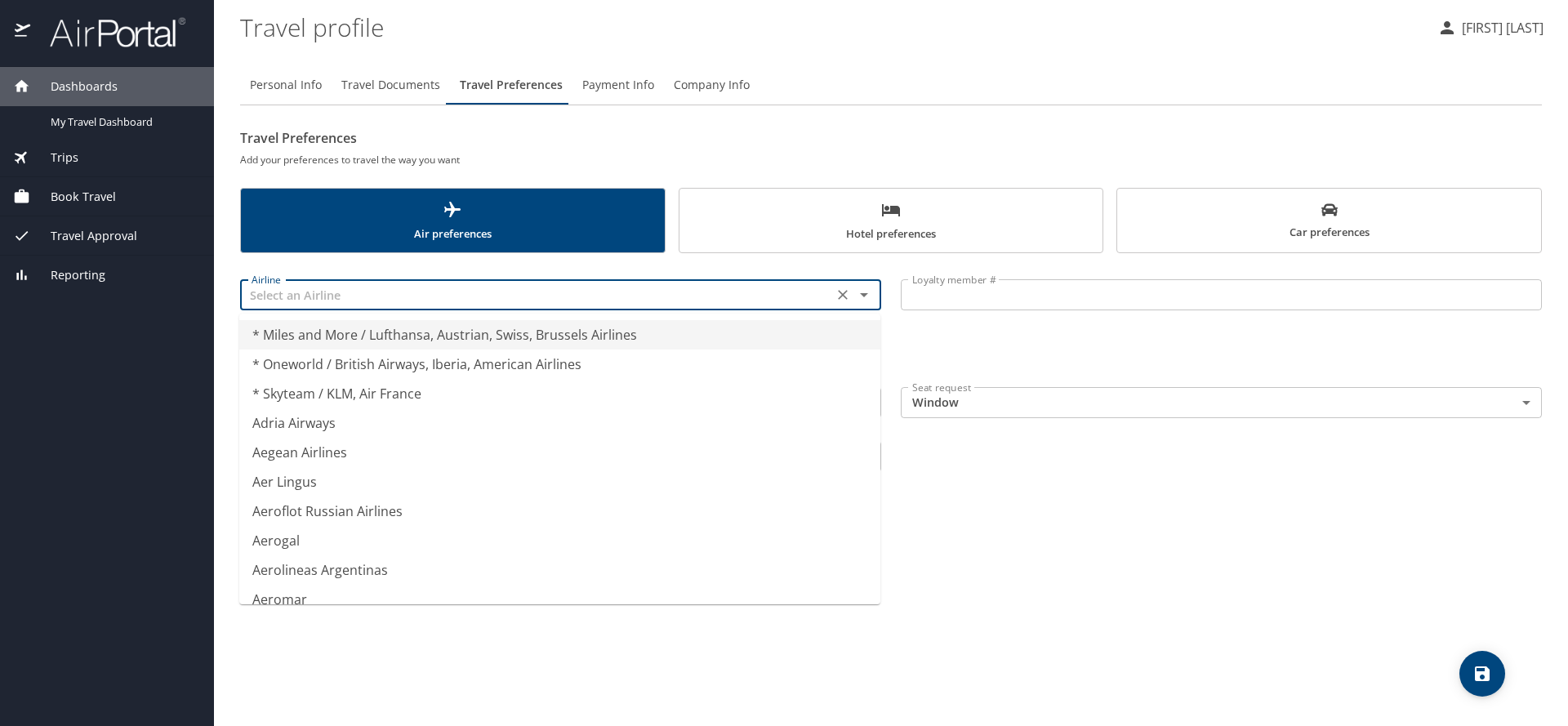 click at bounding box center [537, 295] 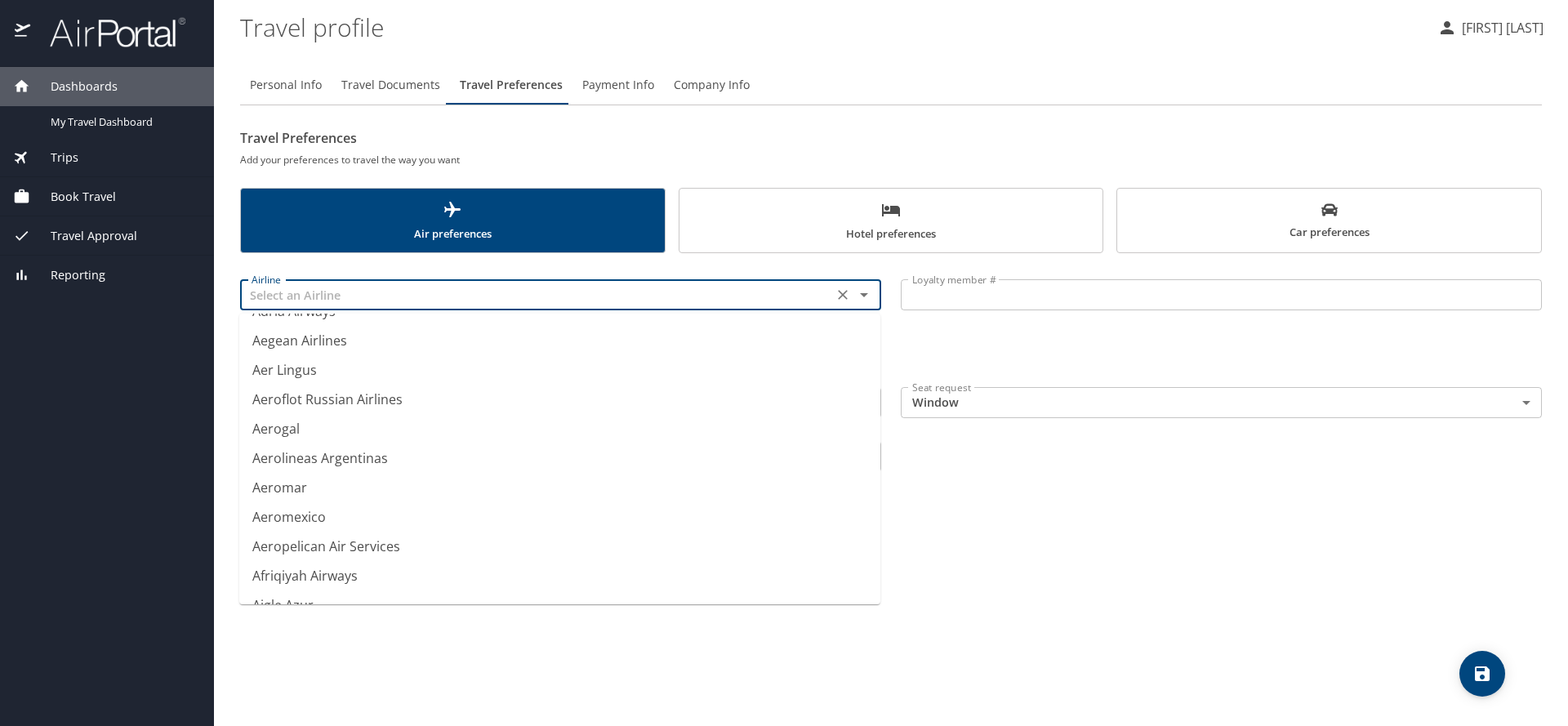 scroll, scrollTop: 131, scrollLeft: 0, axis: vertical 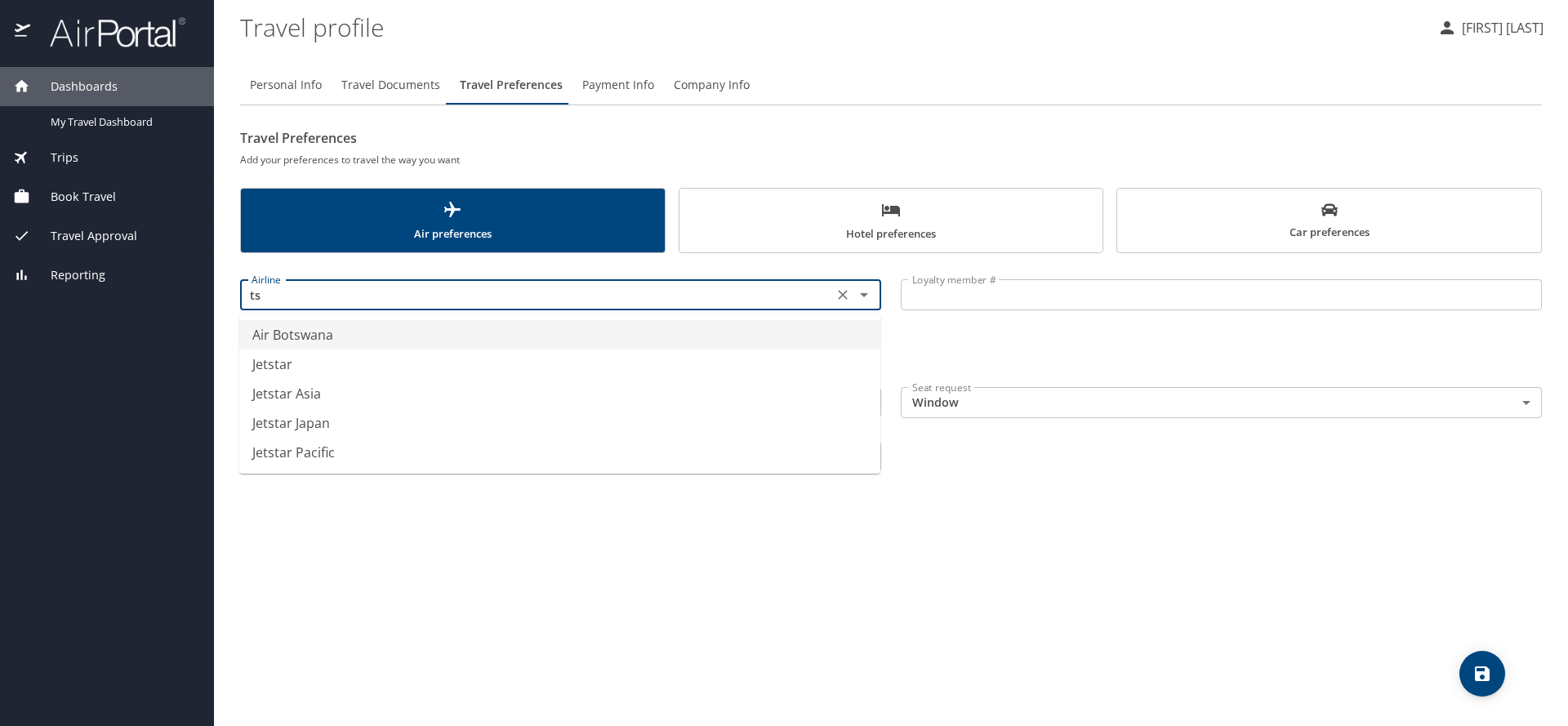 type on "t" 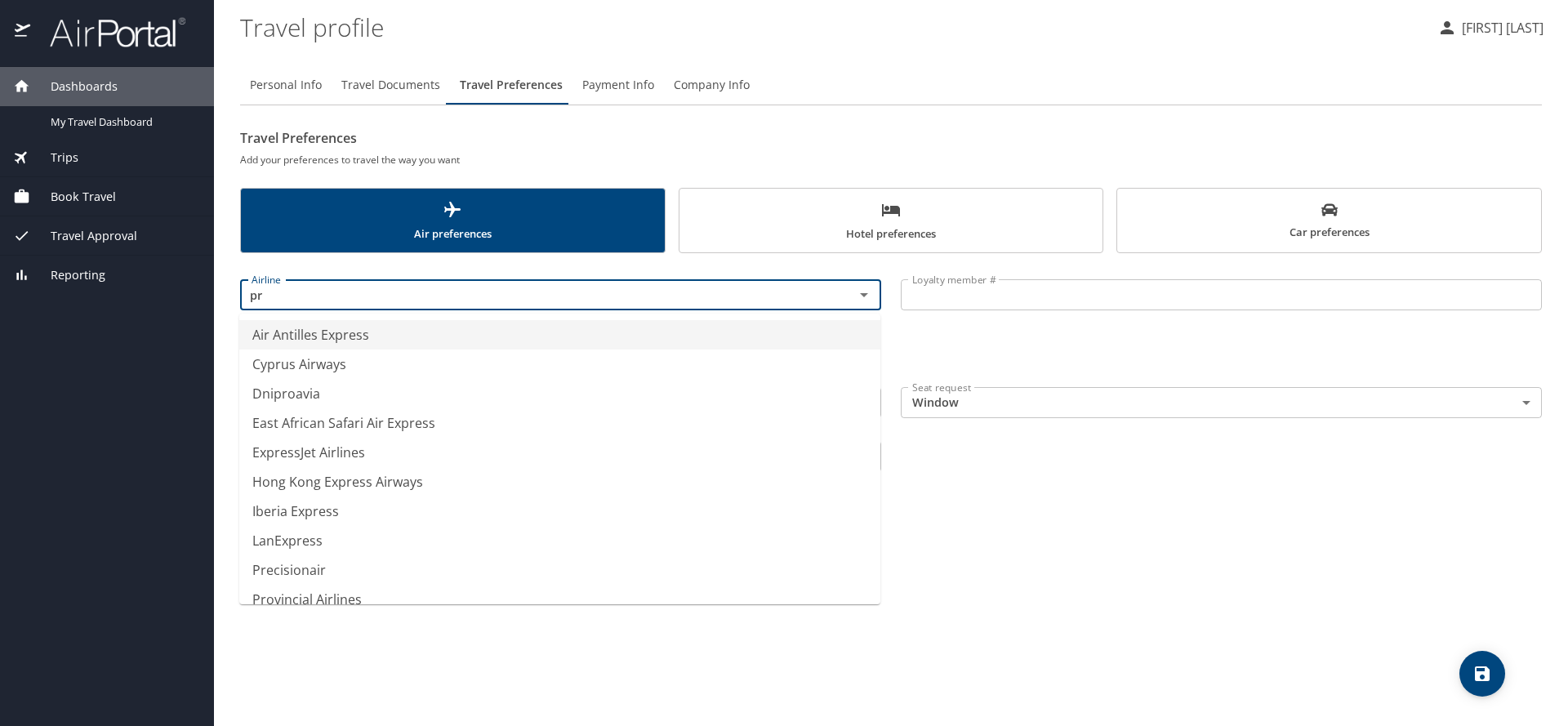 type on "p" 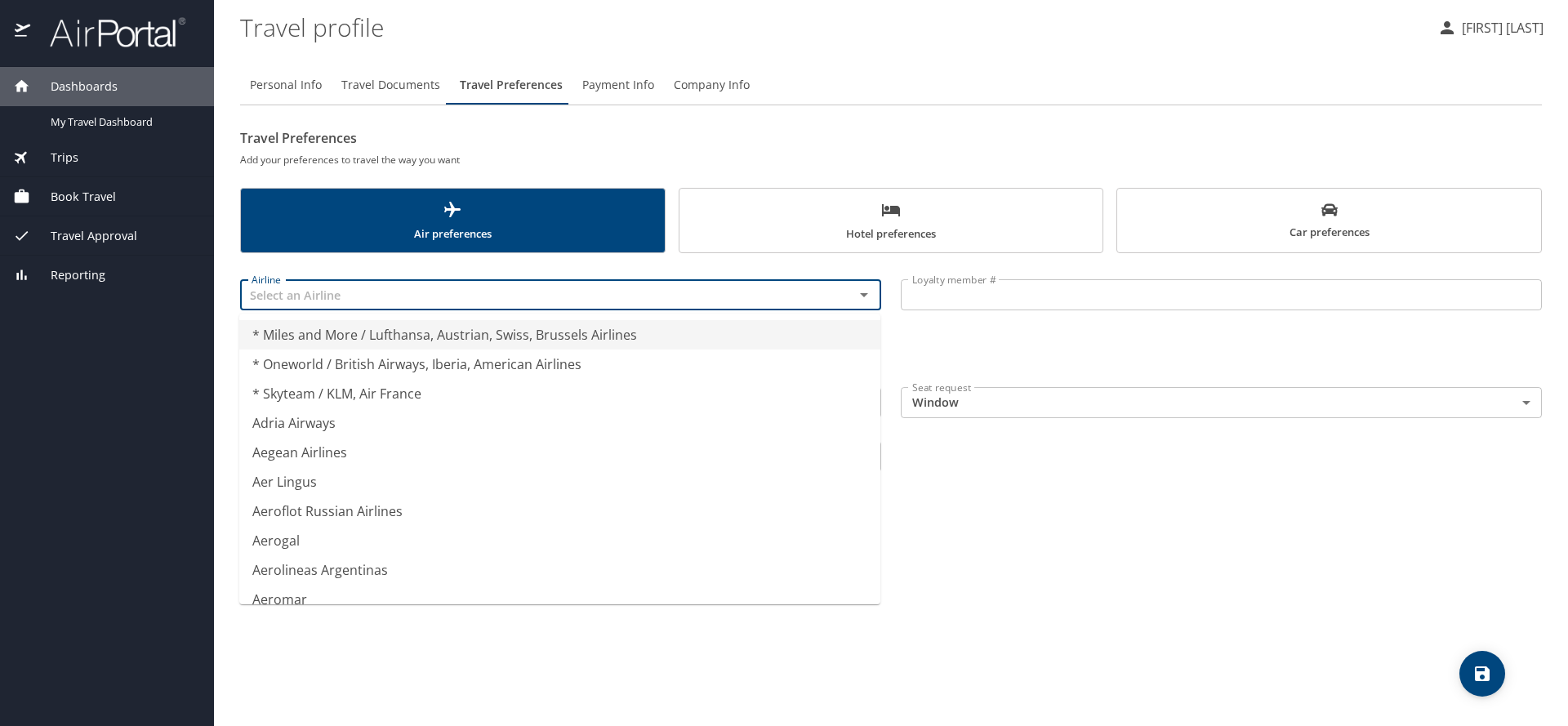 type on "* Miles and More / Lufthansa, Austrian, Swiss, Brussels Airlines" 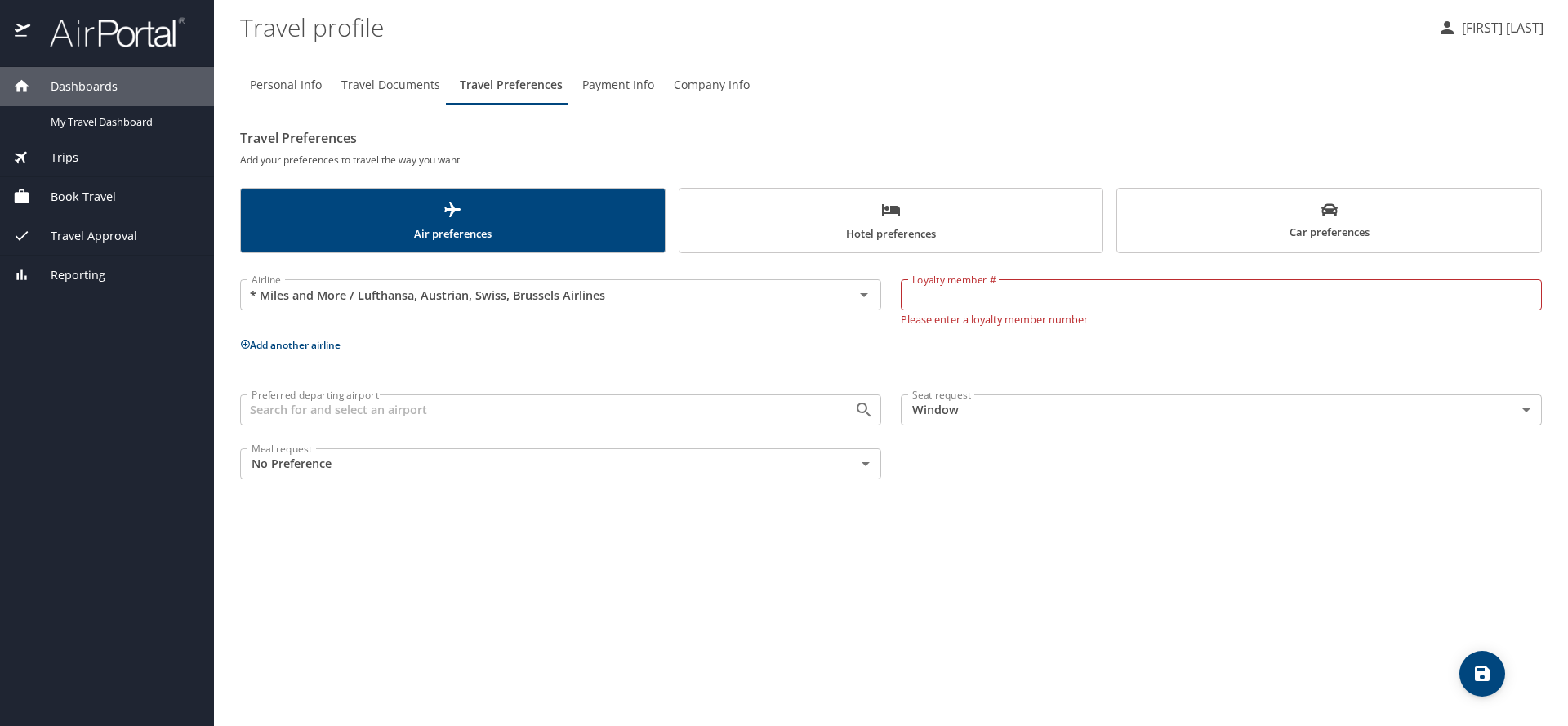 click on "Preferred departing airport Preferred departing airport   Seat request Window Window Seat request   Meal request No Preference NotApplicable Meal request" at bounding box center [891, 437] 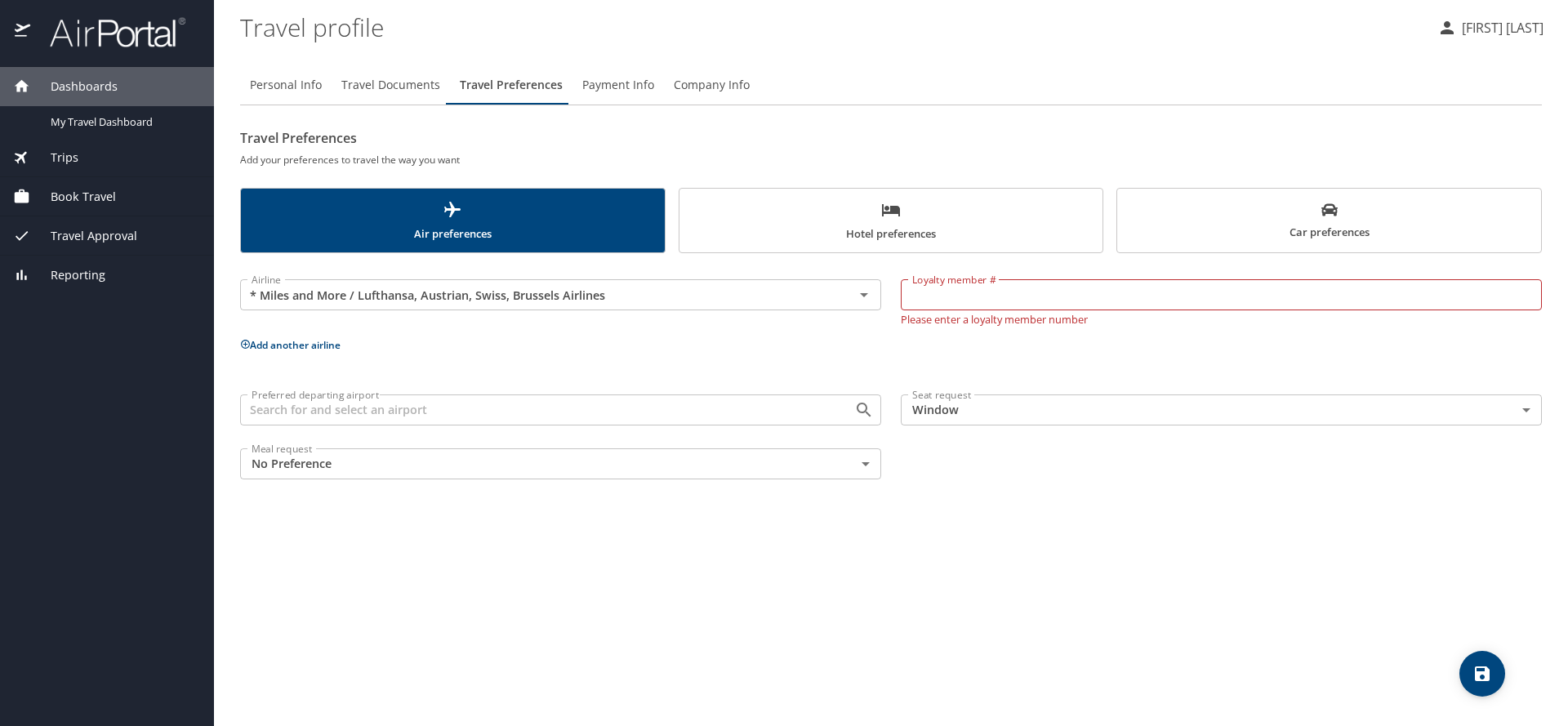 click on "Add another airline" at bounding box center [290, 345] 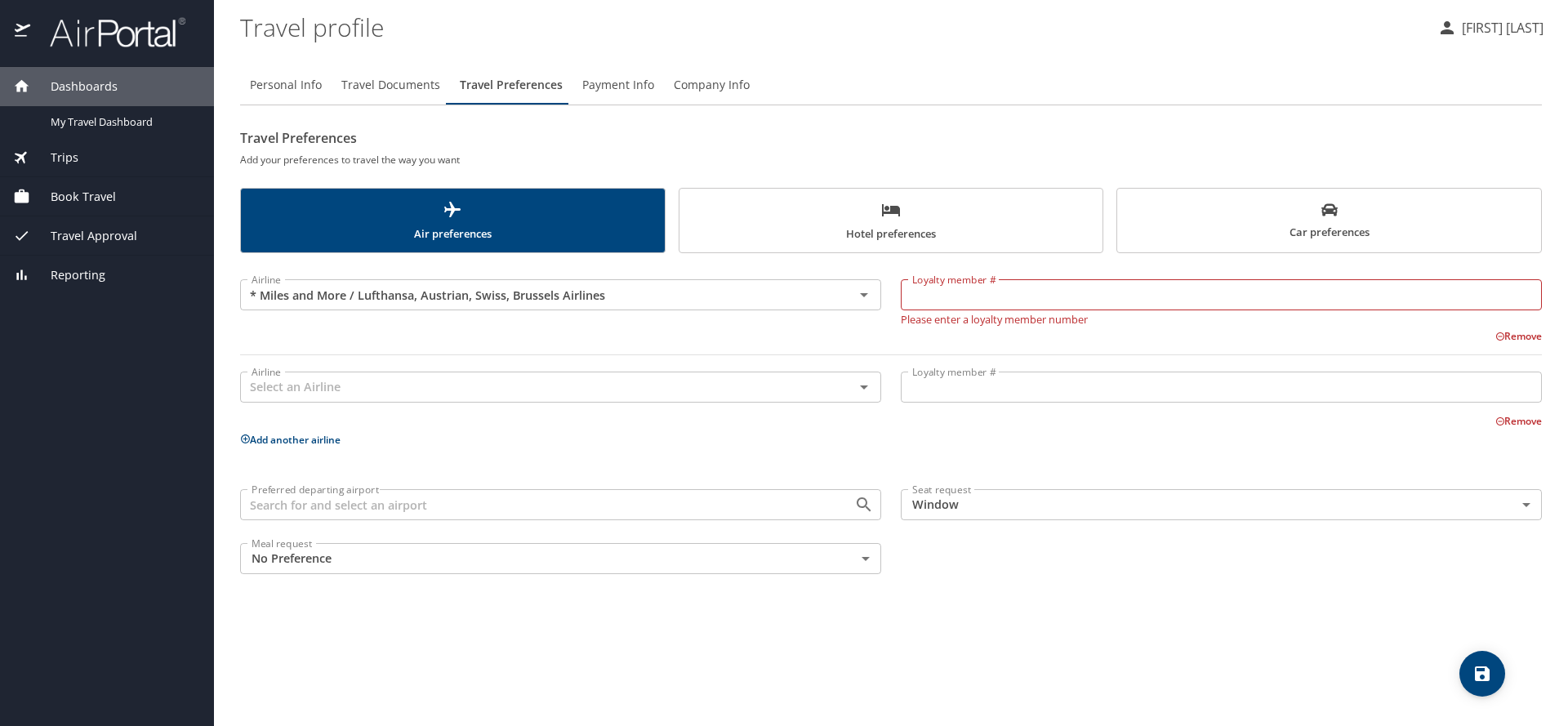 click on "Payment Info" at bounding box center (618, 85) 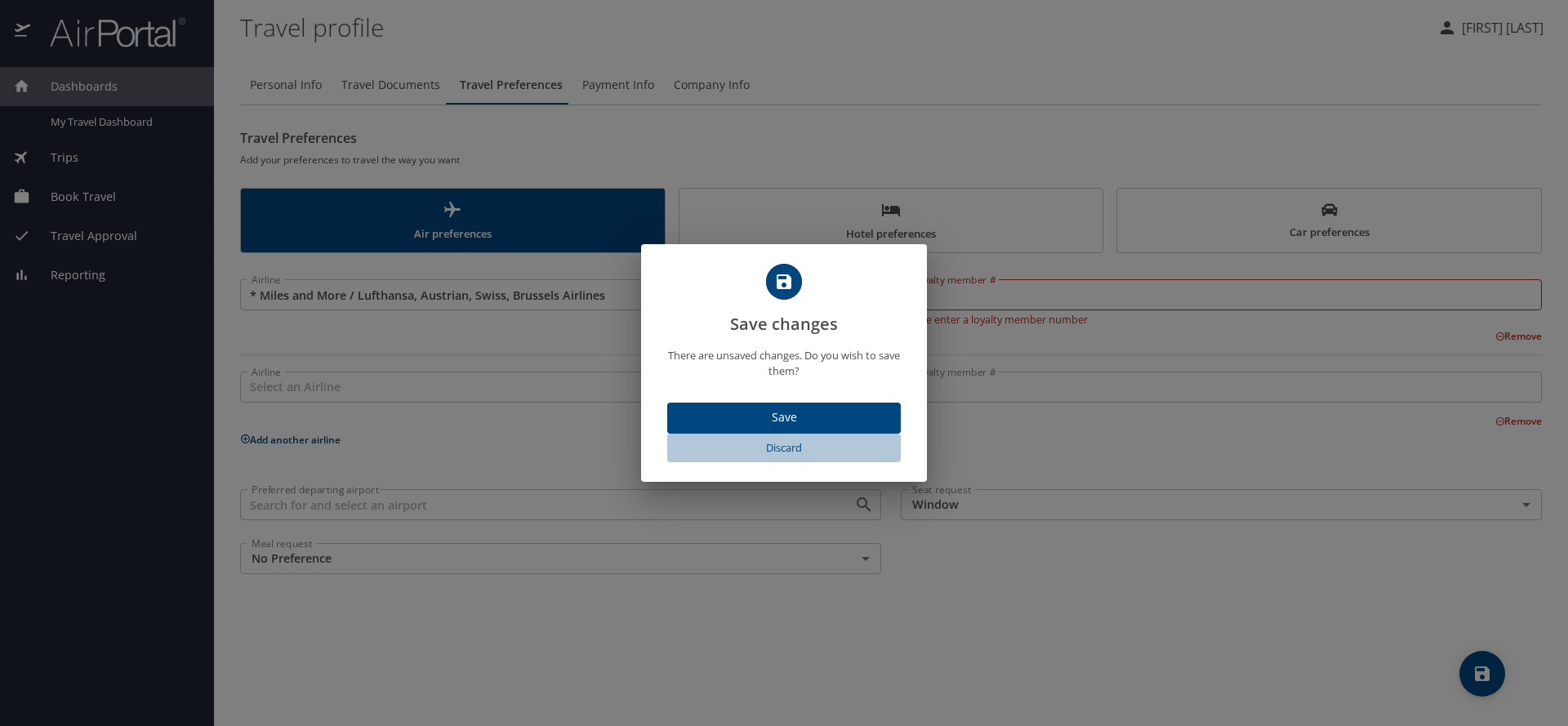 click on "Discard" at bounding box center (784, 448) 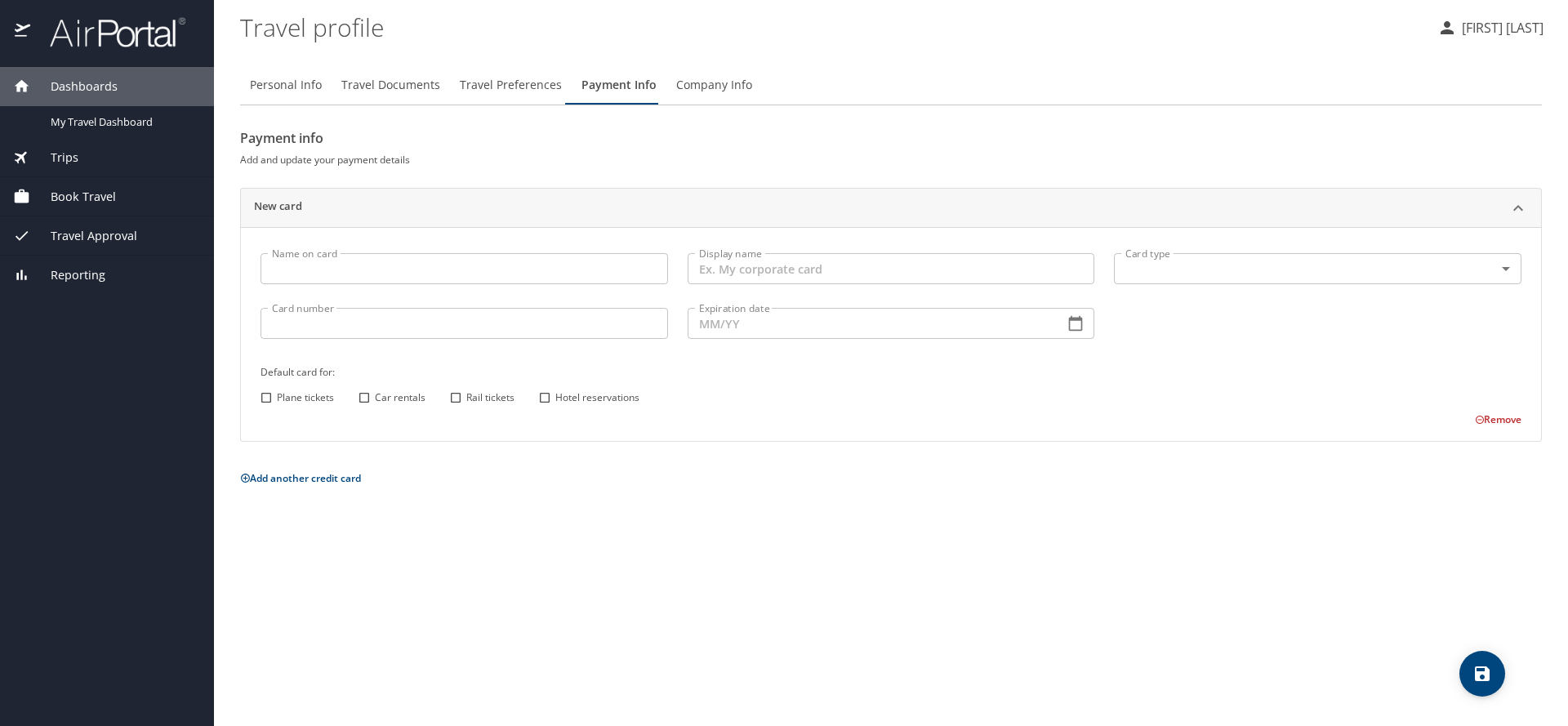 click on "Company Info" at bounding box center [714, 85] 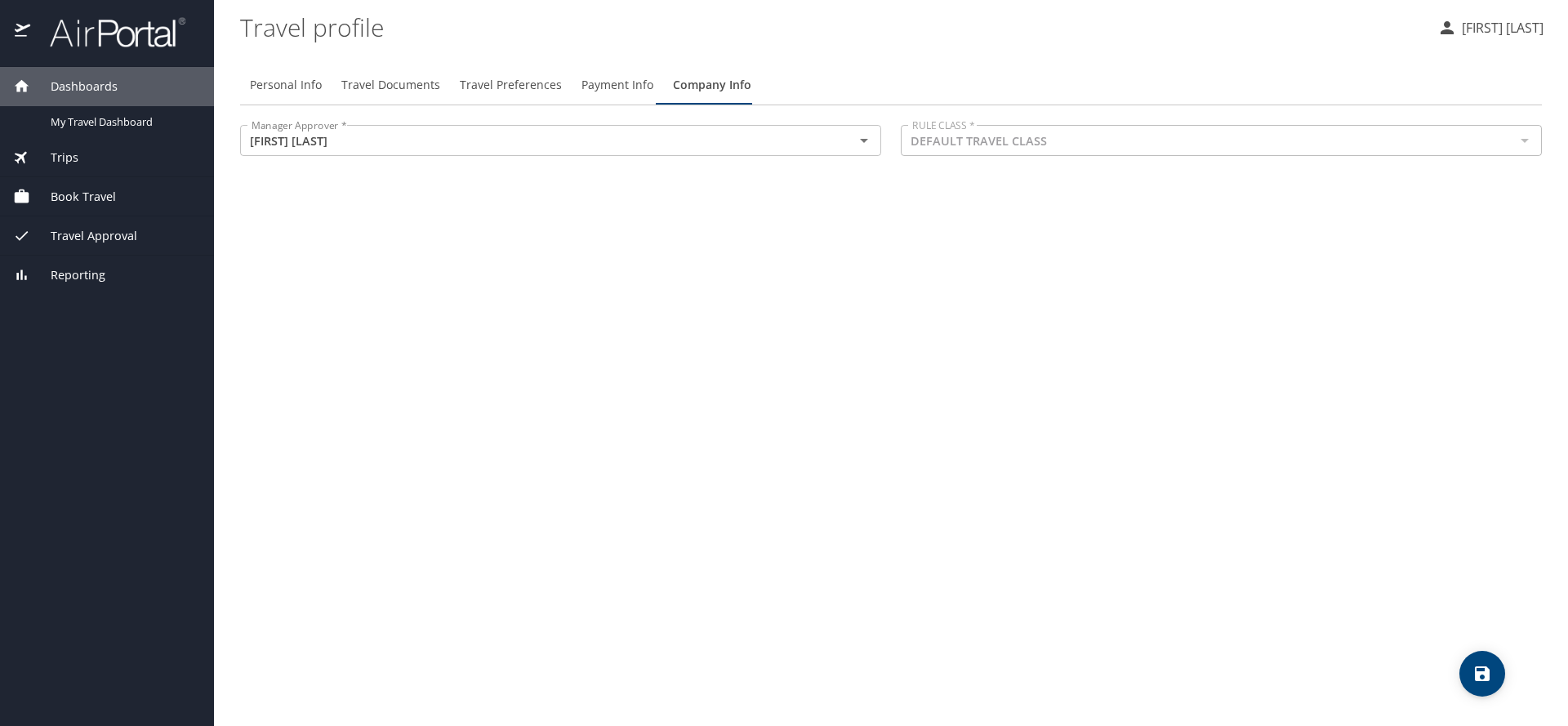 click on "Payment Info" at bounding box center (617, 85) 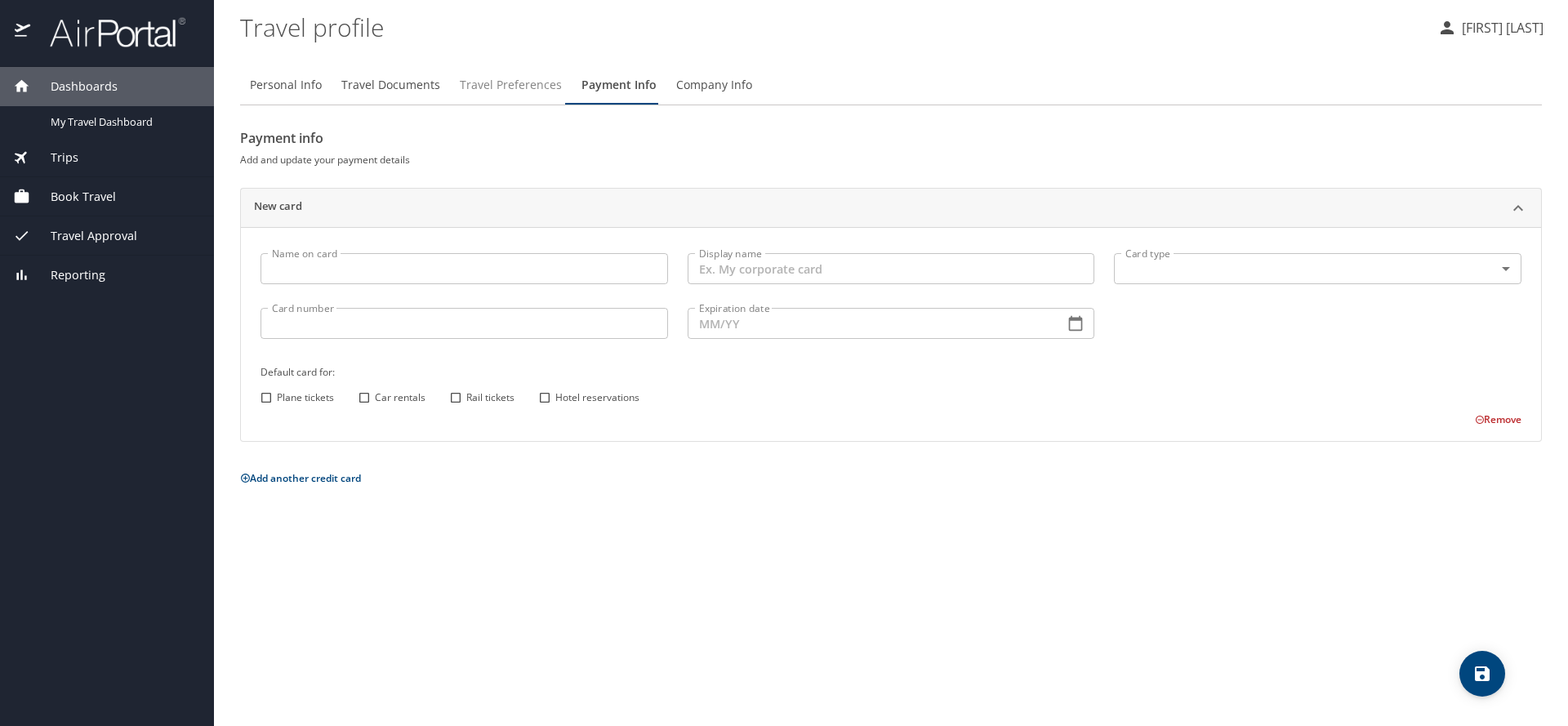 click on "Travel Preferences" at bounding box center (510, 85) 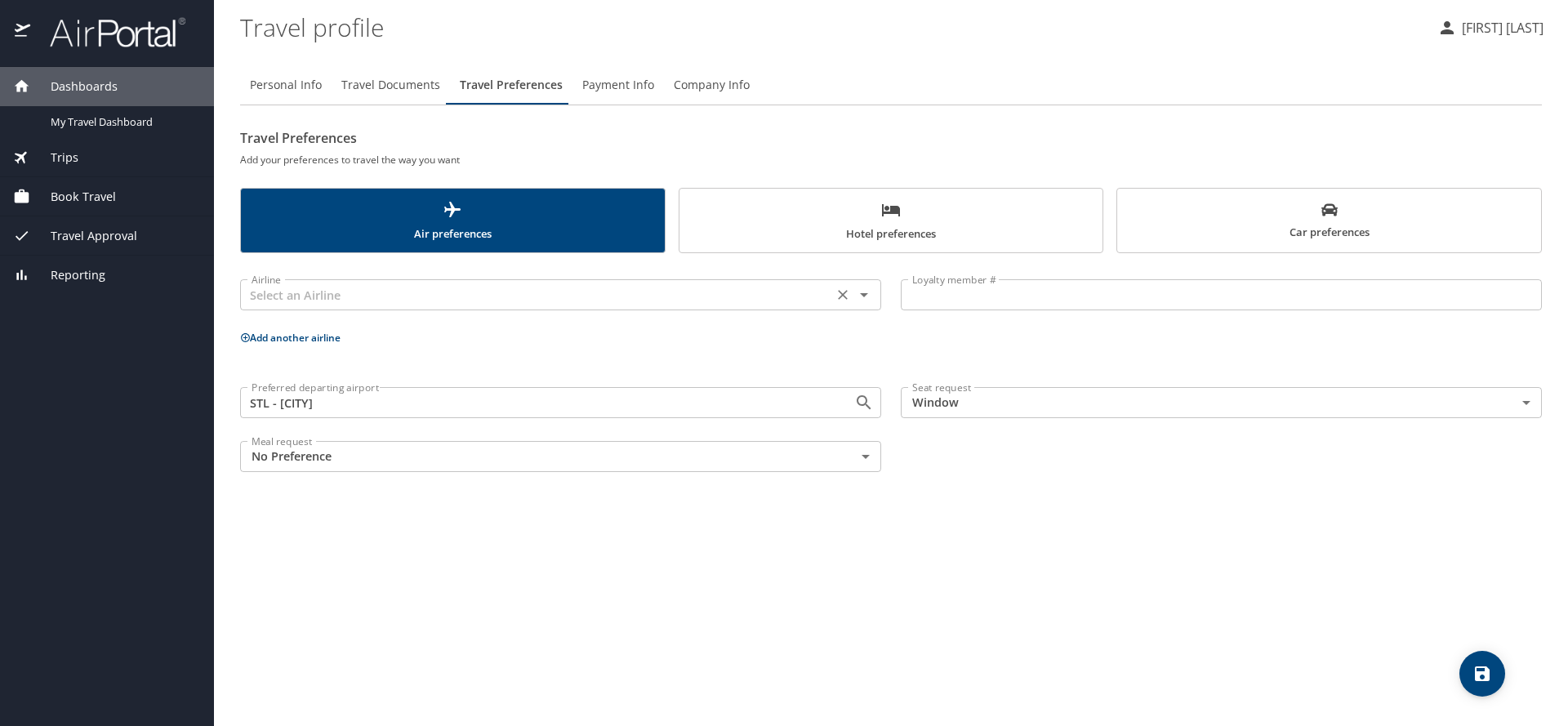 click 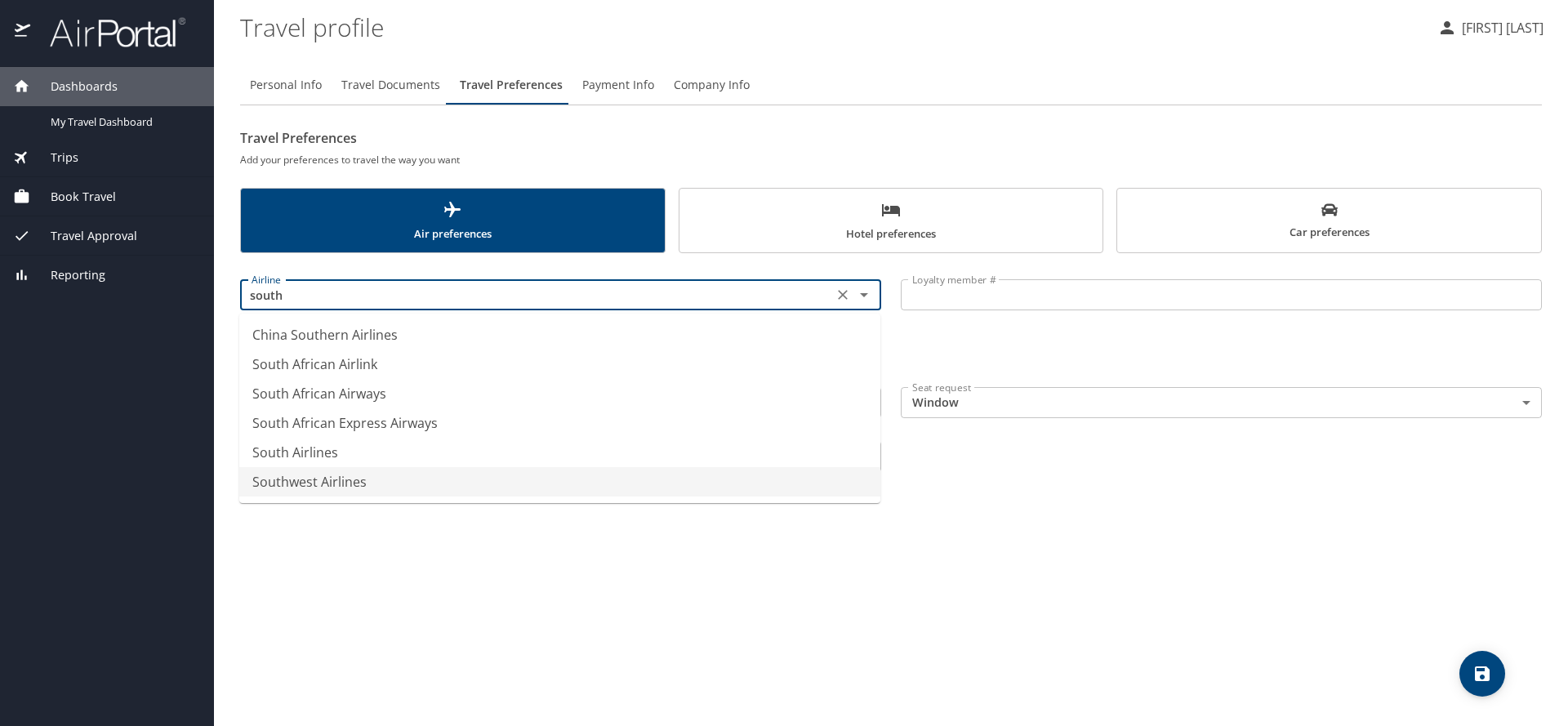 click on "Southwest Airlines" at bounding box center [559, 482] 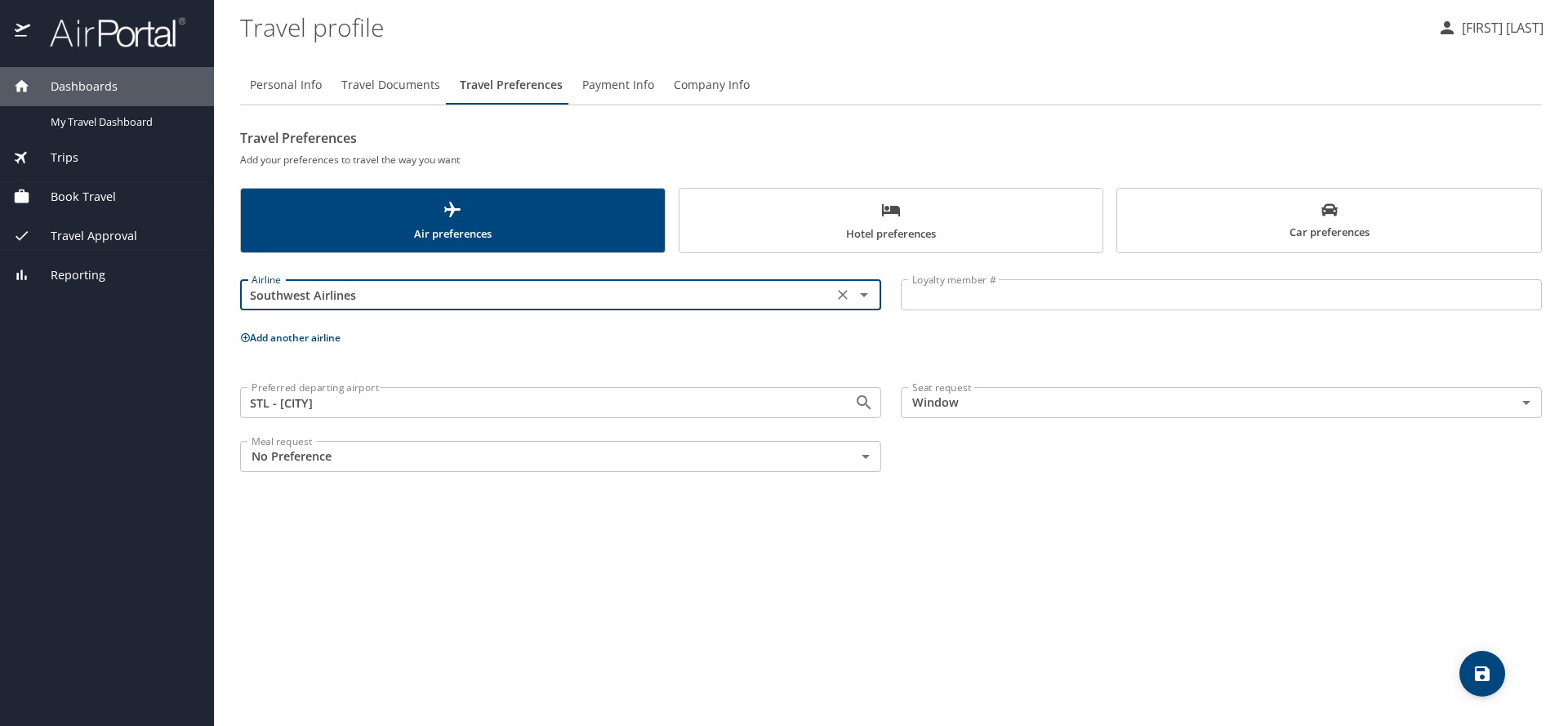 type on "Southwest Airlines" 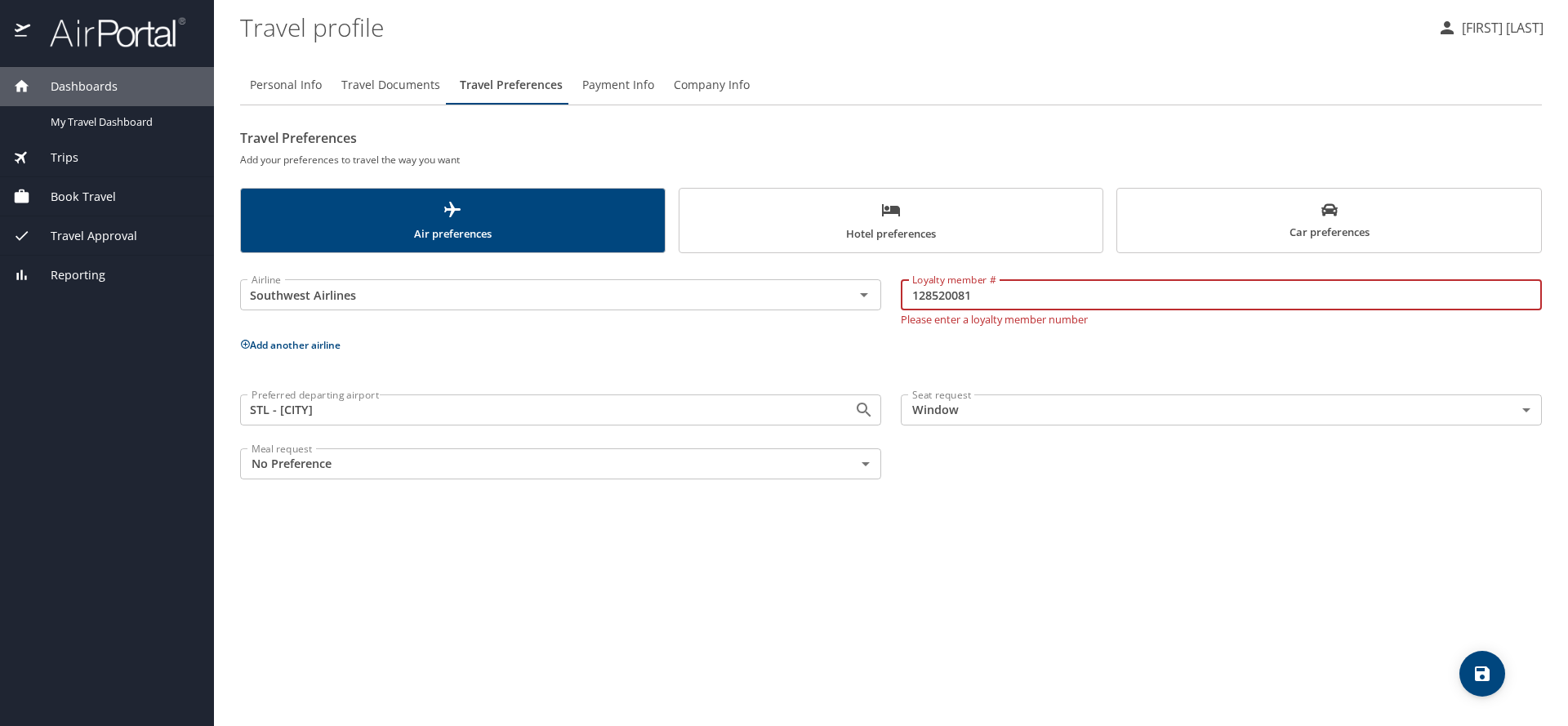 type on "128520081" 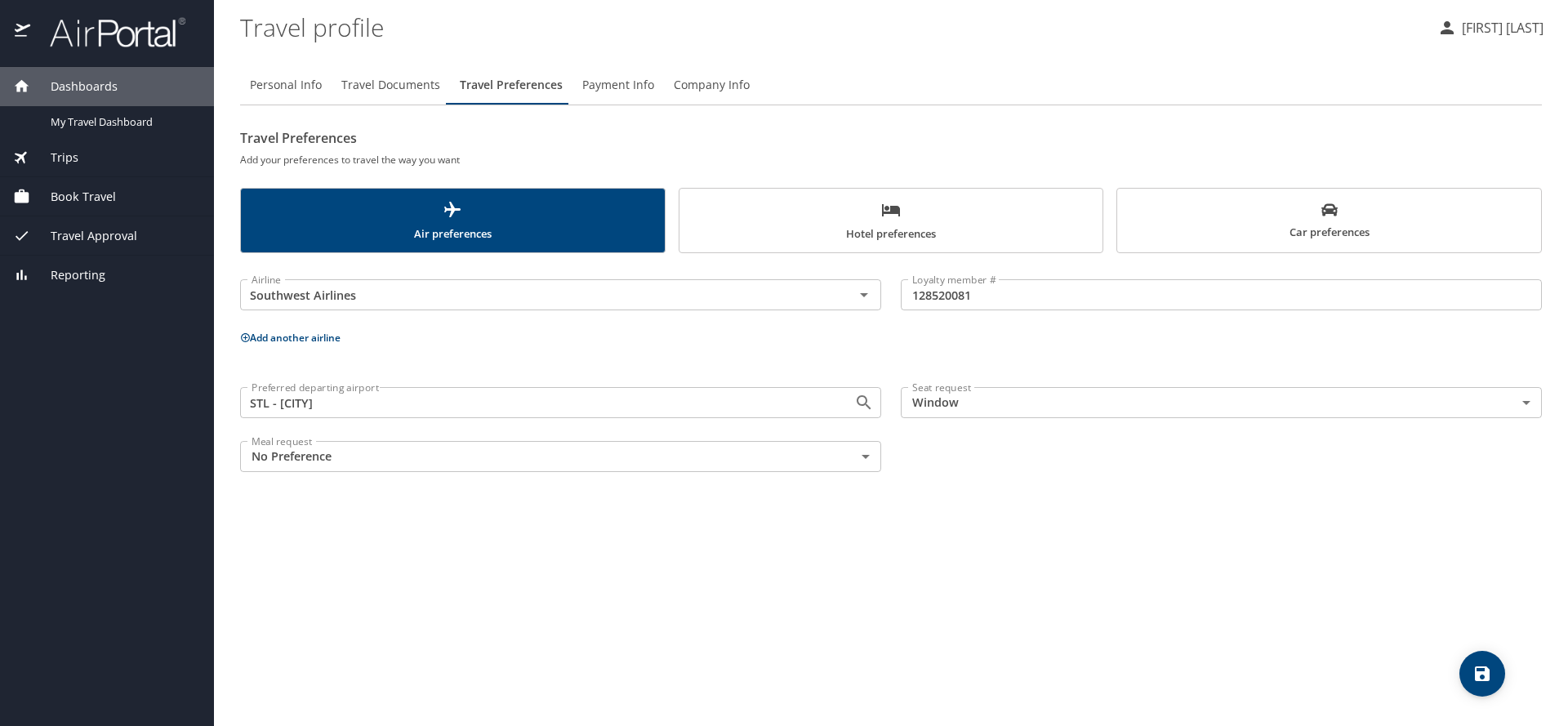 click on "Add another airline" at bounding box center (290, 337) 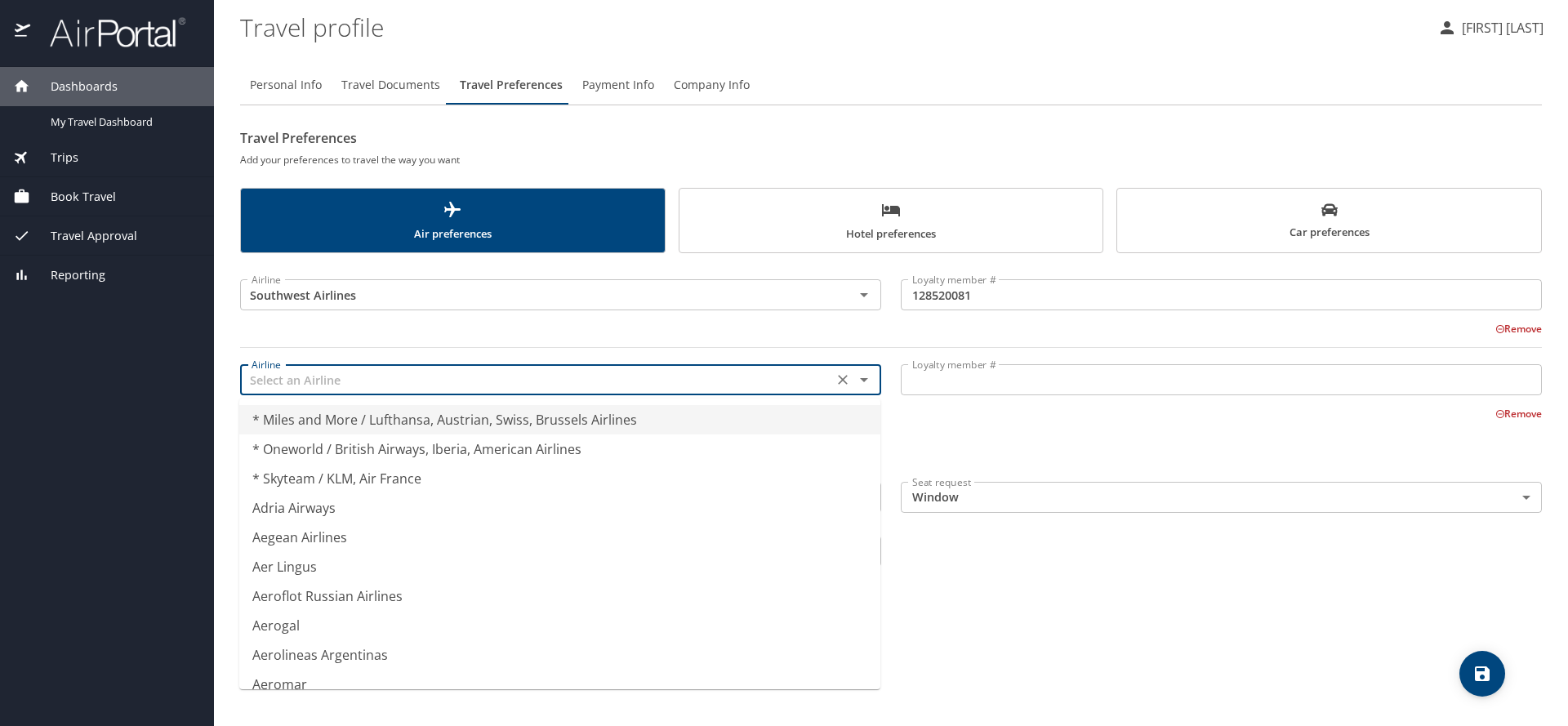 click at bounding box center (537, 380) 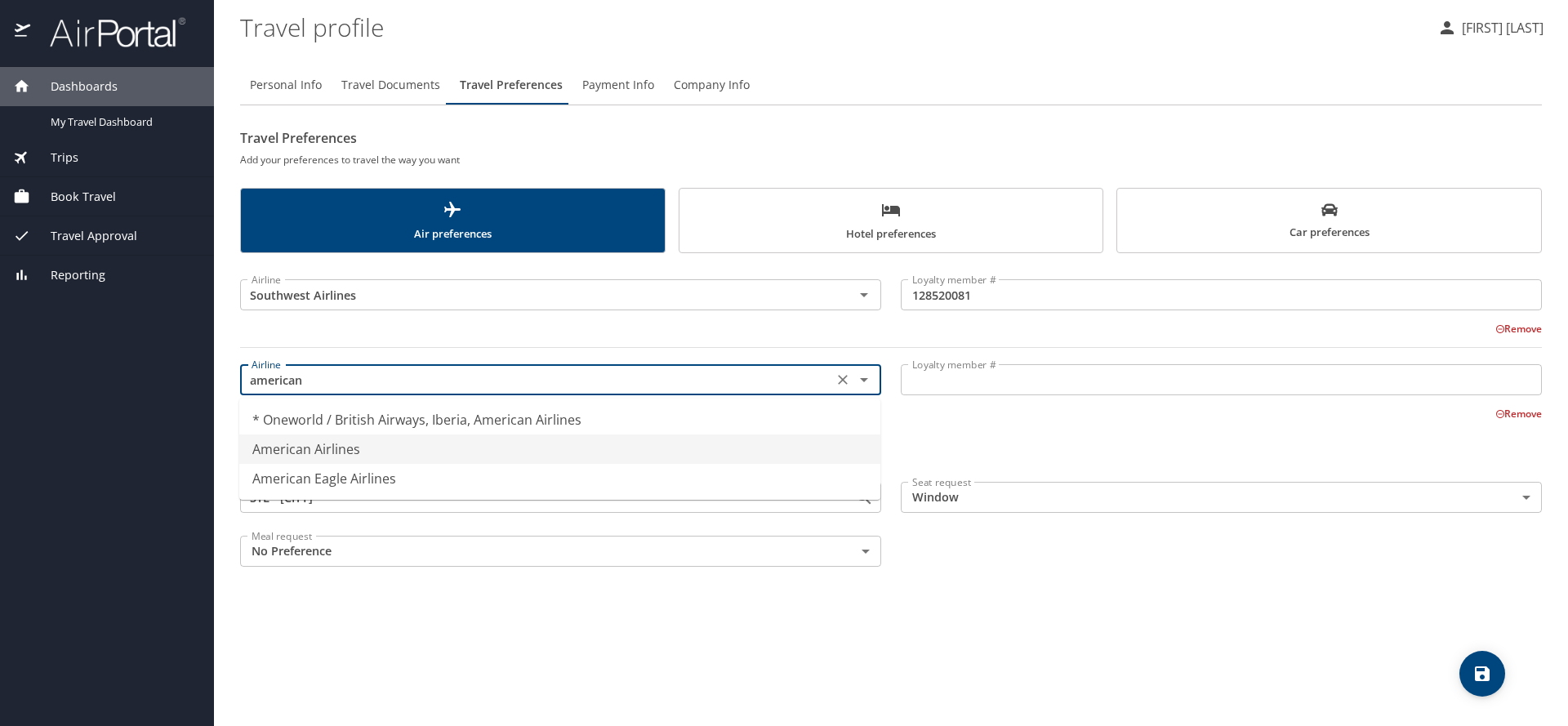 click on "American Airlines" at bounding box center [559, 449] 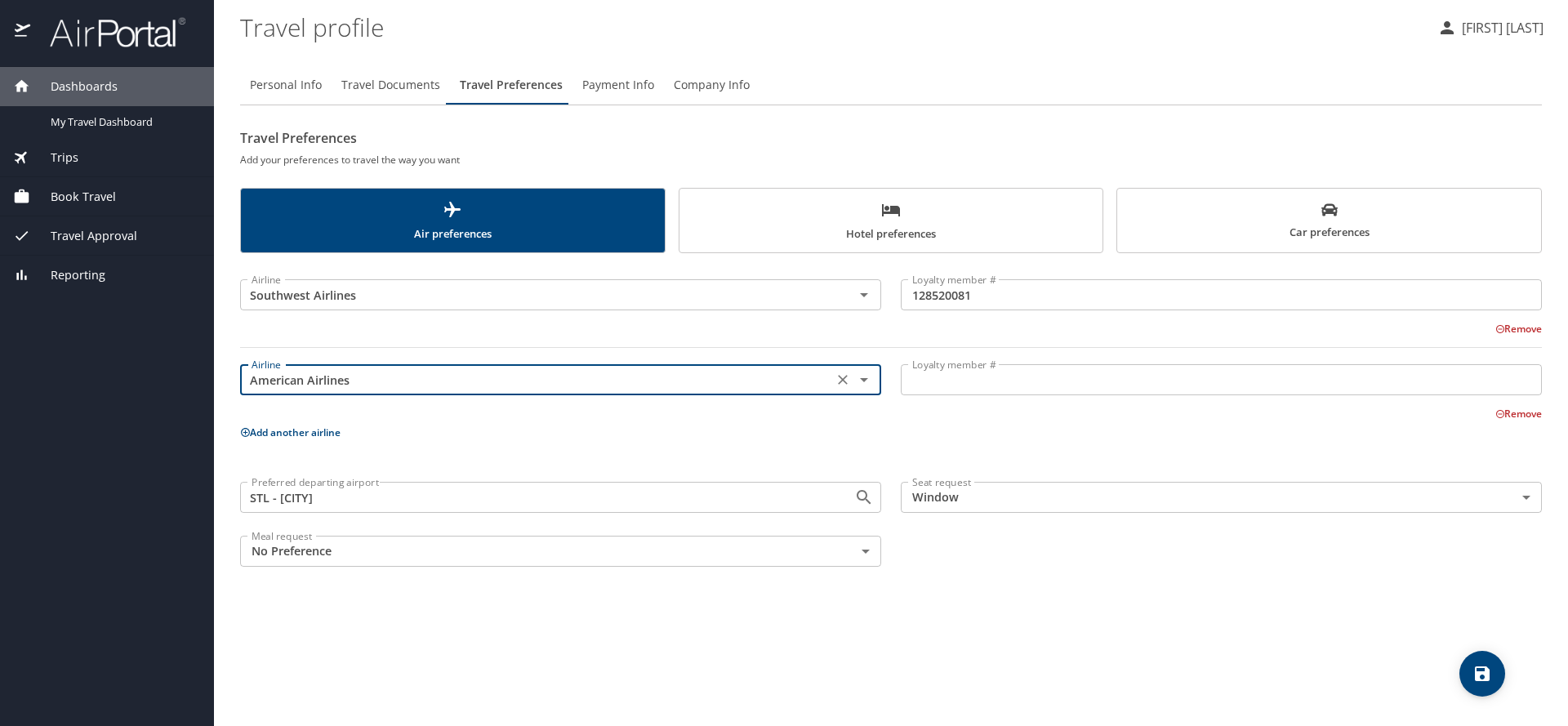 type on "American Airlines" 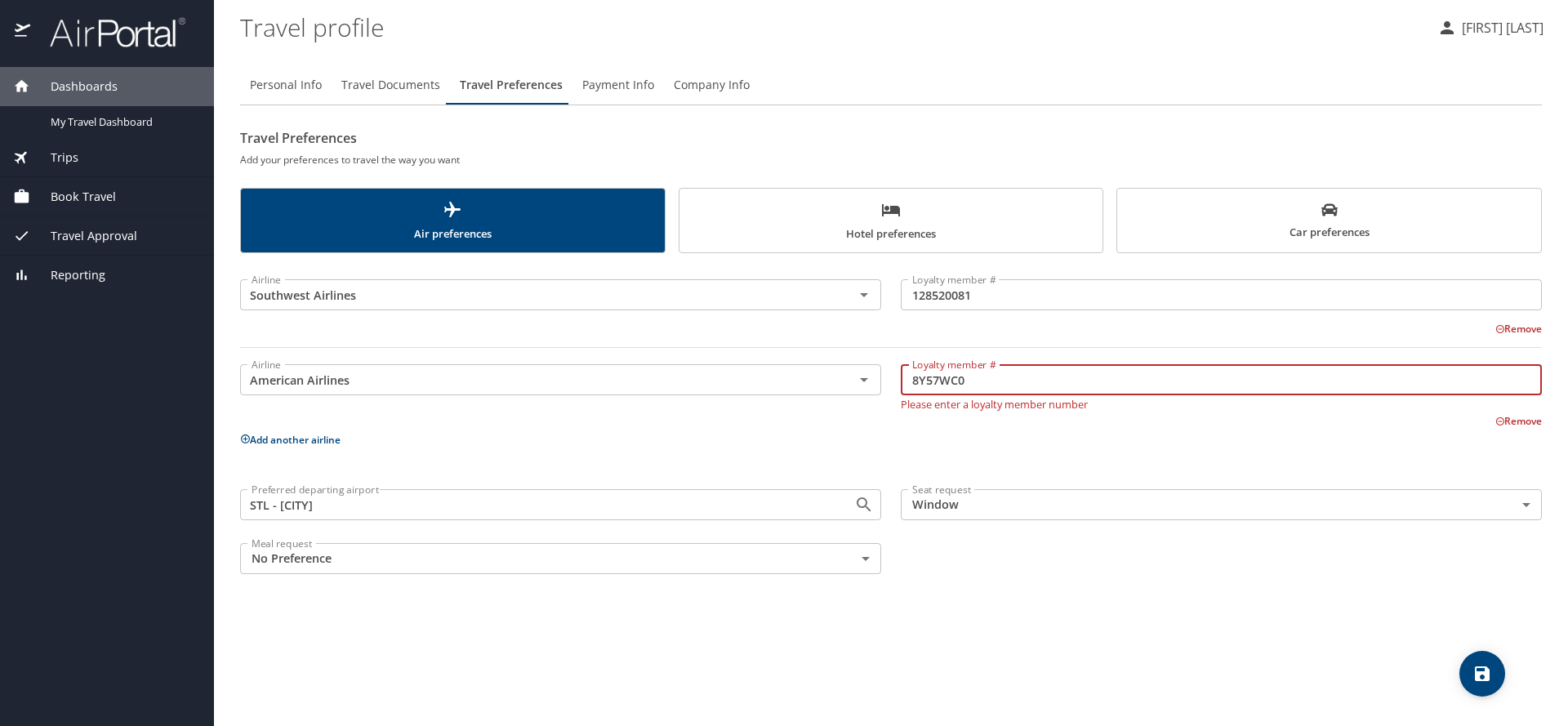 type on "8Y57WC0" 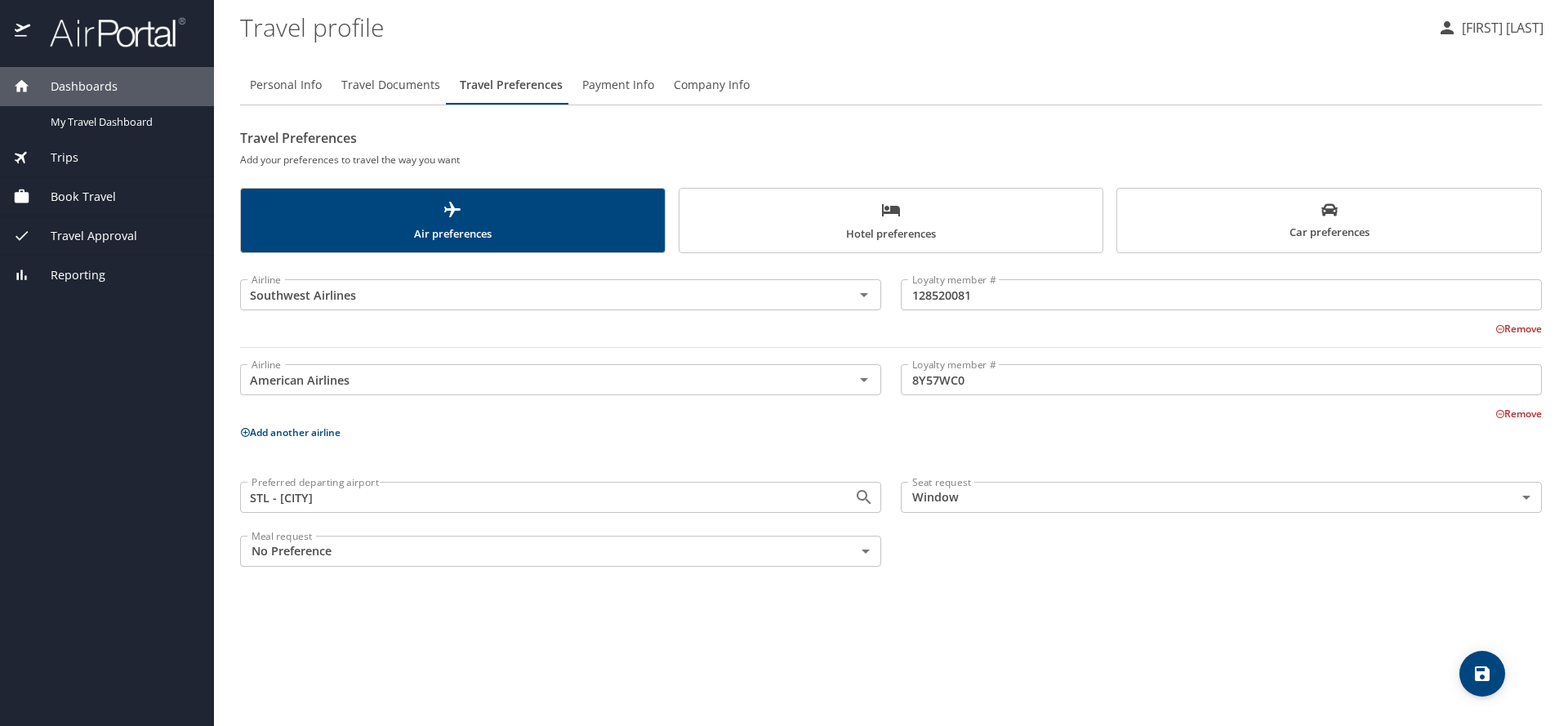 click on "Add another airline" at bounding box center (290, 432) 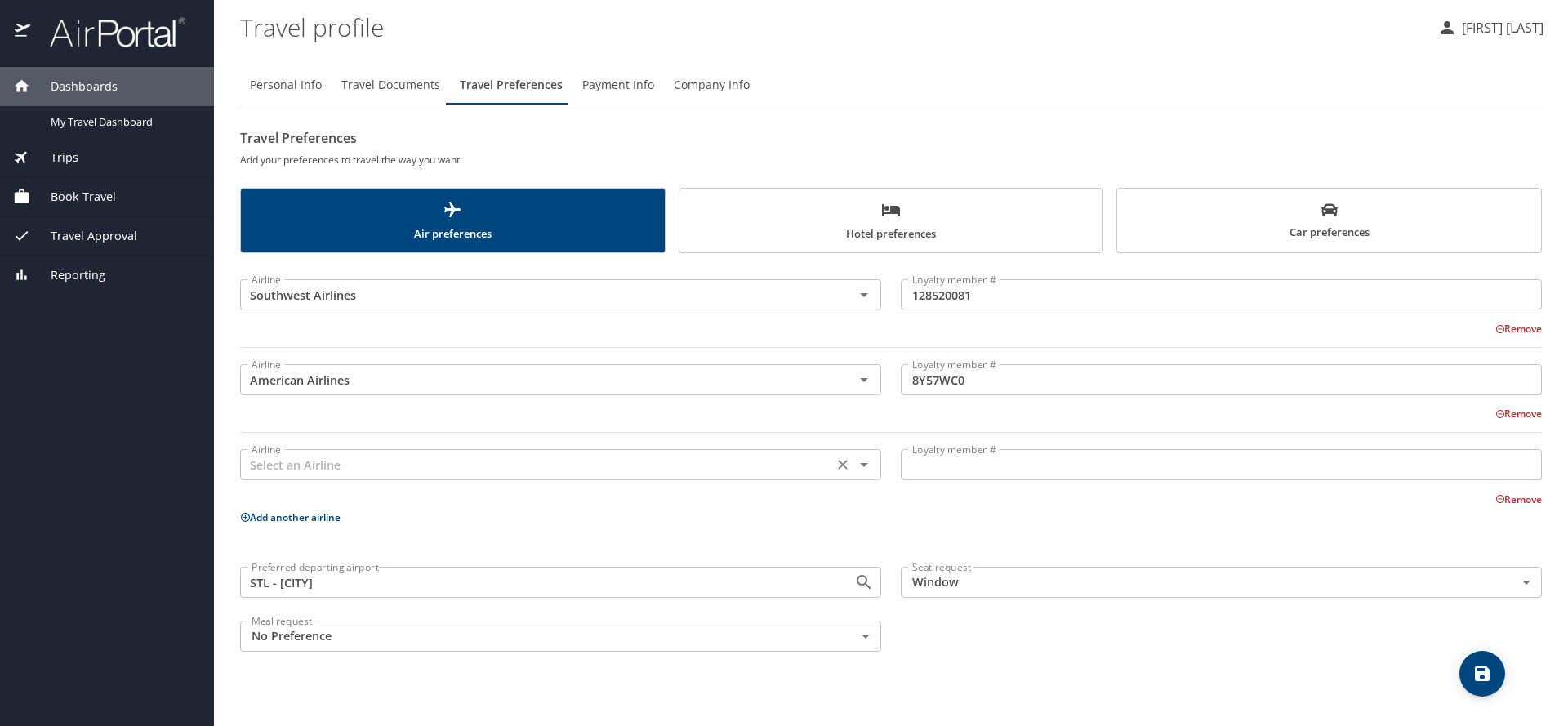 click at bounding box center [537, 465] 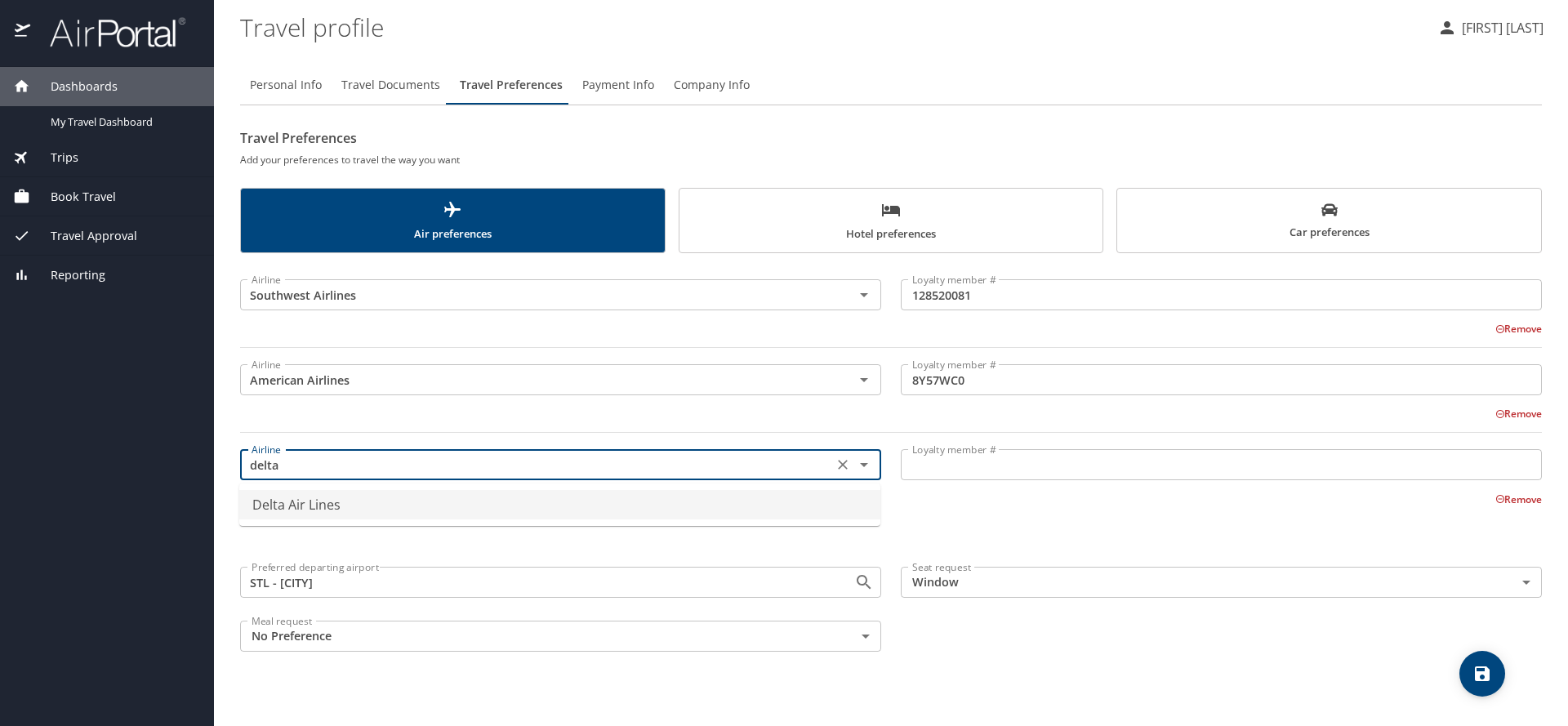 click on "Delta Air Lines" at bounding box center (559, 505) 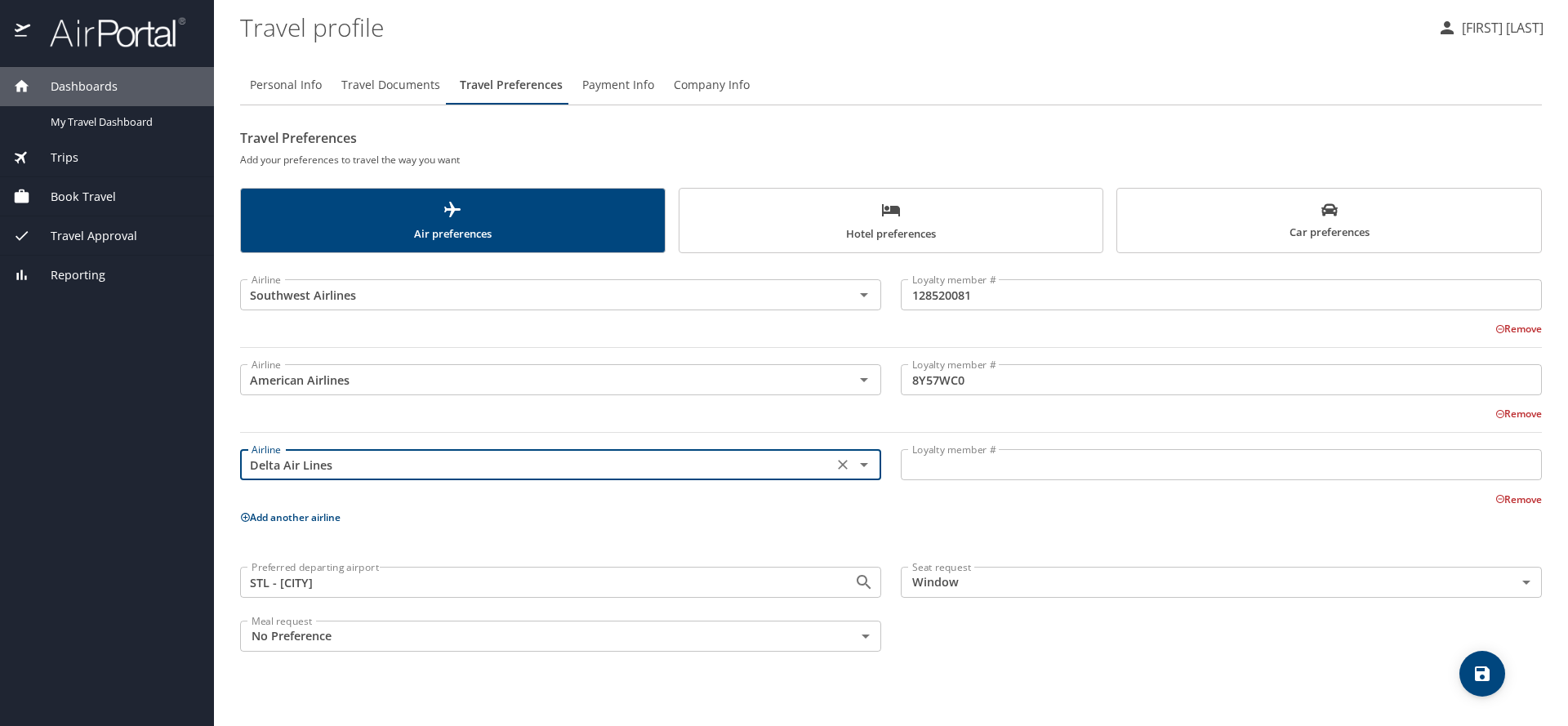 type on "Delta Air Lines" 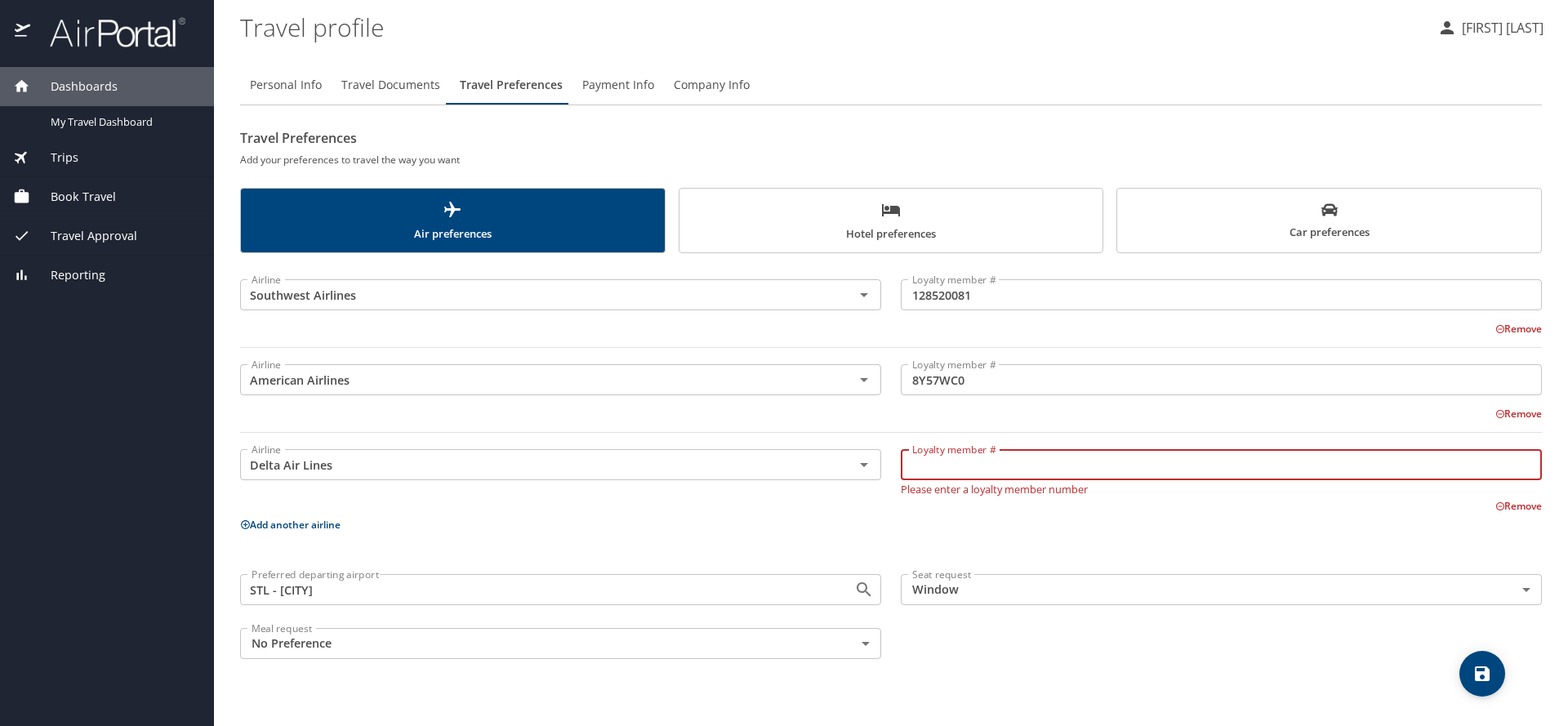 click on "Loyalty member #" at bounding box center (1221, 465) 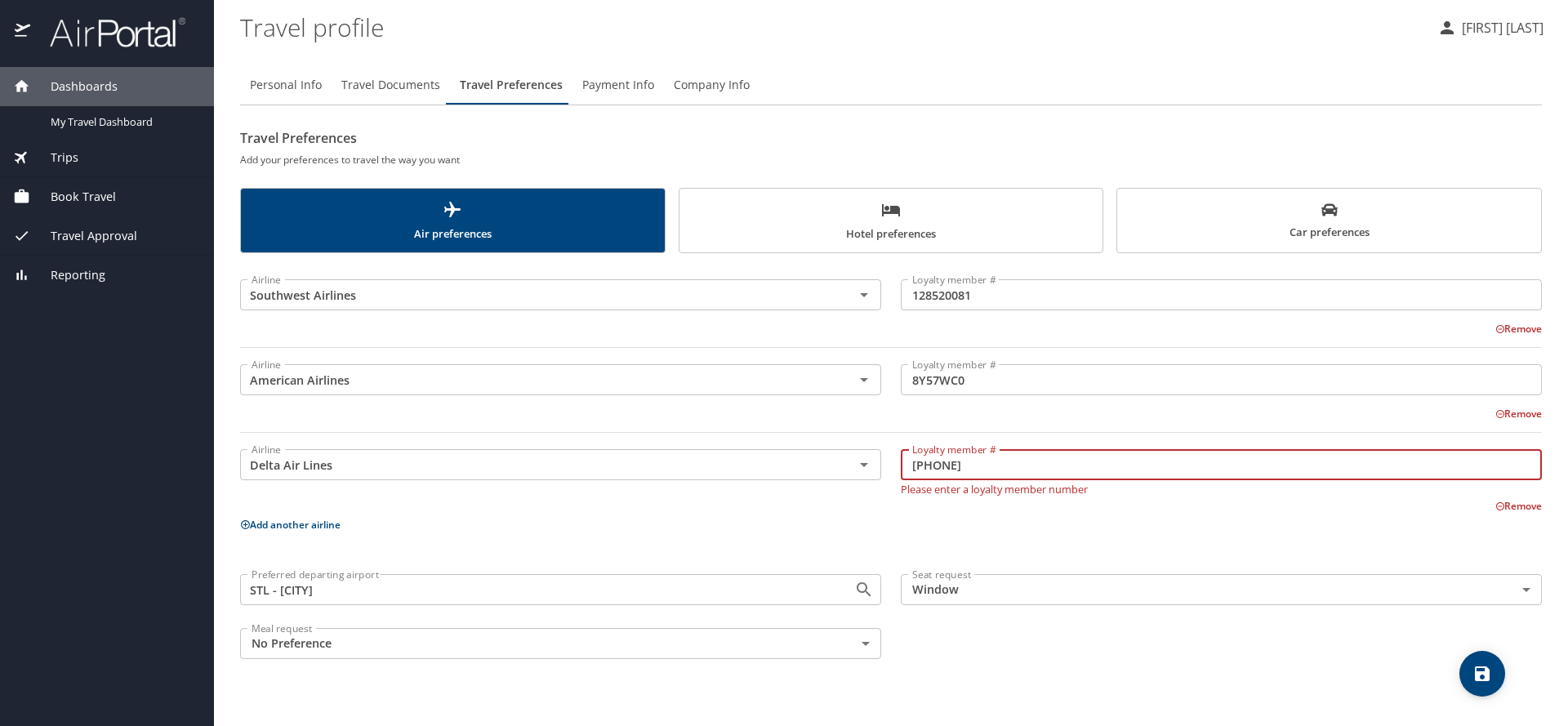 type on "[PHONE]" 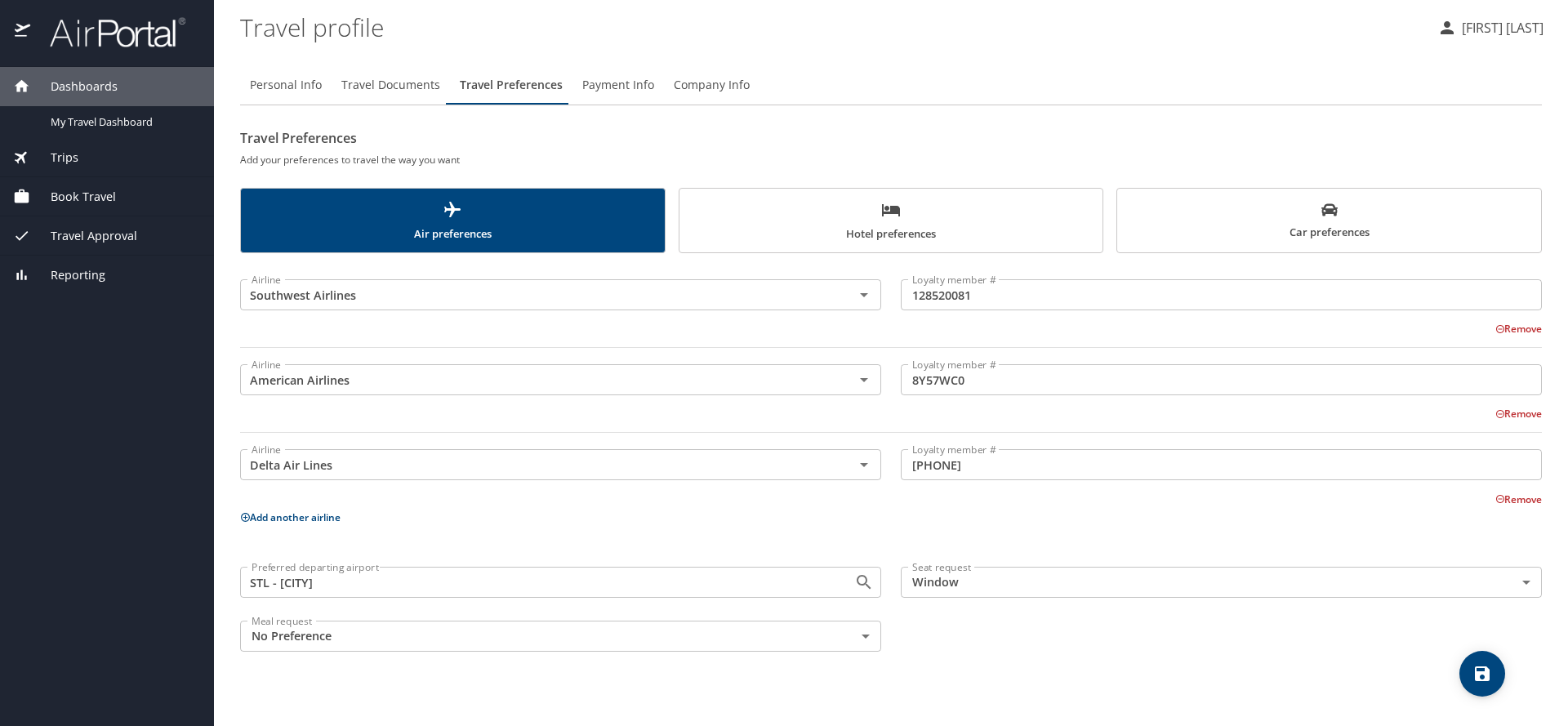click 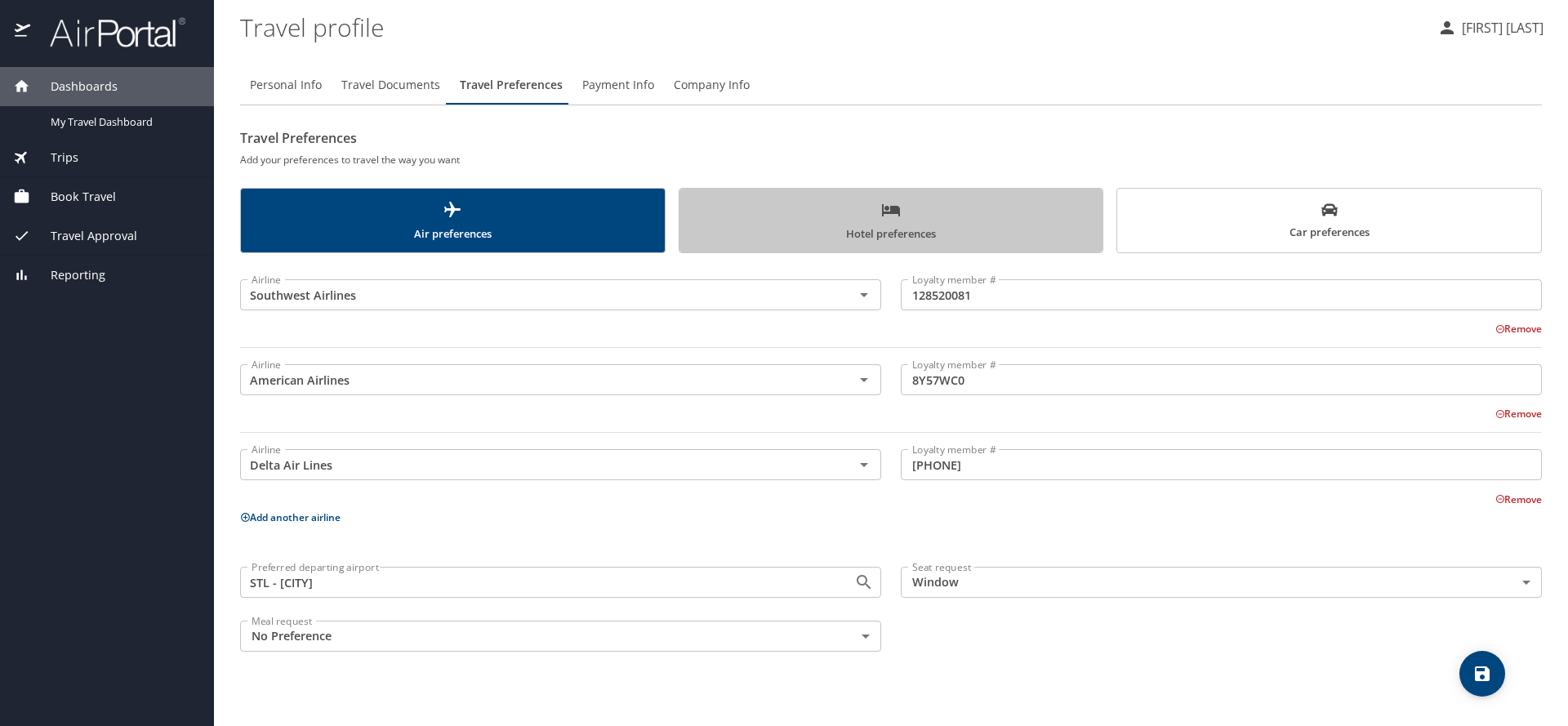 click on "Hotel preferences" at bounding box center [891, 221] 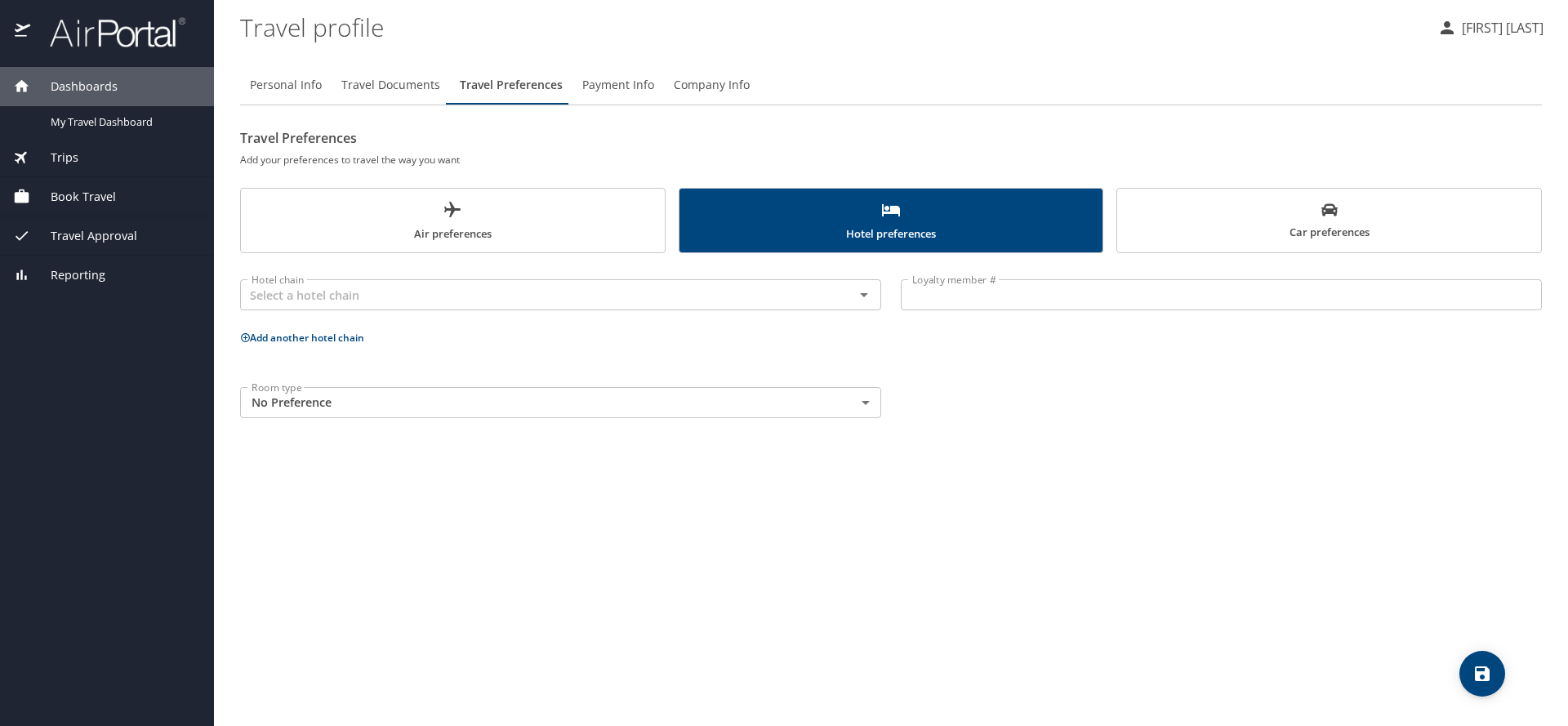 click on "Travel profile [FIRST] [LAST] Personal Info Travel Documents Travel Preferences Payment Info Company Info Travel Preferences Add your preferences to travel the way you want Air preferences Hotel preferences Car preferences Hotel chain Hotel chain   Loyalty member # Loyalty member #  Add another hotel chain   Room type No Preference NotApplicable Room type My settings Travel agency contacts View travel profile Give feedback Sign out" at bounding box center [784, 363] 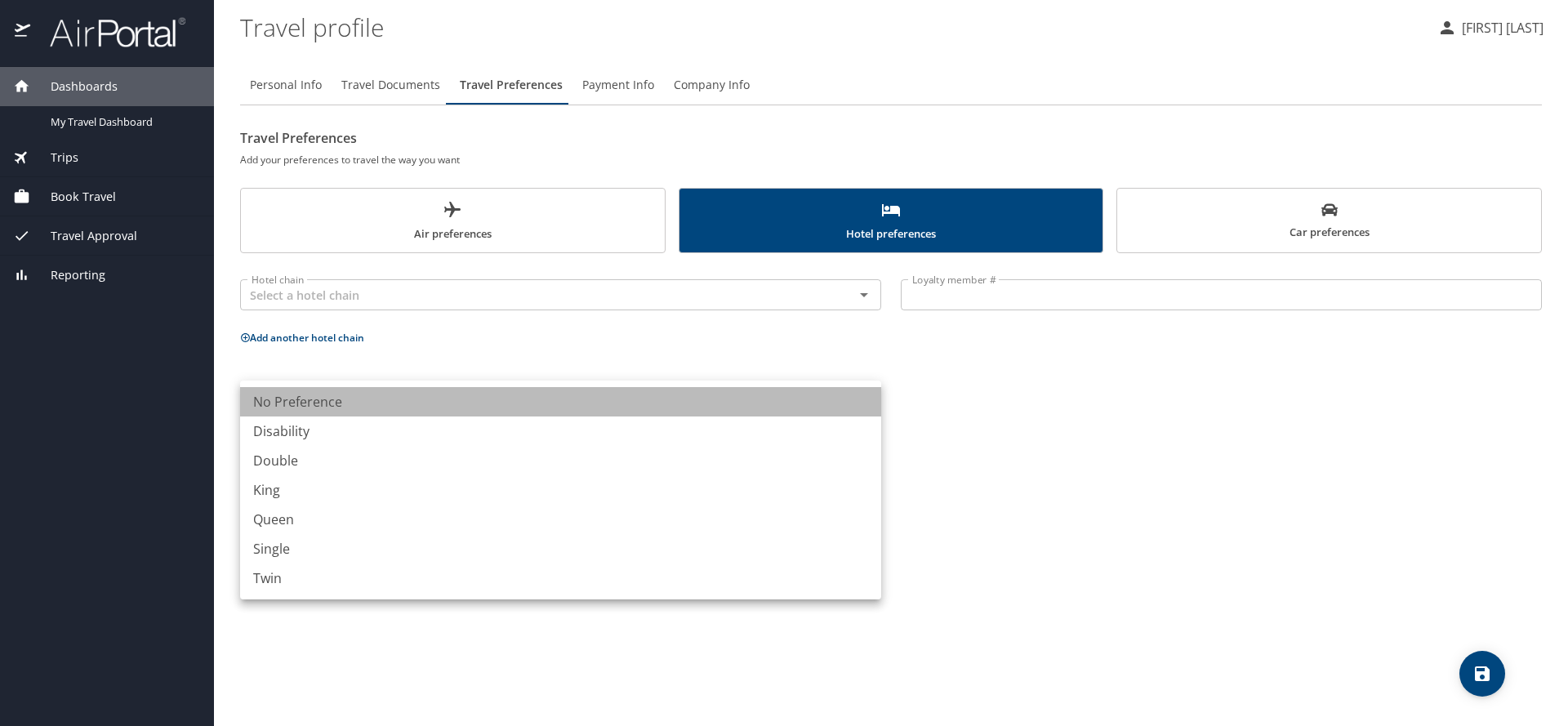 click on "No Preference" at bounding box center (560, 402) 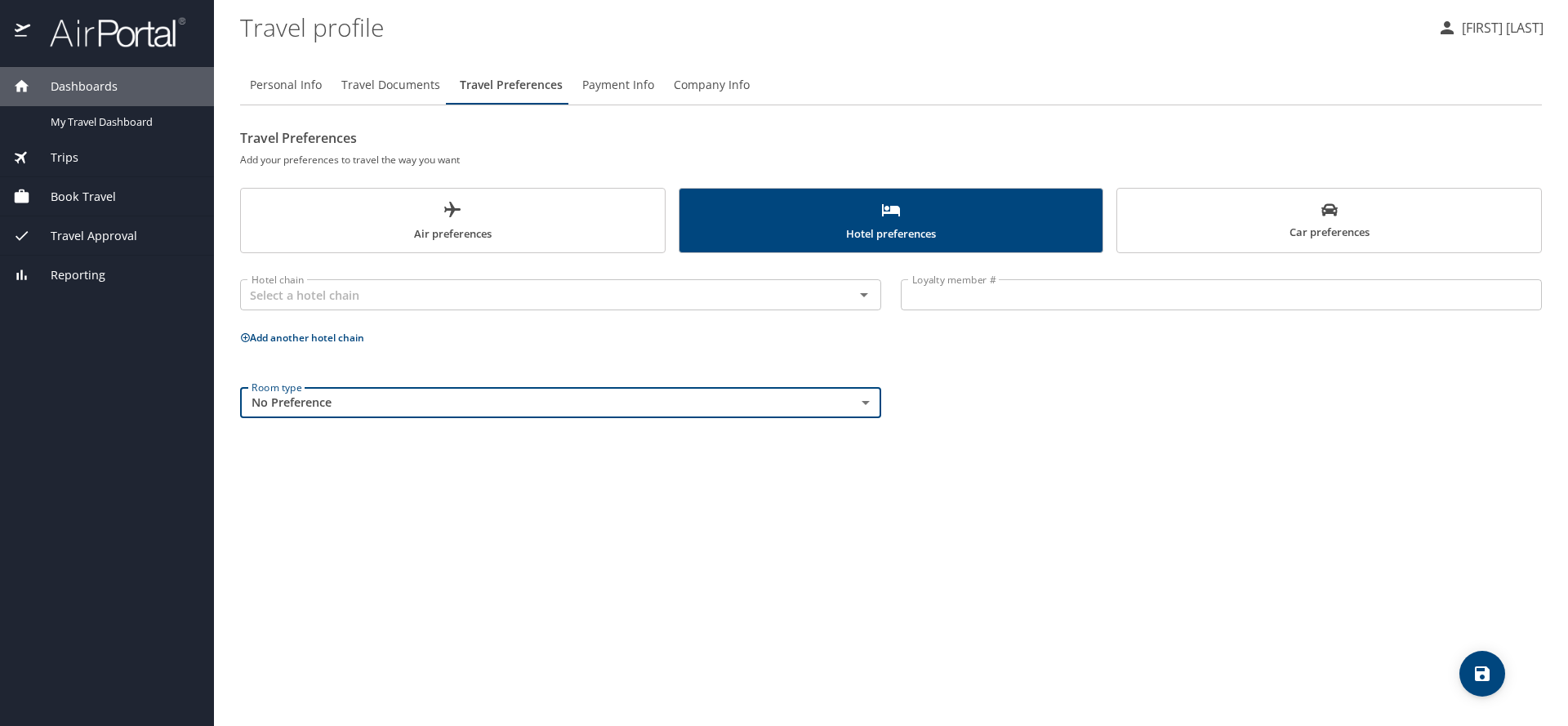 click on "Payment Info" at bounding box center (618, 85) 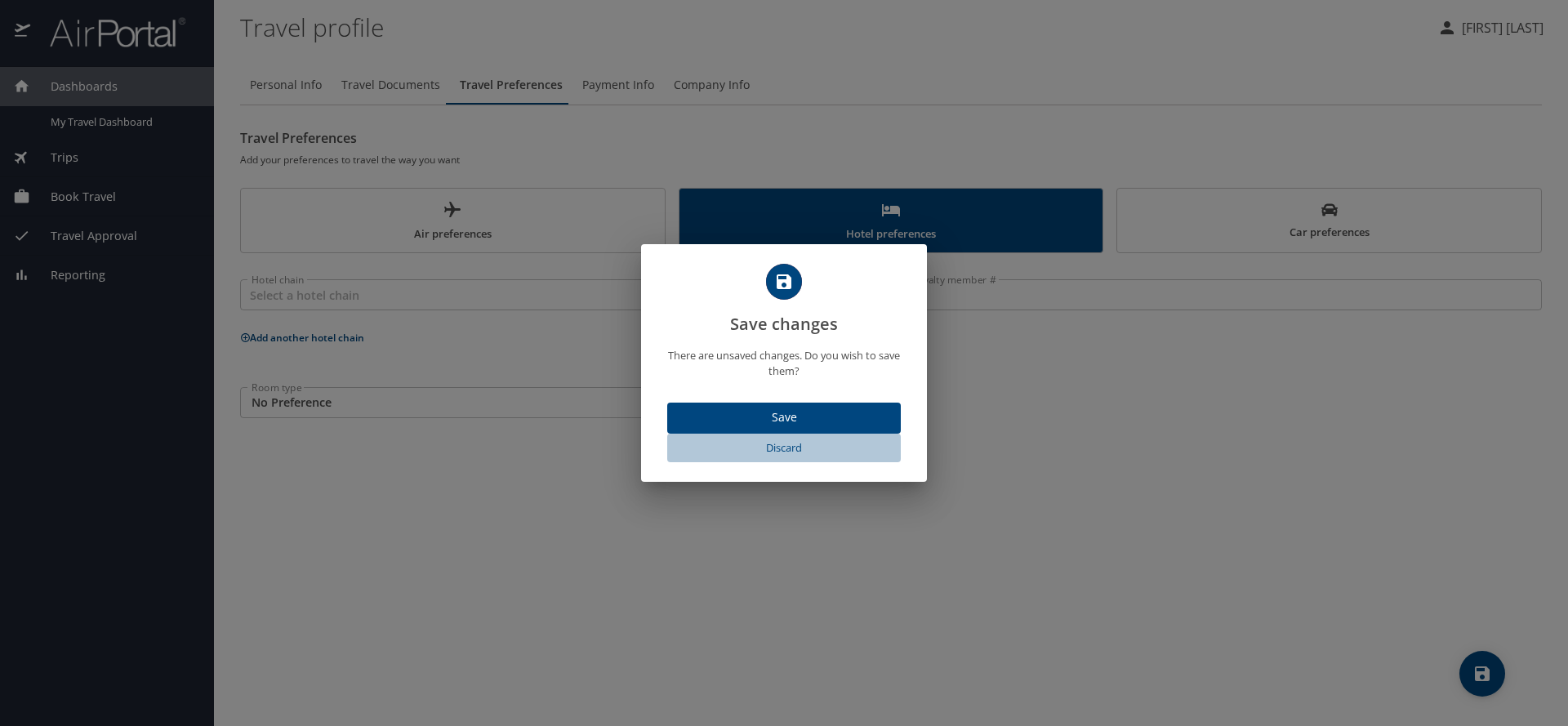 click on "Discard" at bounding box center [784, 448] 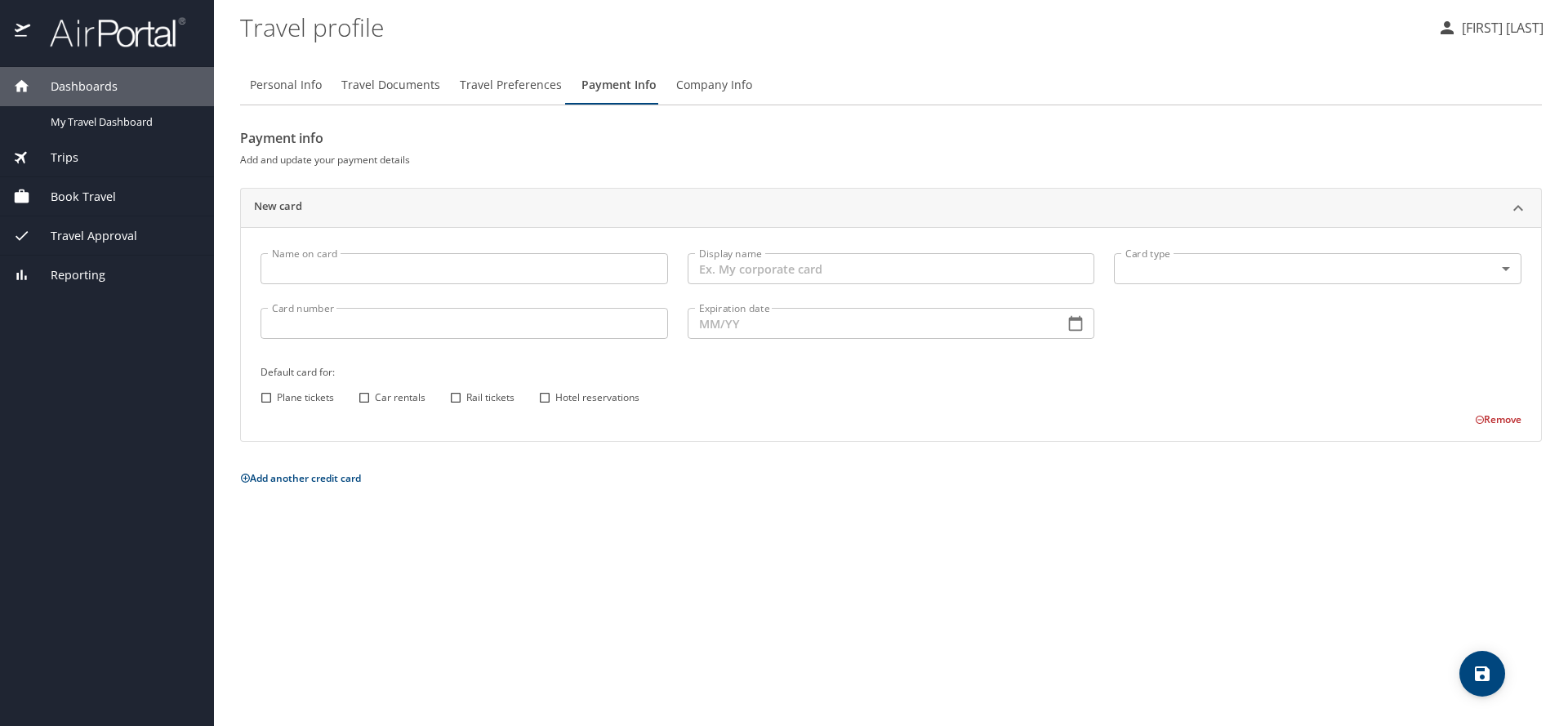 click on "Personal Info" at bounding box center (286, 85) 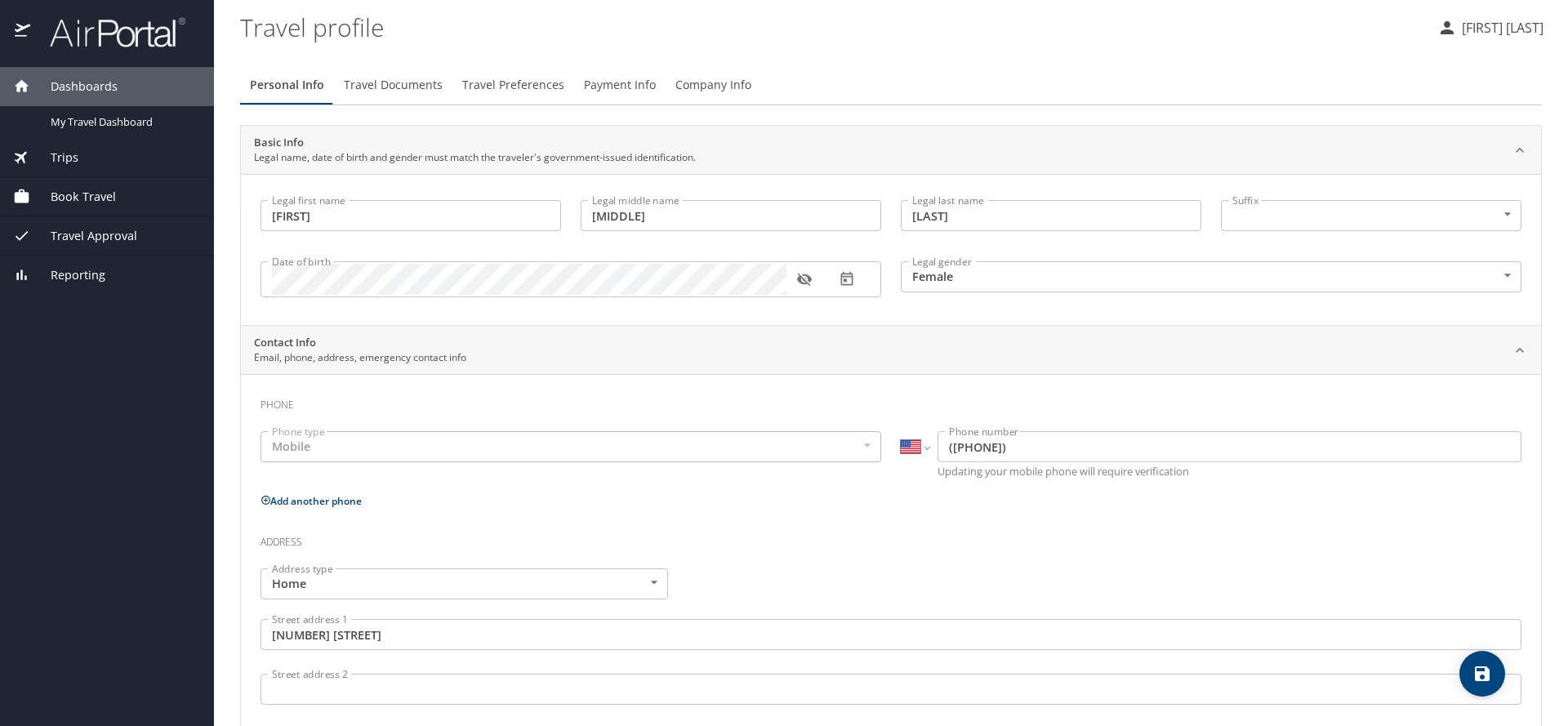 type 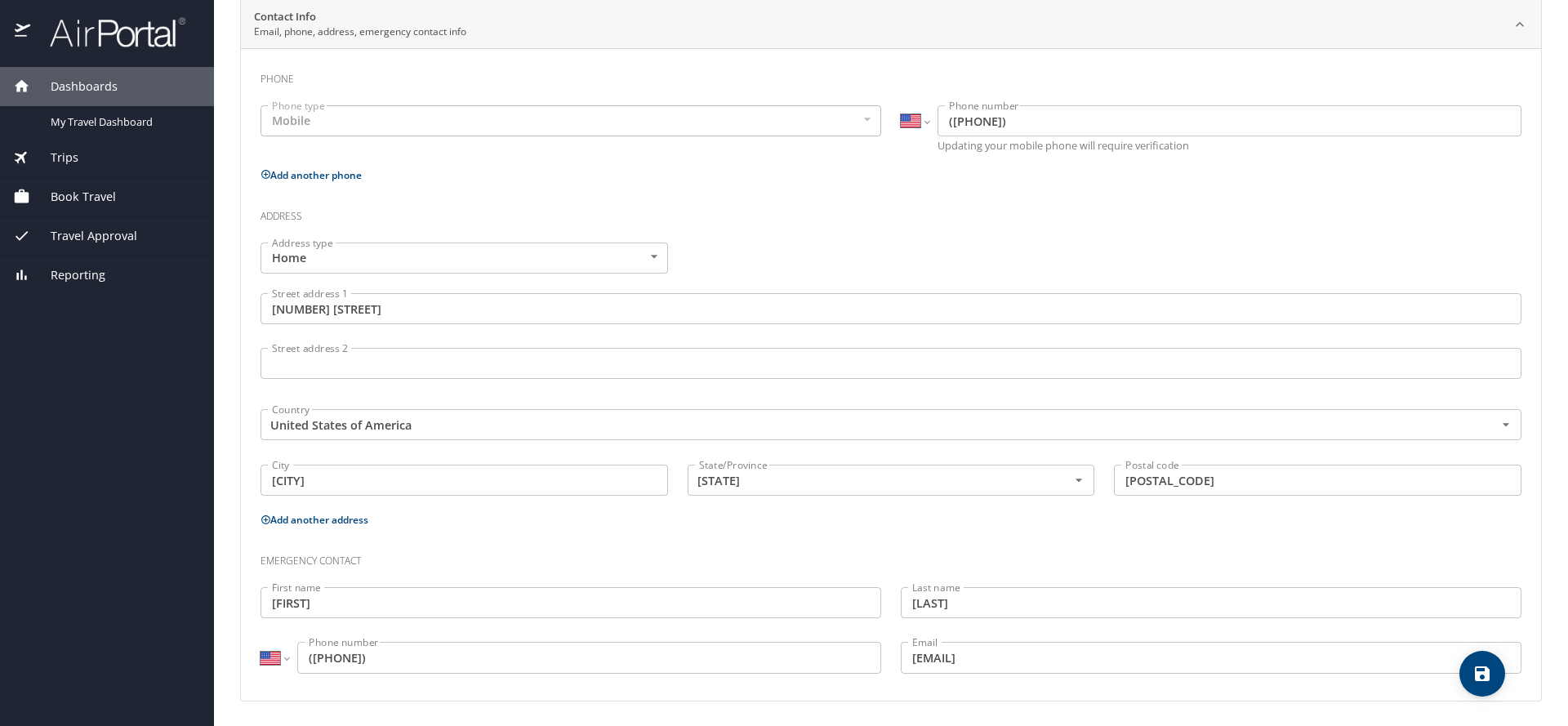 scroll, scrollTop: 0, scrollLeft: 0, axis: both 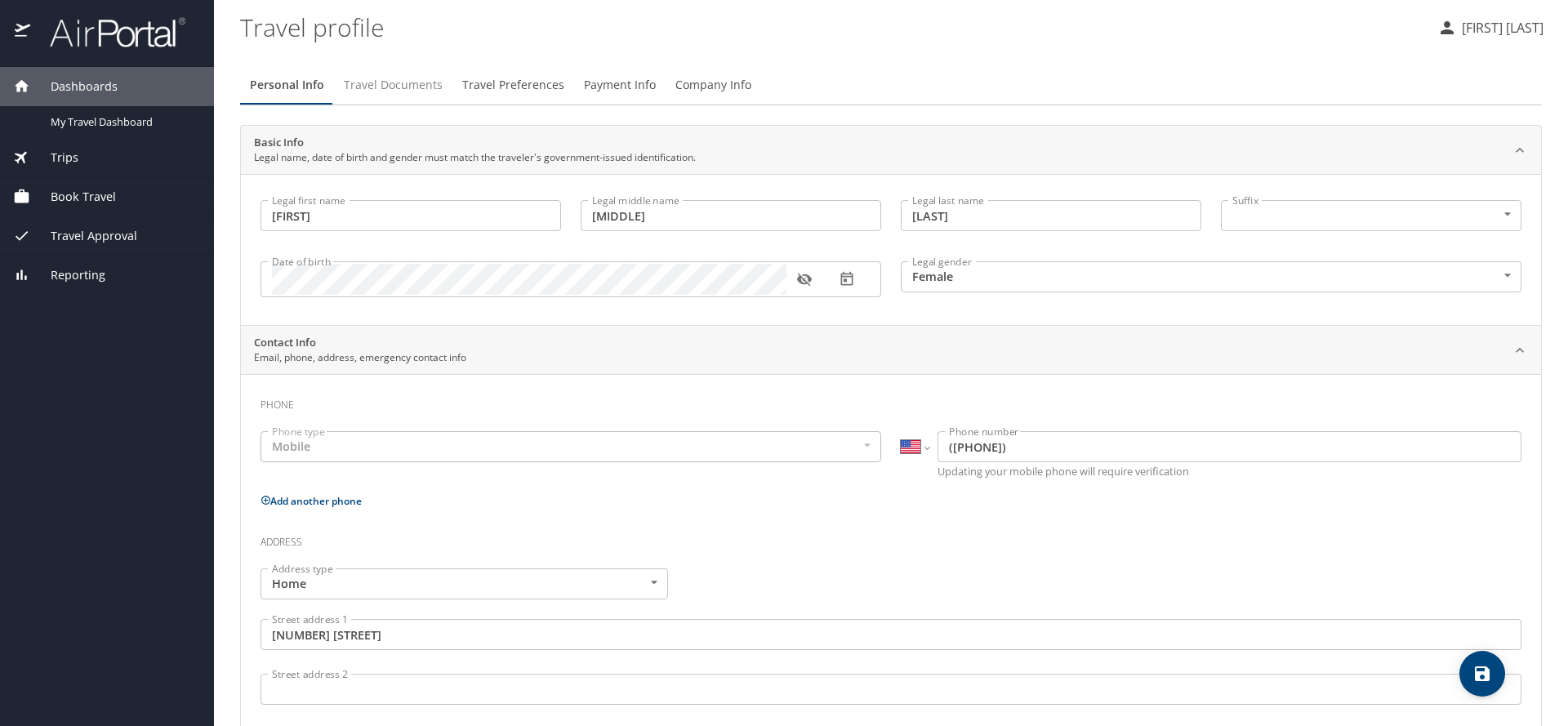 click on "Travel Documents" at bounding box center [393, 85] 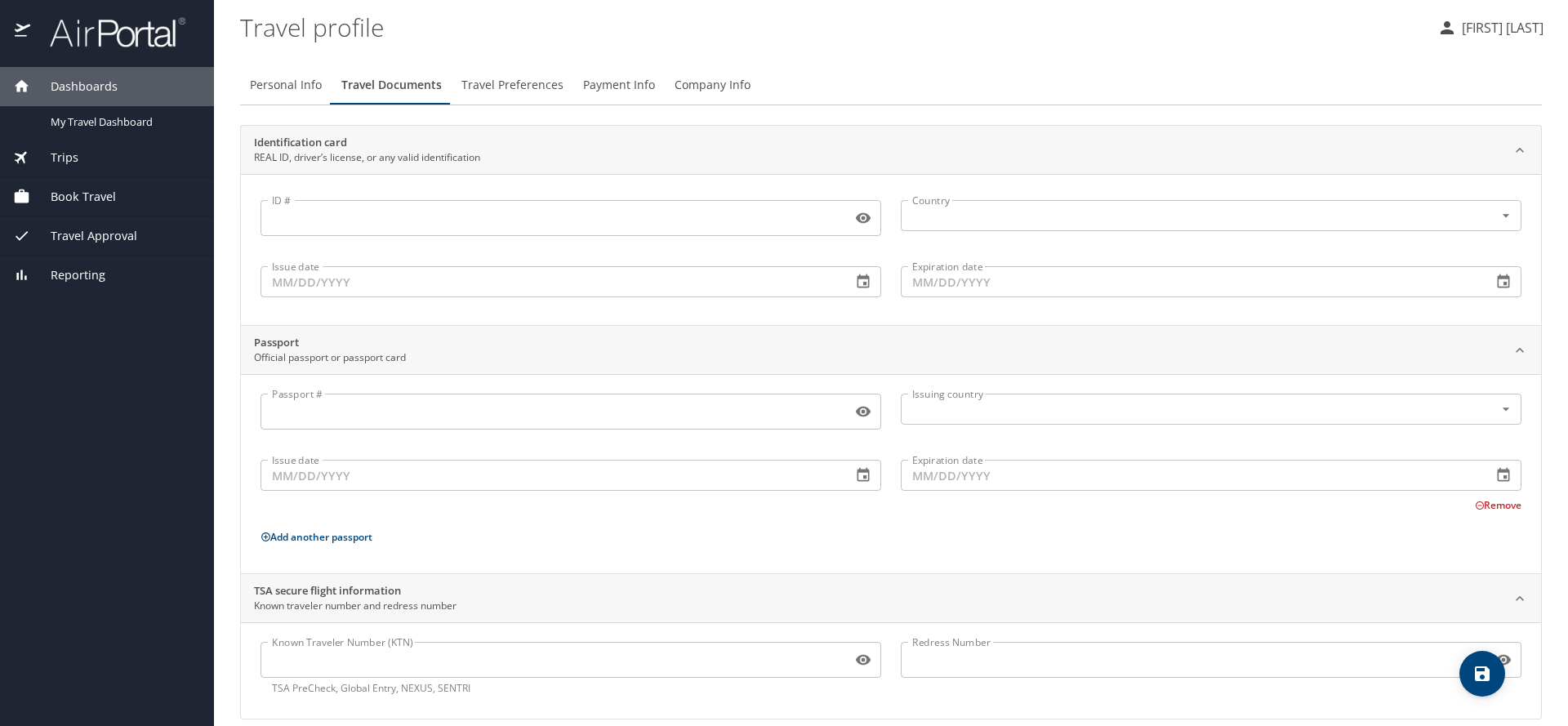 scroll, scrollTop: 19, scrollLeft: 0, axis: vertical 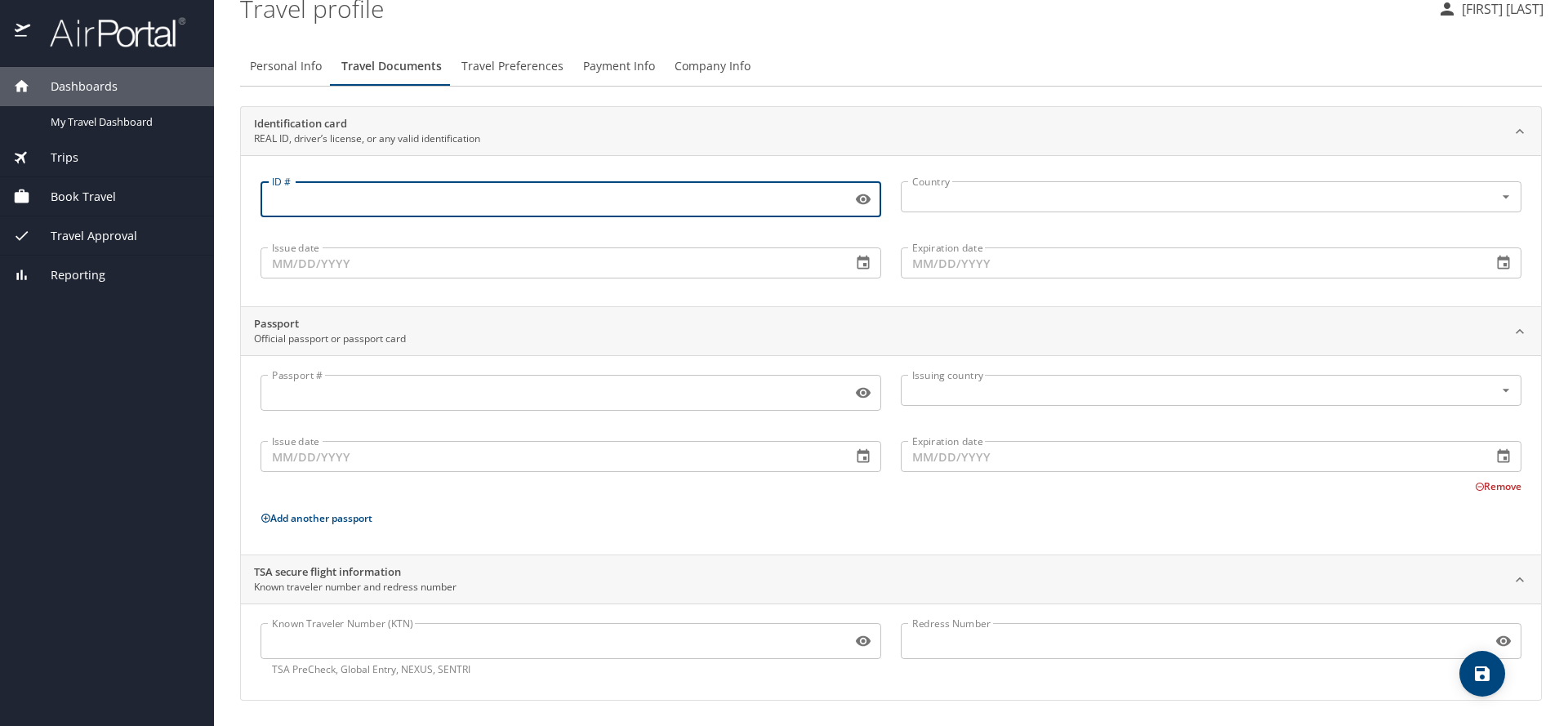 click on "ID #" at bounding box center [553, 199] 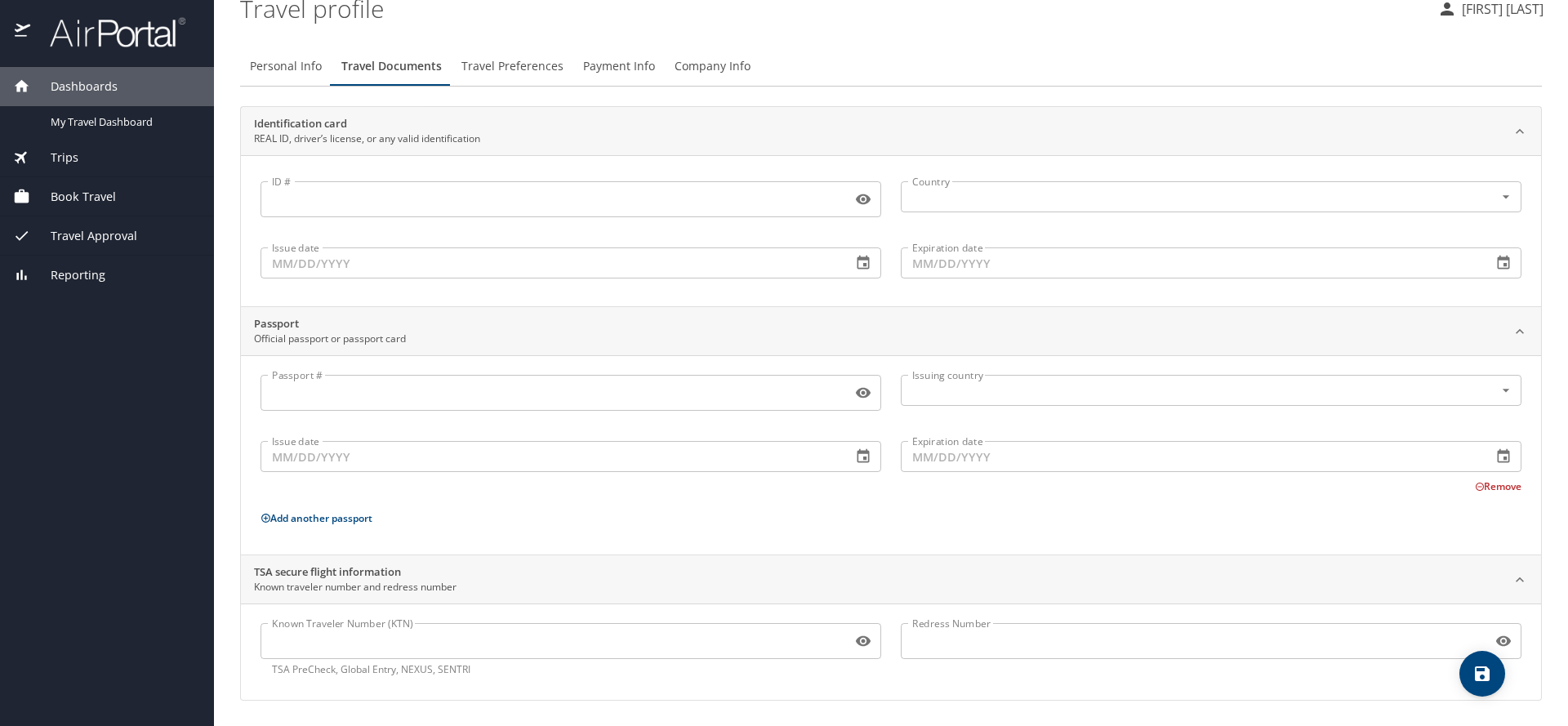 click on "Book Travel" at bounding box center (73, 197) 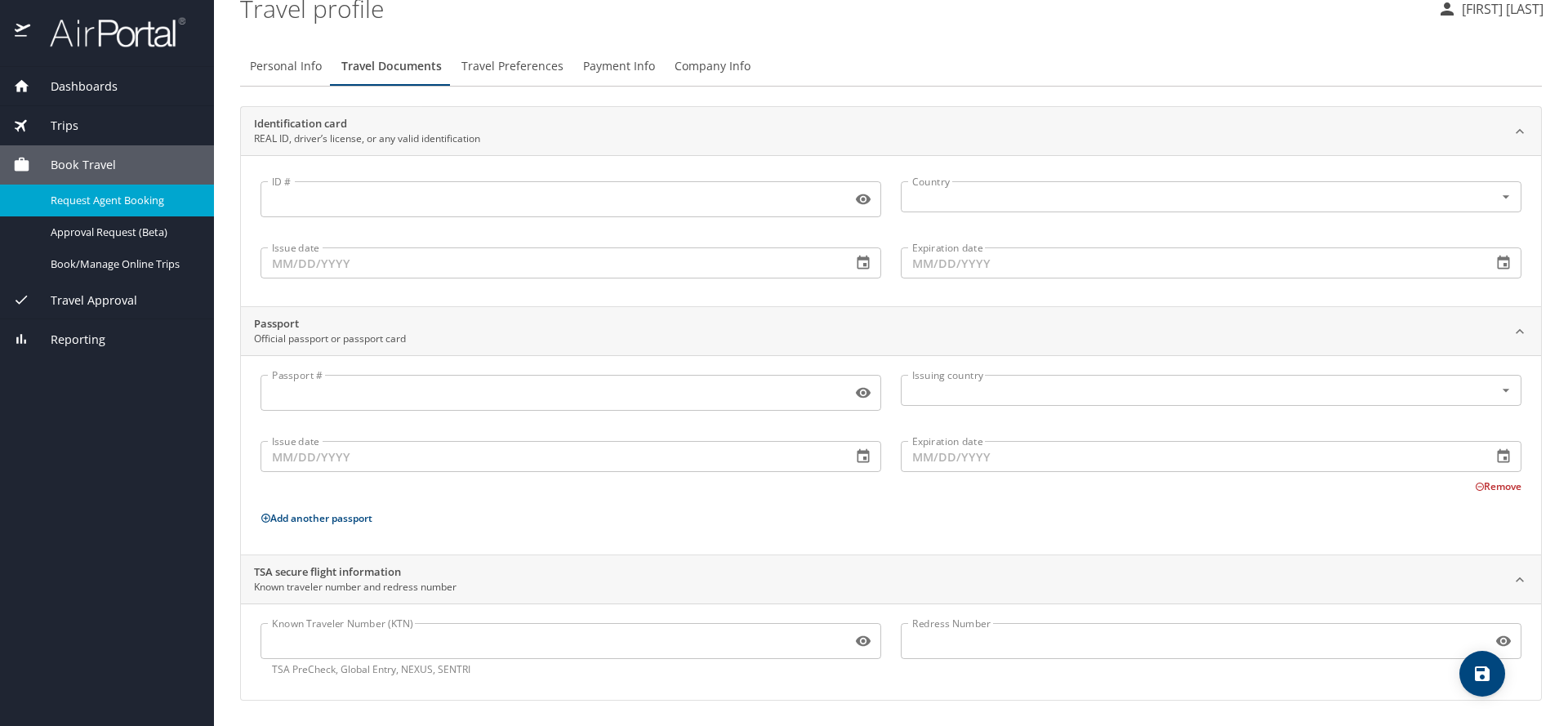 click on "Request Agent Booking" at bounding box center (122, 200) 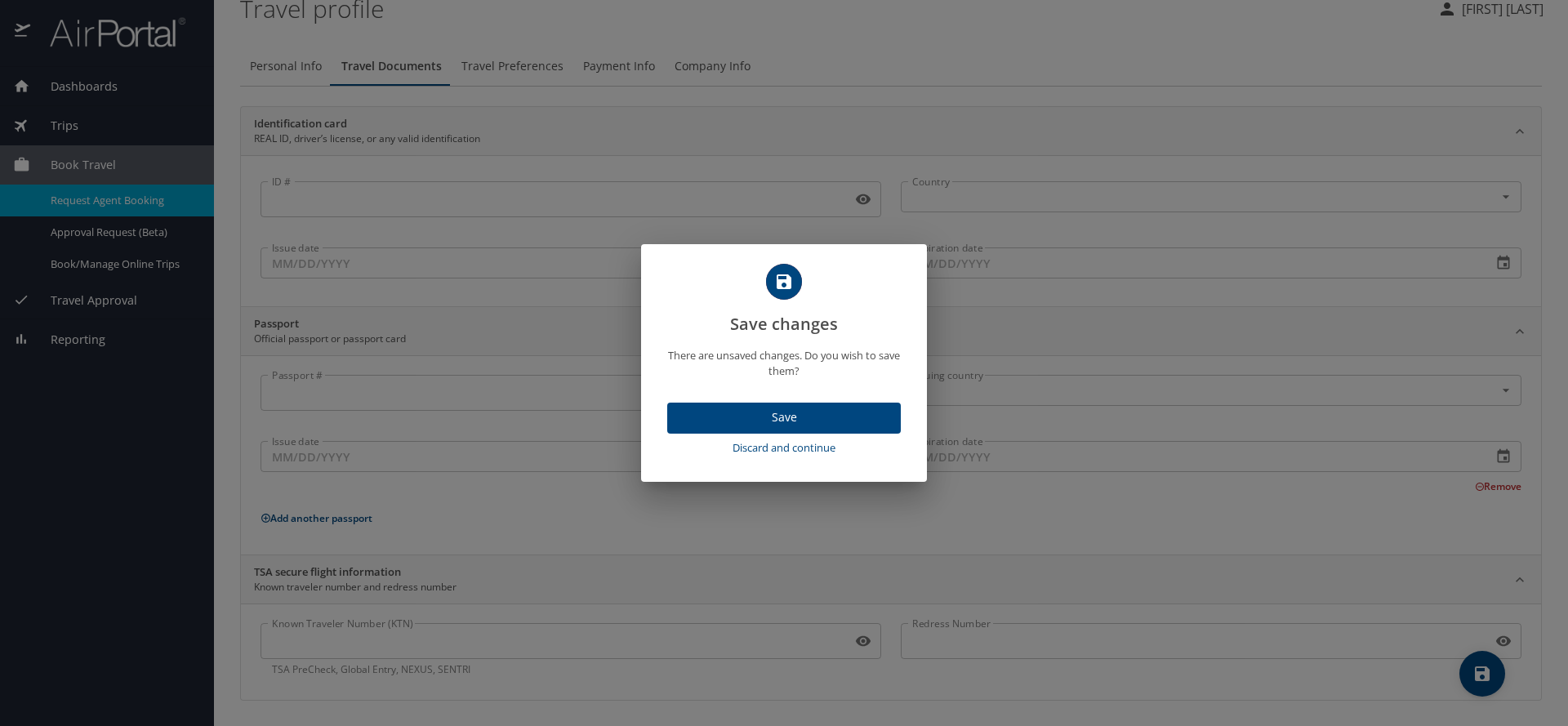 click on "Discard and continue" at bounding box center (784, 448) 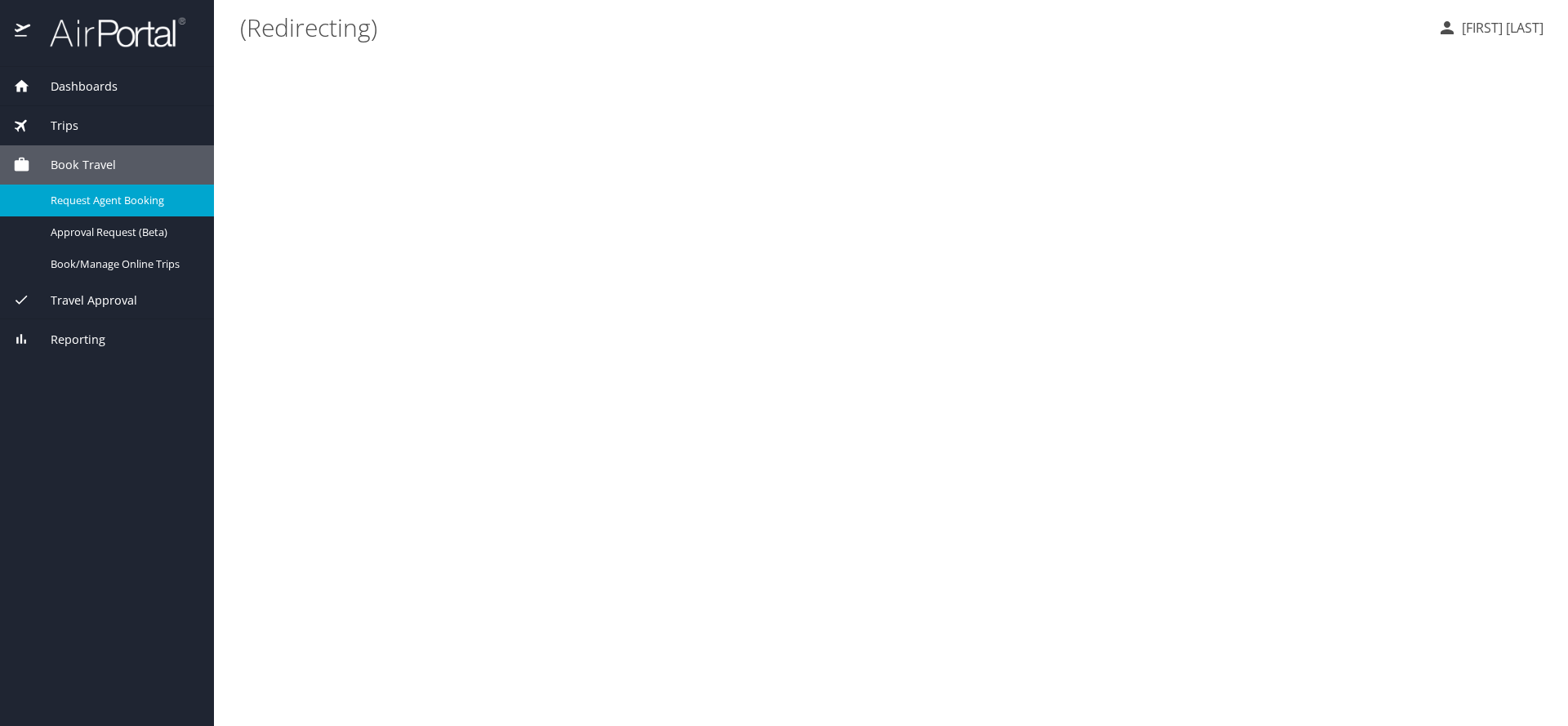 scroll, scrollTop: 0, scrollLeft: 0, axis: both 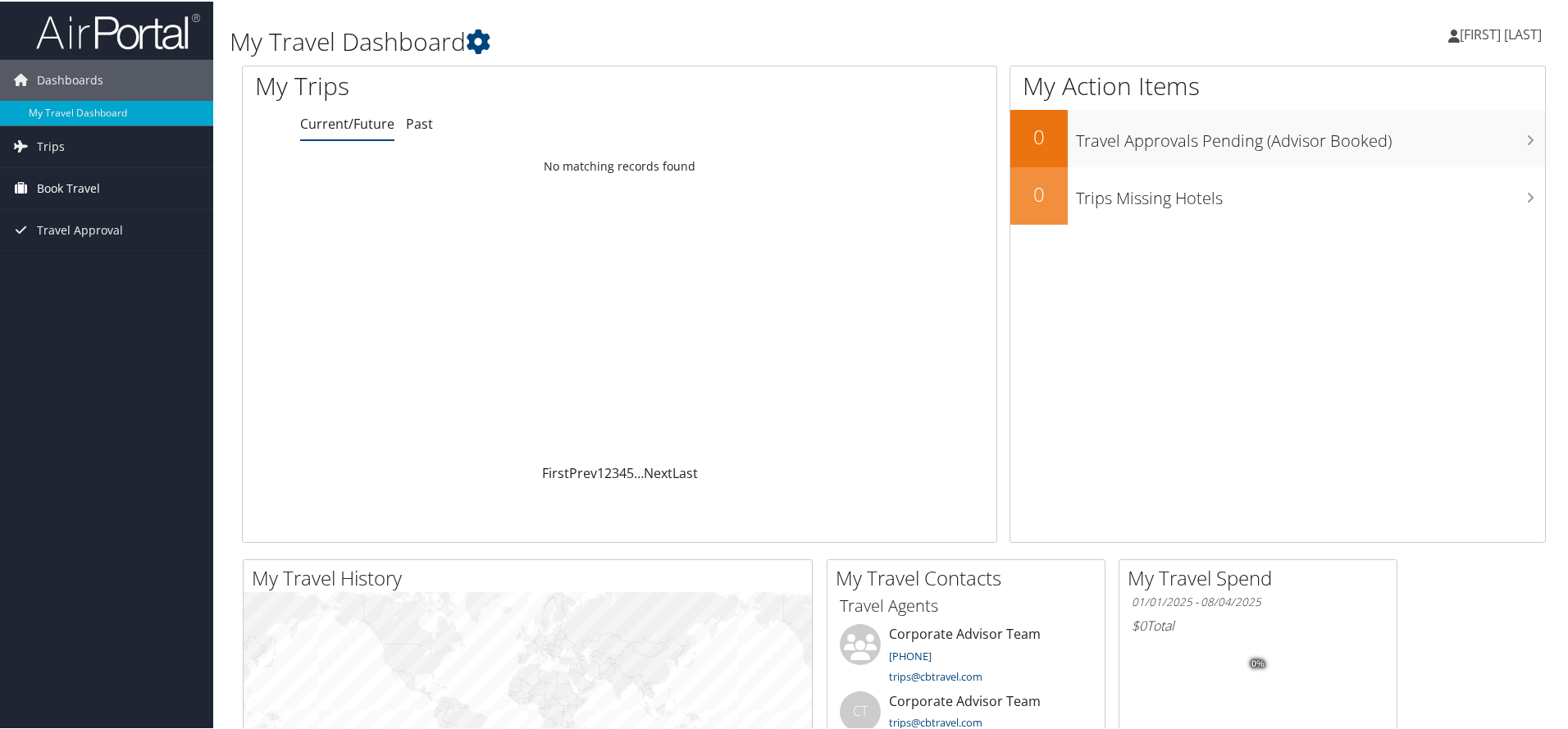 click on "Book Travel" at bounding box center [68, 187] 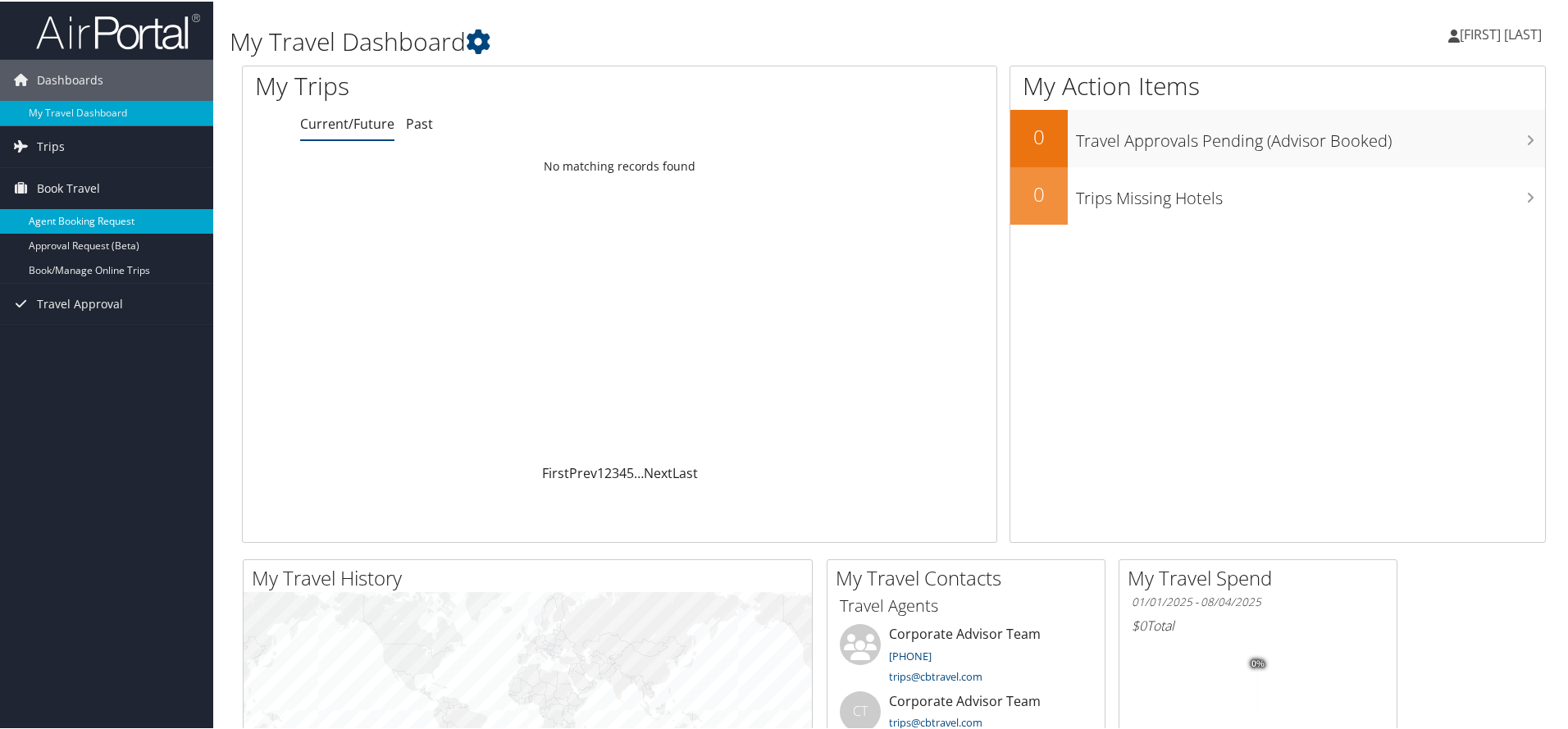 click on "Agent Booking Request" at bounding box center (107, 220) 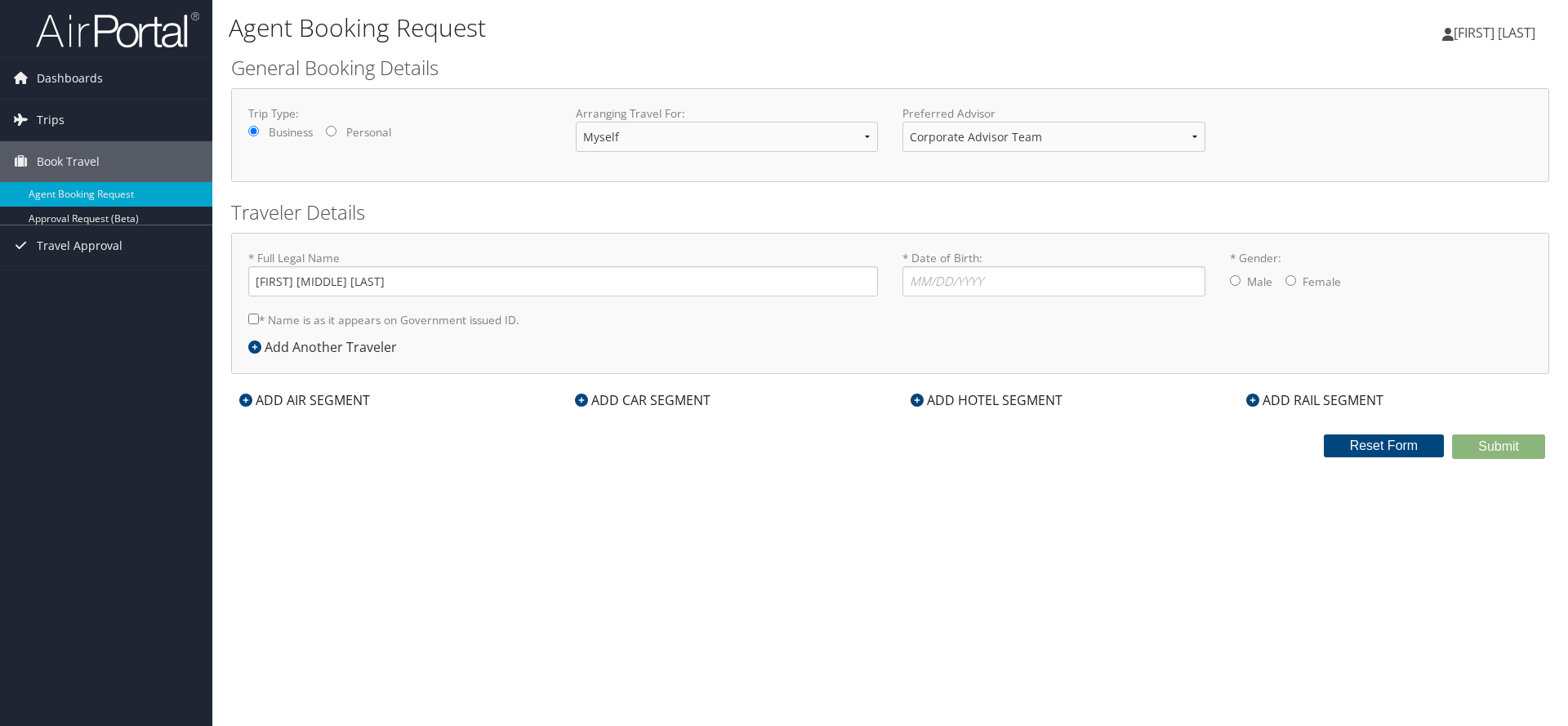 scroll, scrollTop: 0, scrollLeft: 0, axis: both 